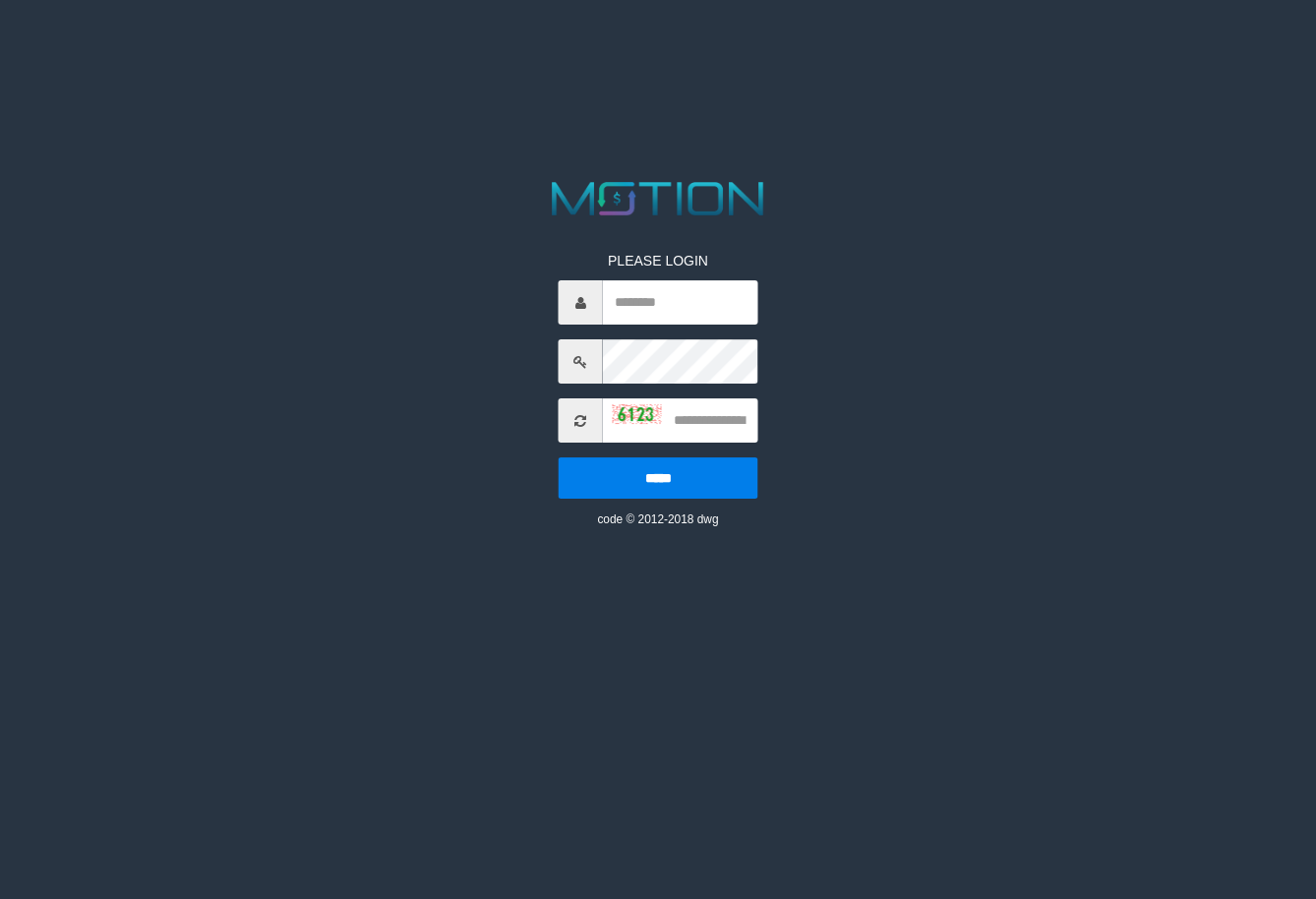 scroll, scrollTop: 0, scrollLeft: 0, axis: both 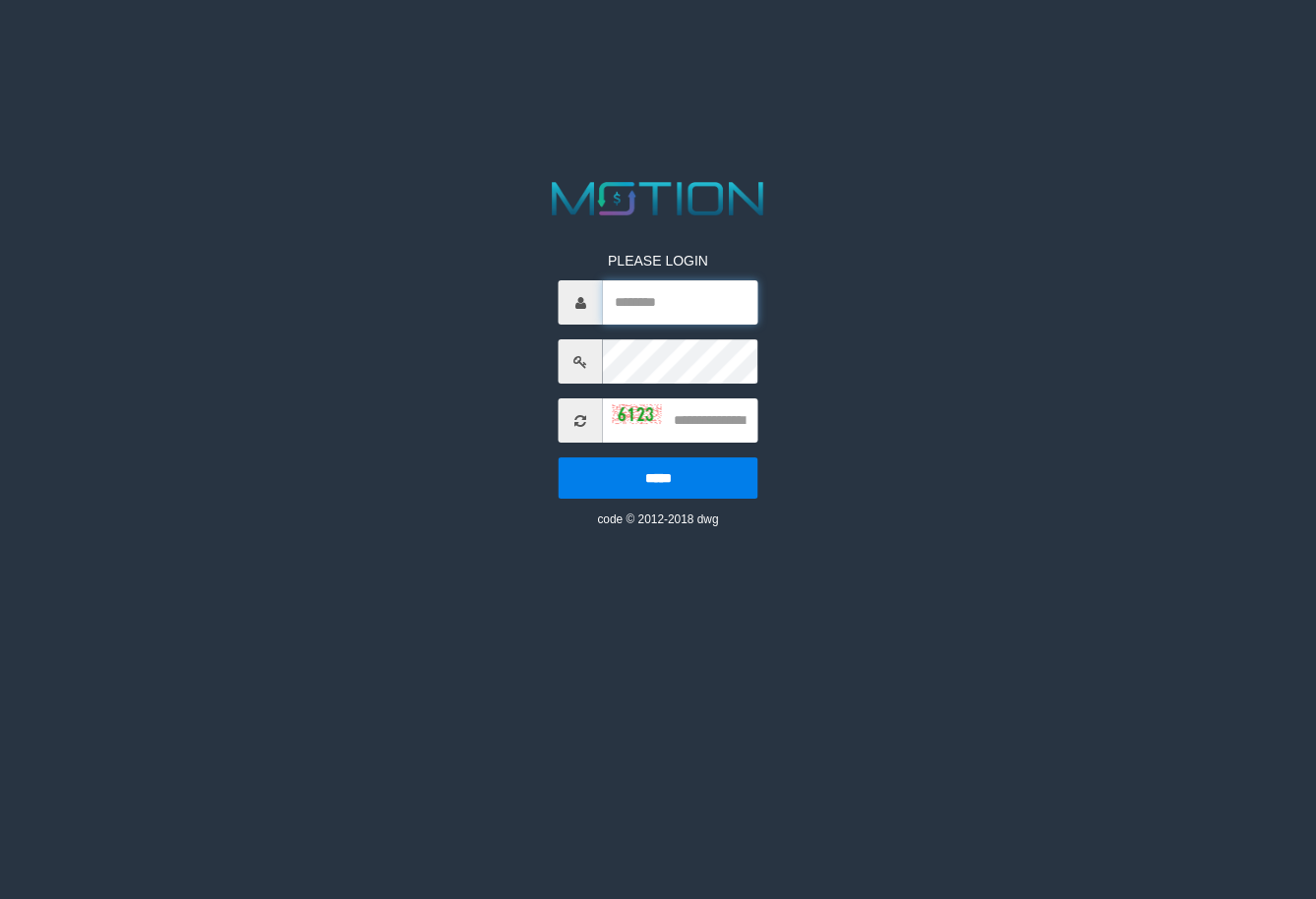 click at bounding box center [681, 302] 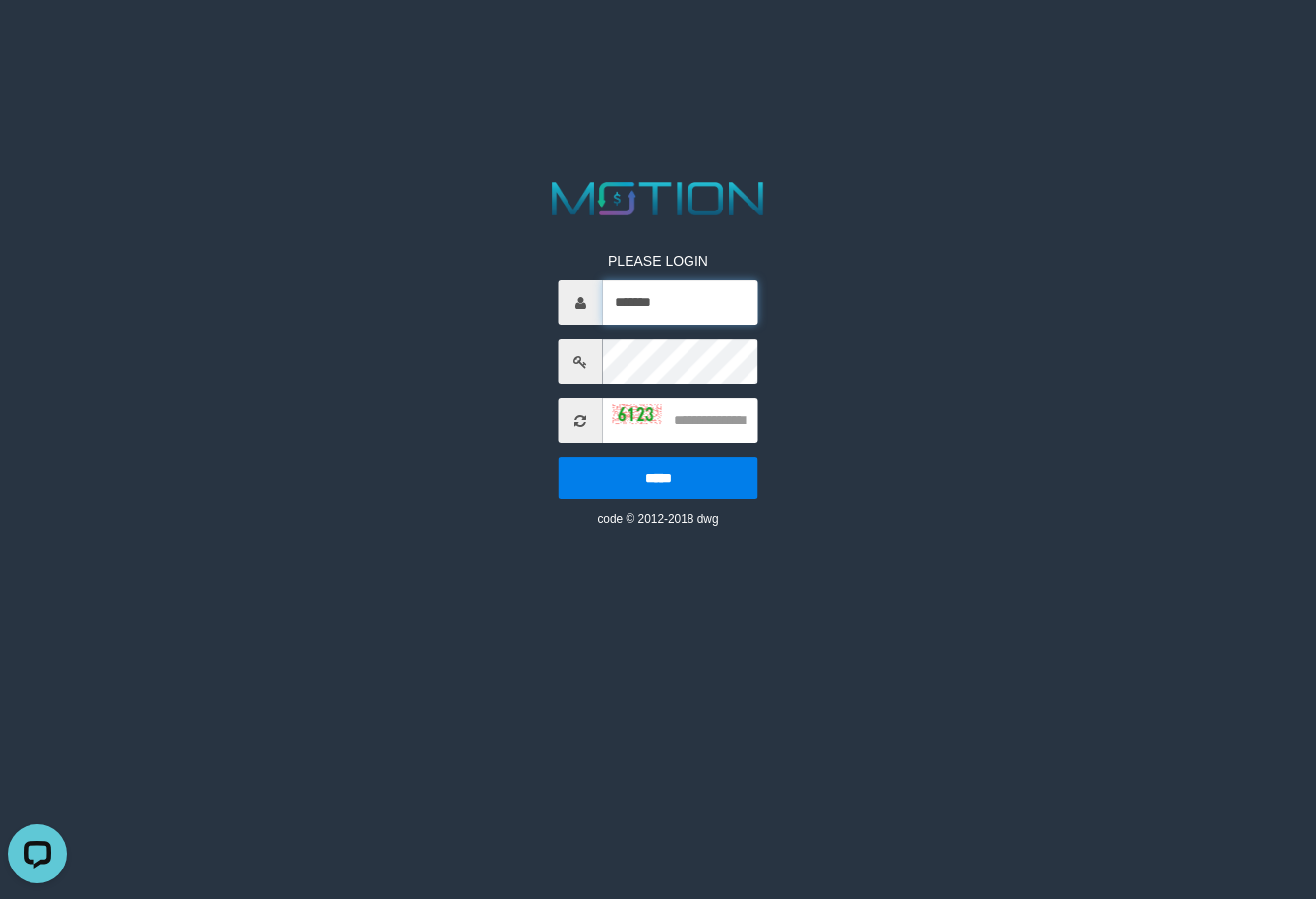 scroll, scrollTop: 0, scrollLeft: 0, axis: both 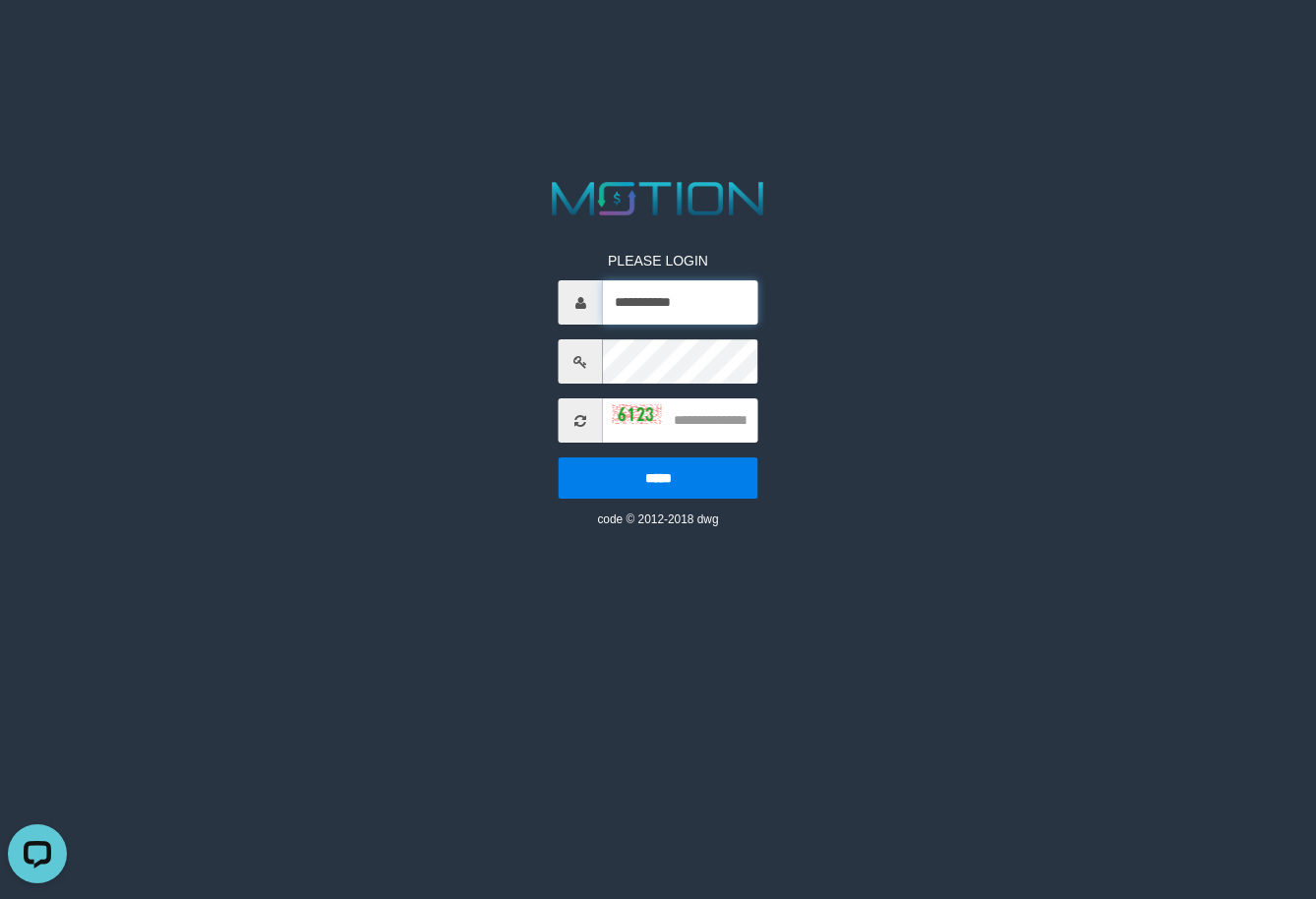type on "**********" 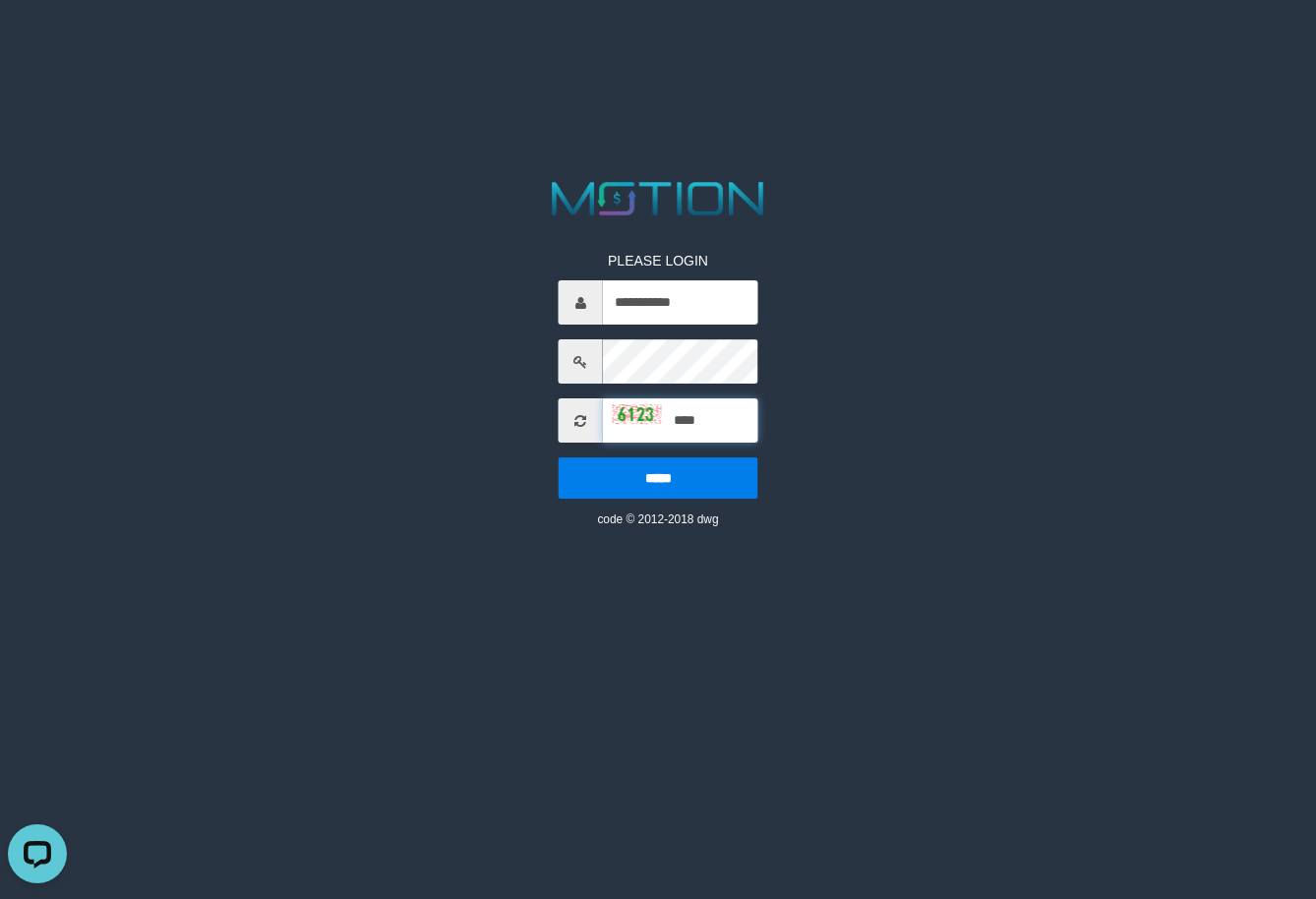 type on "****" 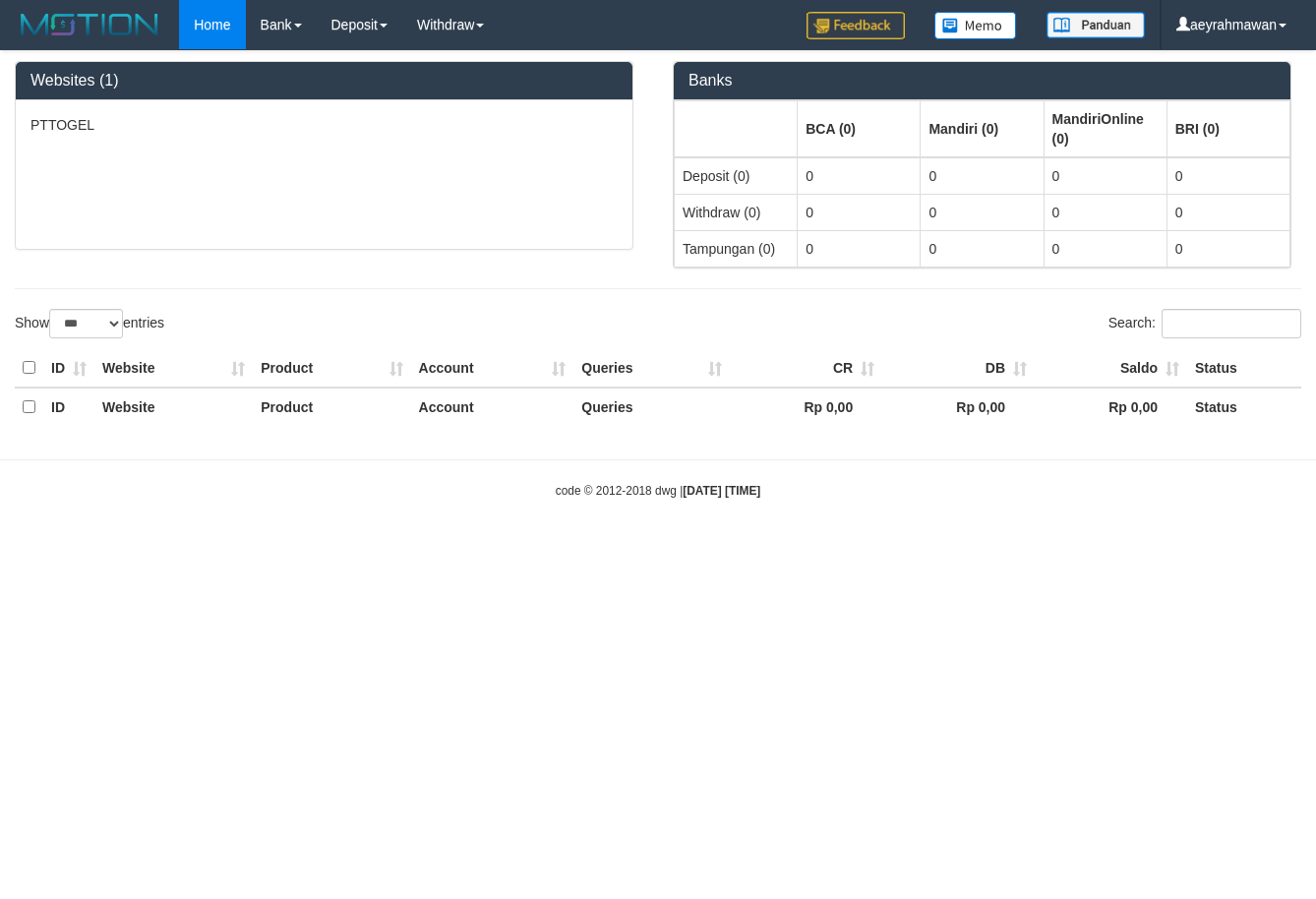 select on "***" 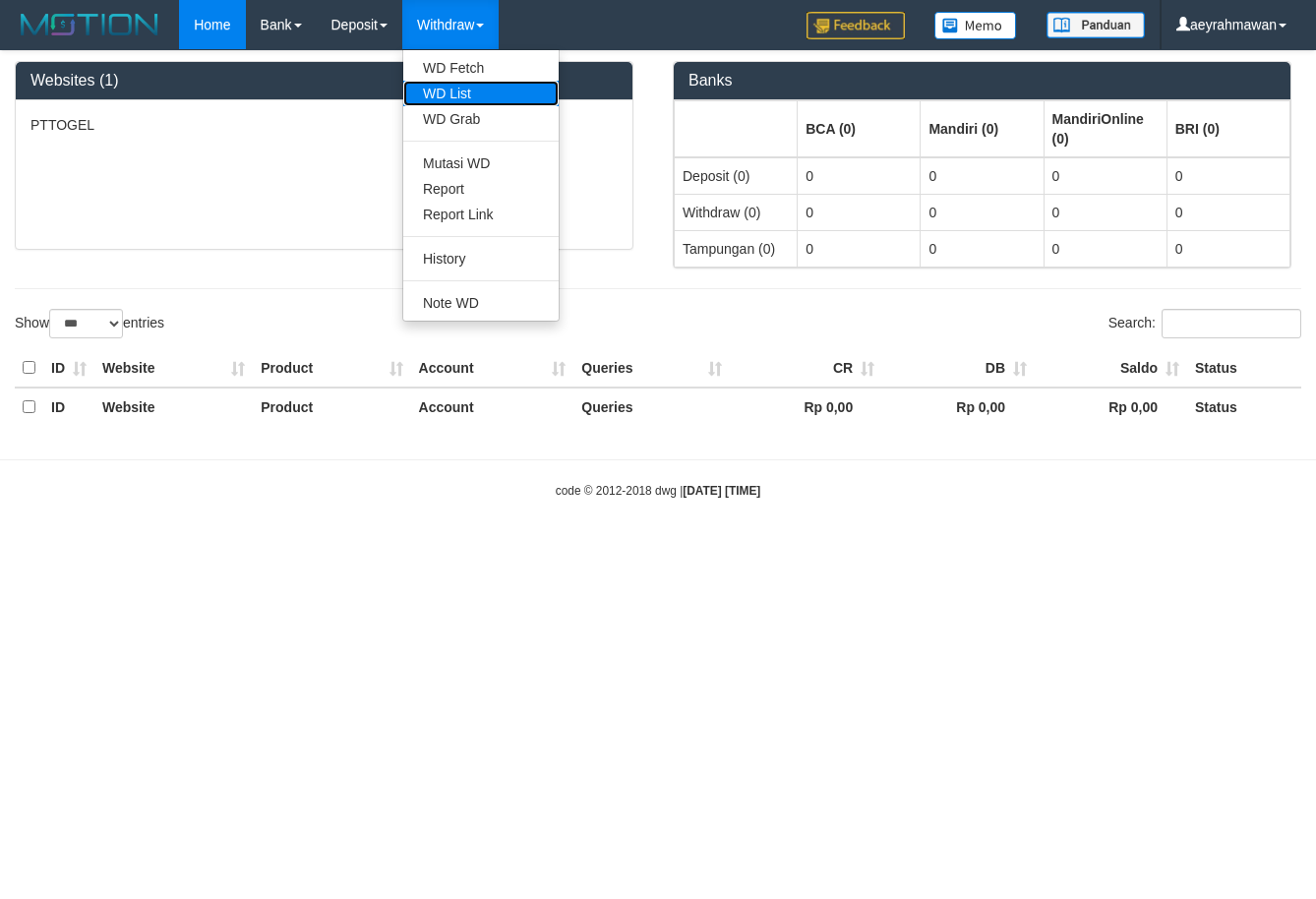 click on "WD List" at bounding box center (481, 93) 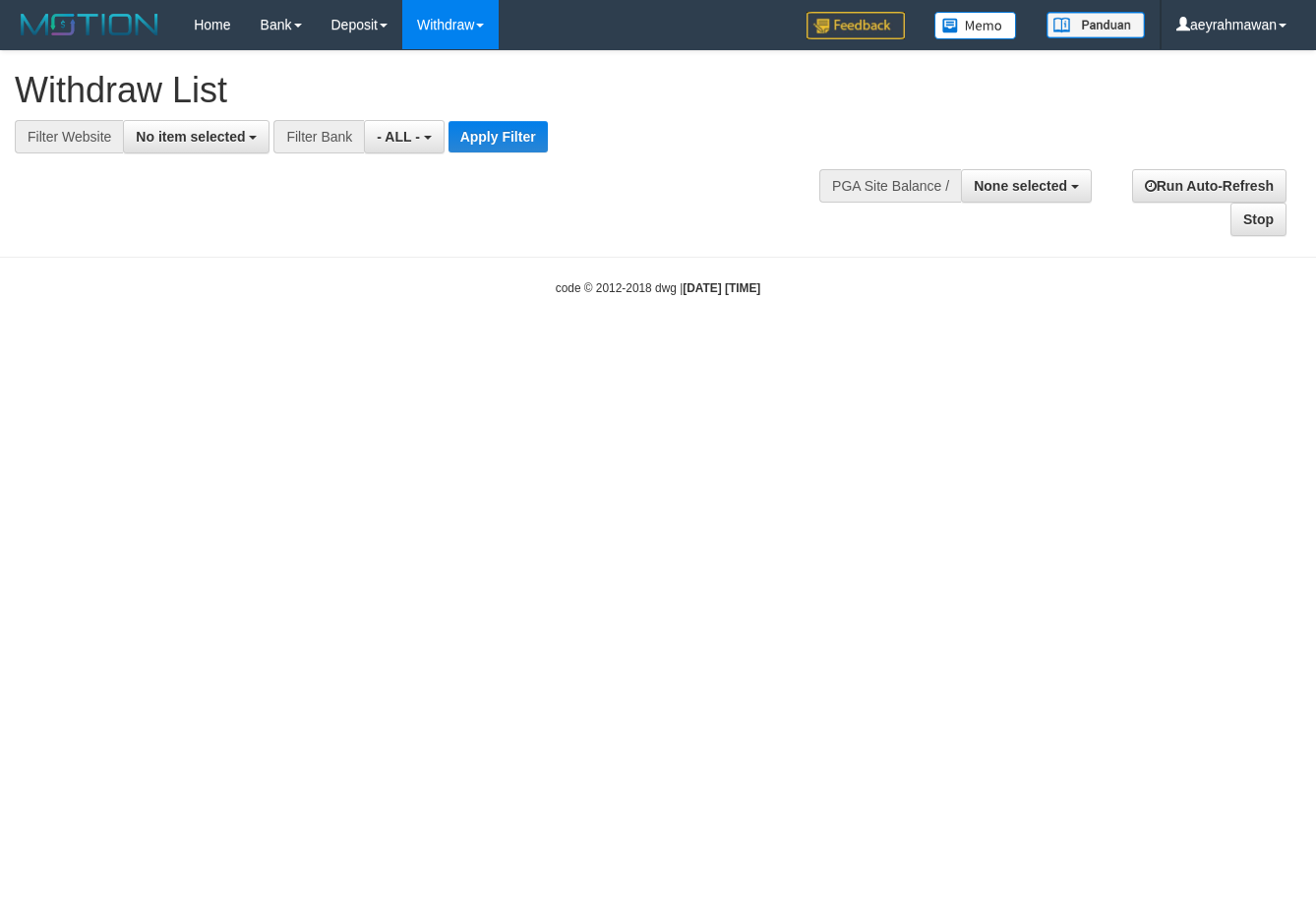 select 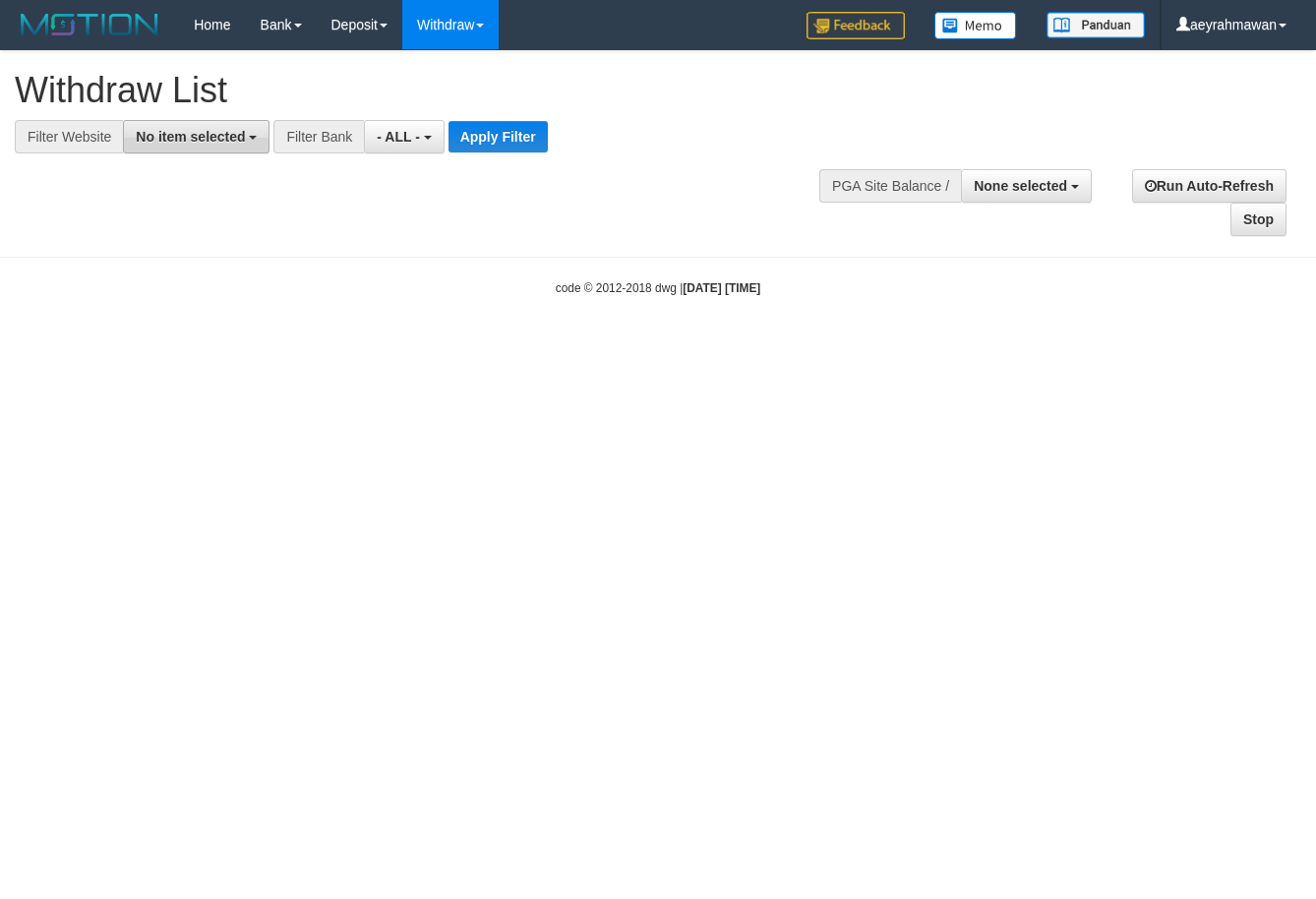 drag, startPoint x: 160, startPoint y: 138, endPoint x: 165, endPoint y: 148, distance: 11.18034 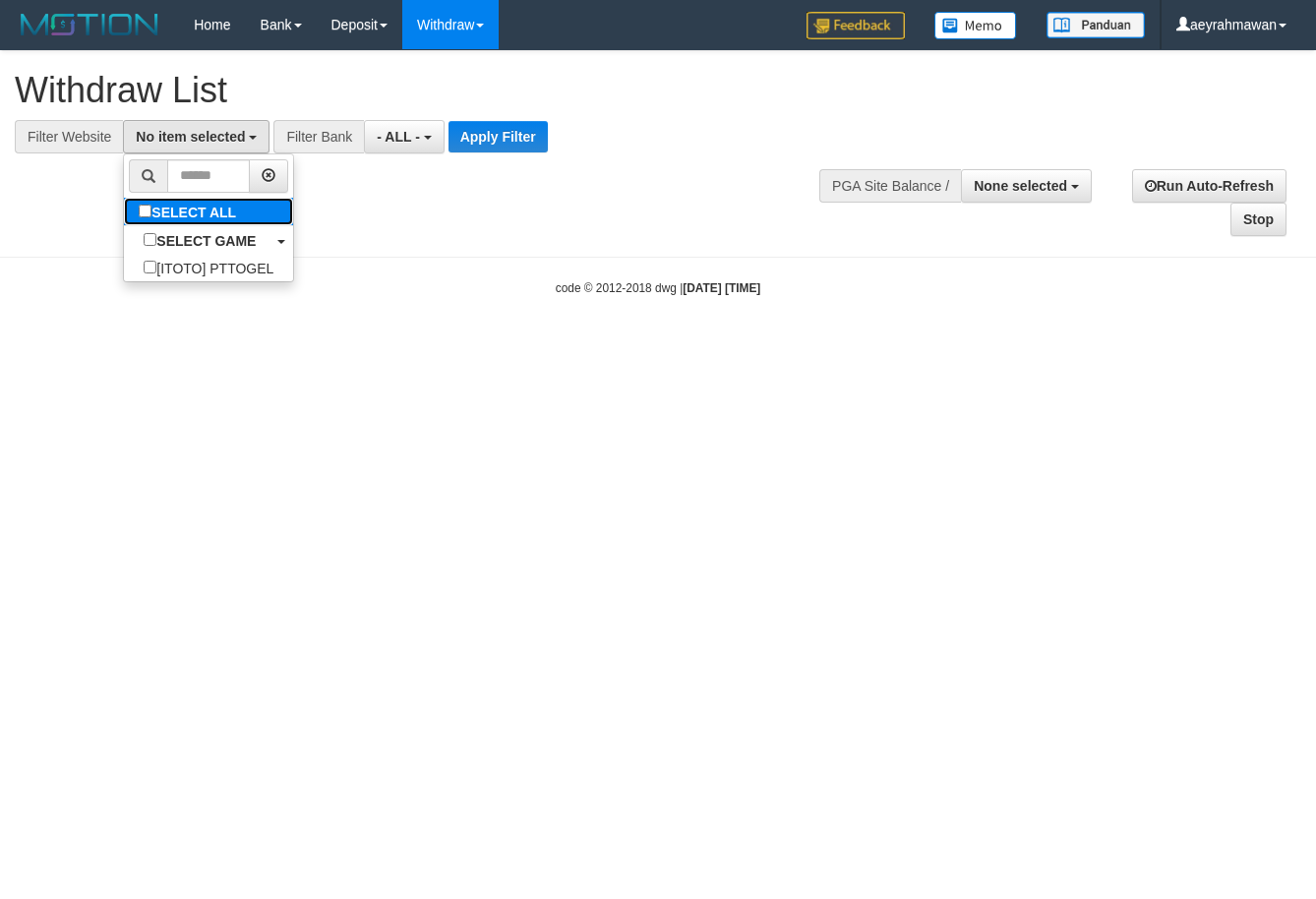 click on "SELECT ALL" at bounding box center (190, 211) 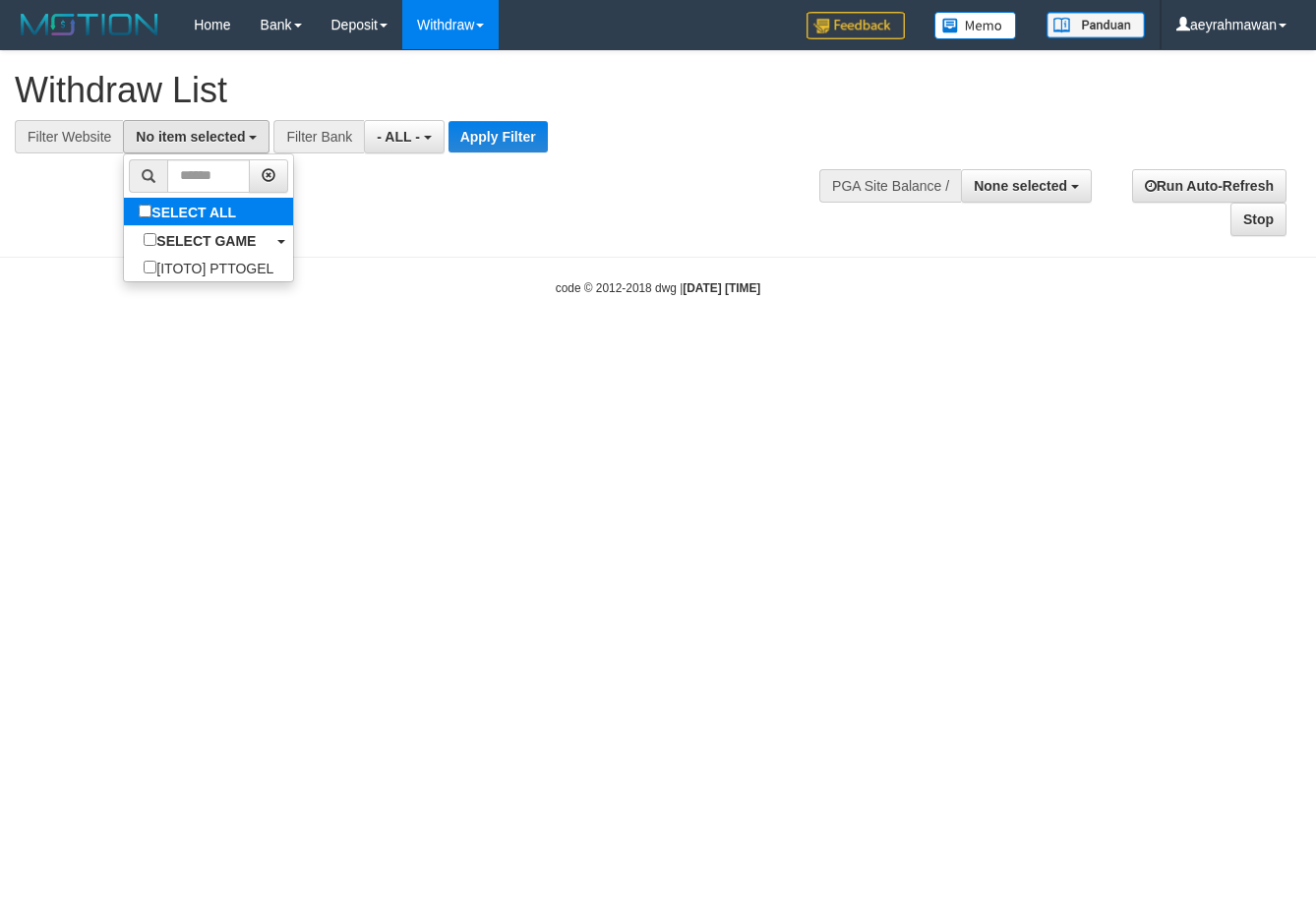select on "***" 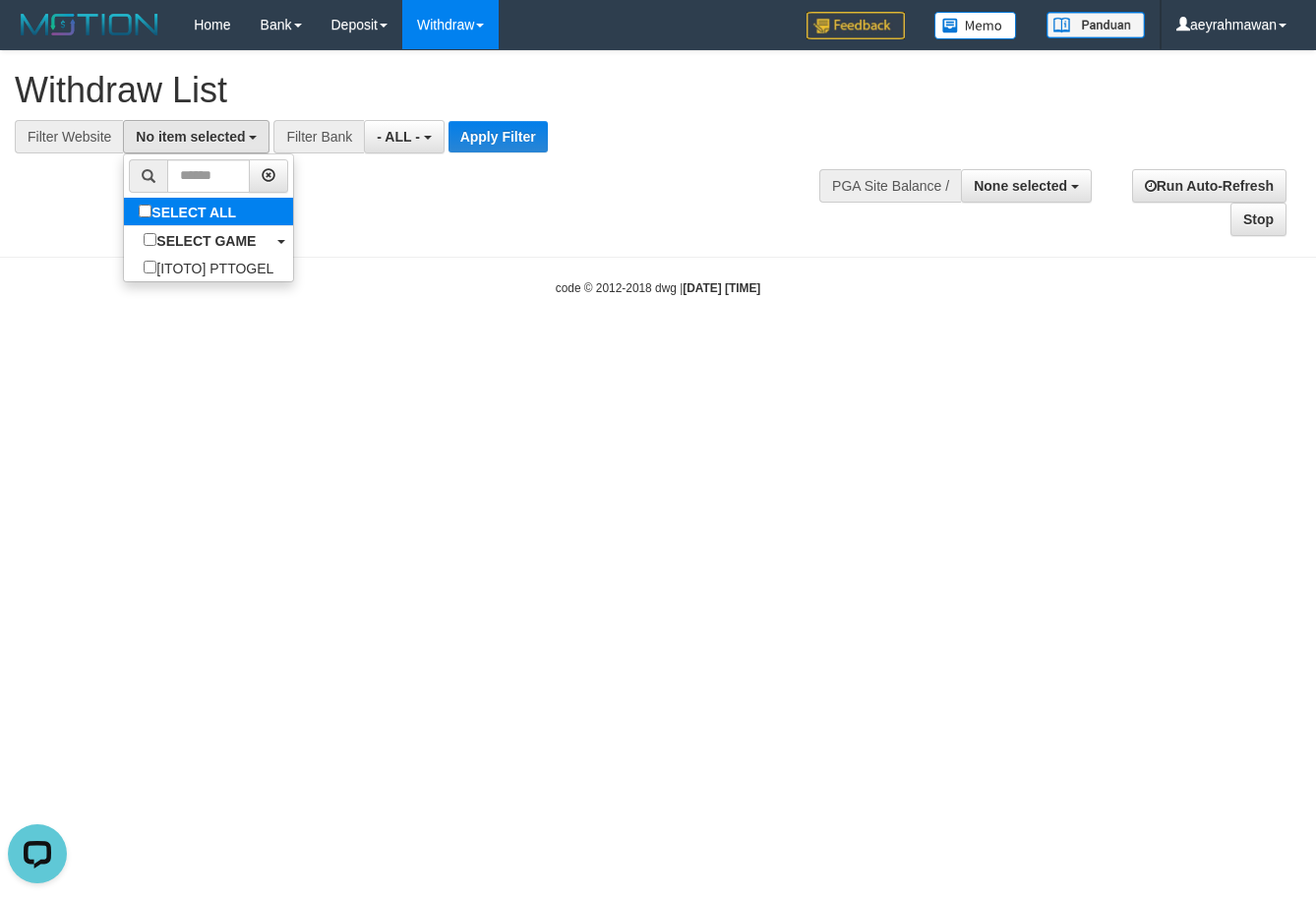 scroll, scrollTop: 0, scrollLeft: 0, axis: both 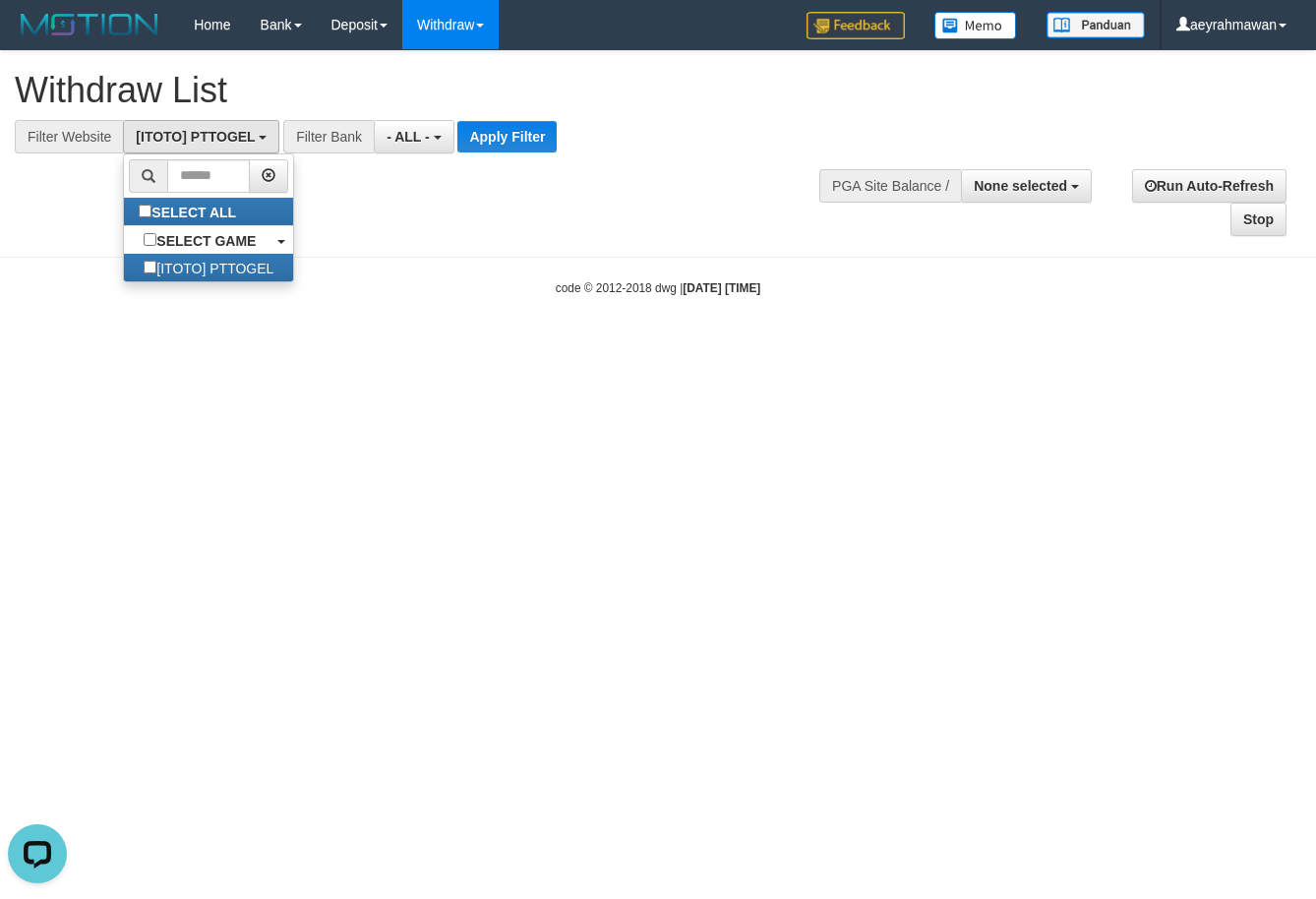 click on "**********" at bounding box center [658, 144] 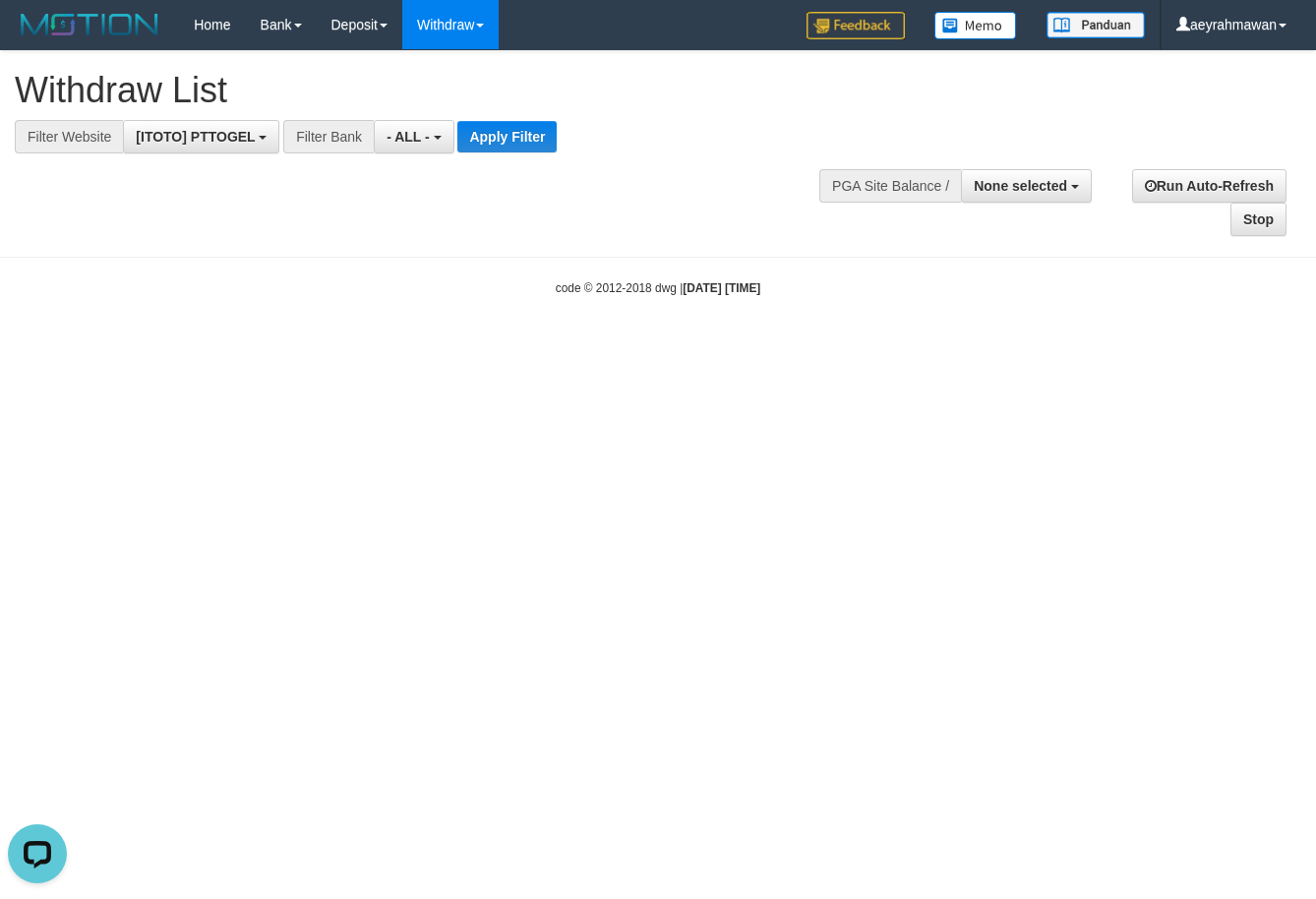 click on "**********" at bounding box center [444, 102] 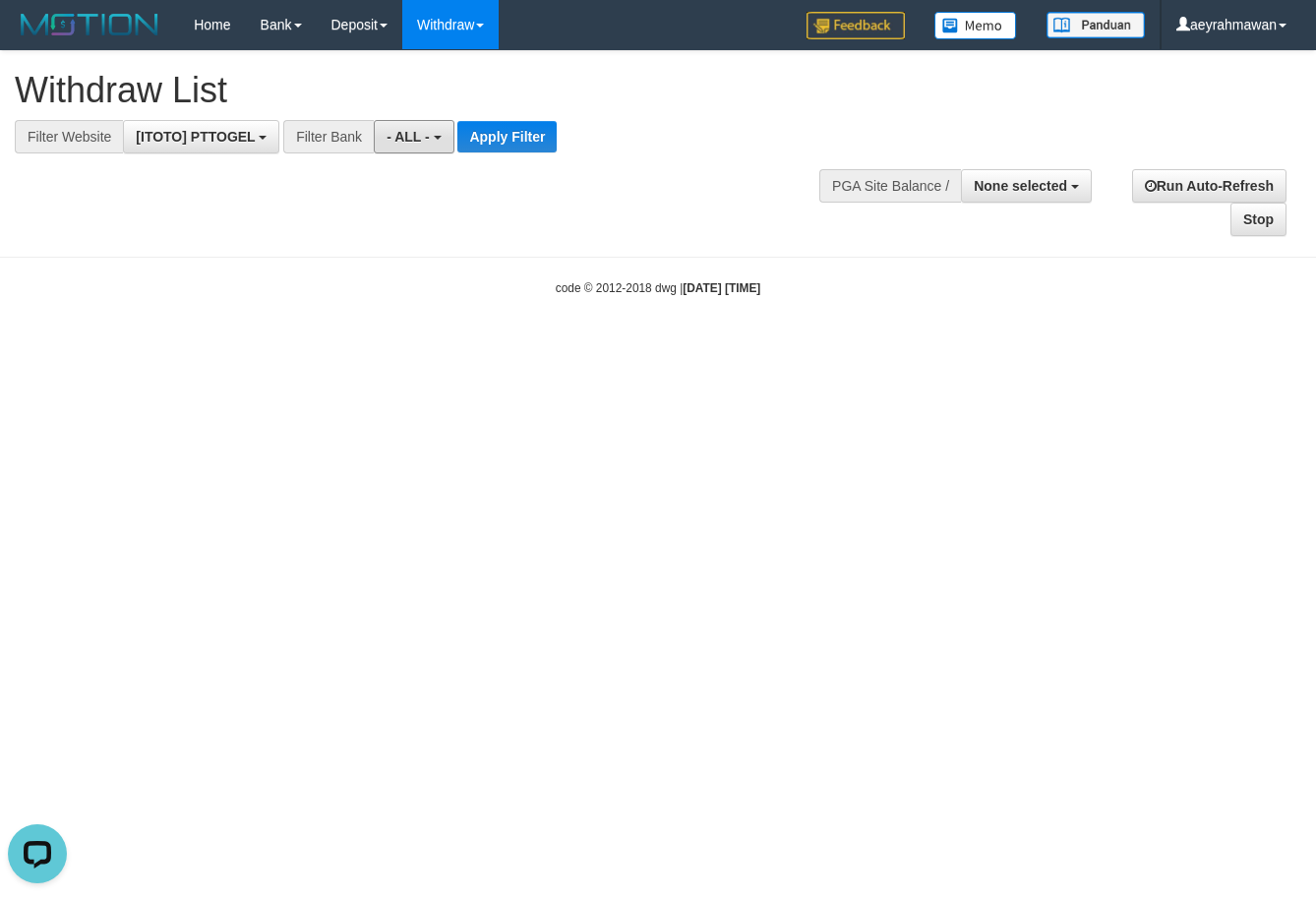 drag, startPoint x: 405, startPoint y: 128, endPoint x: 449, endPoint y: 329, distance: 205.75957 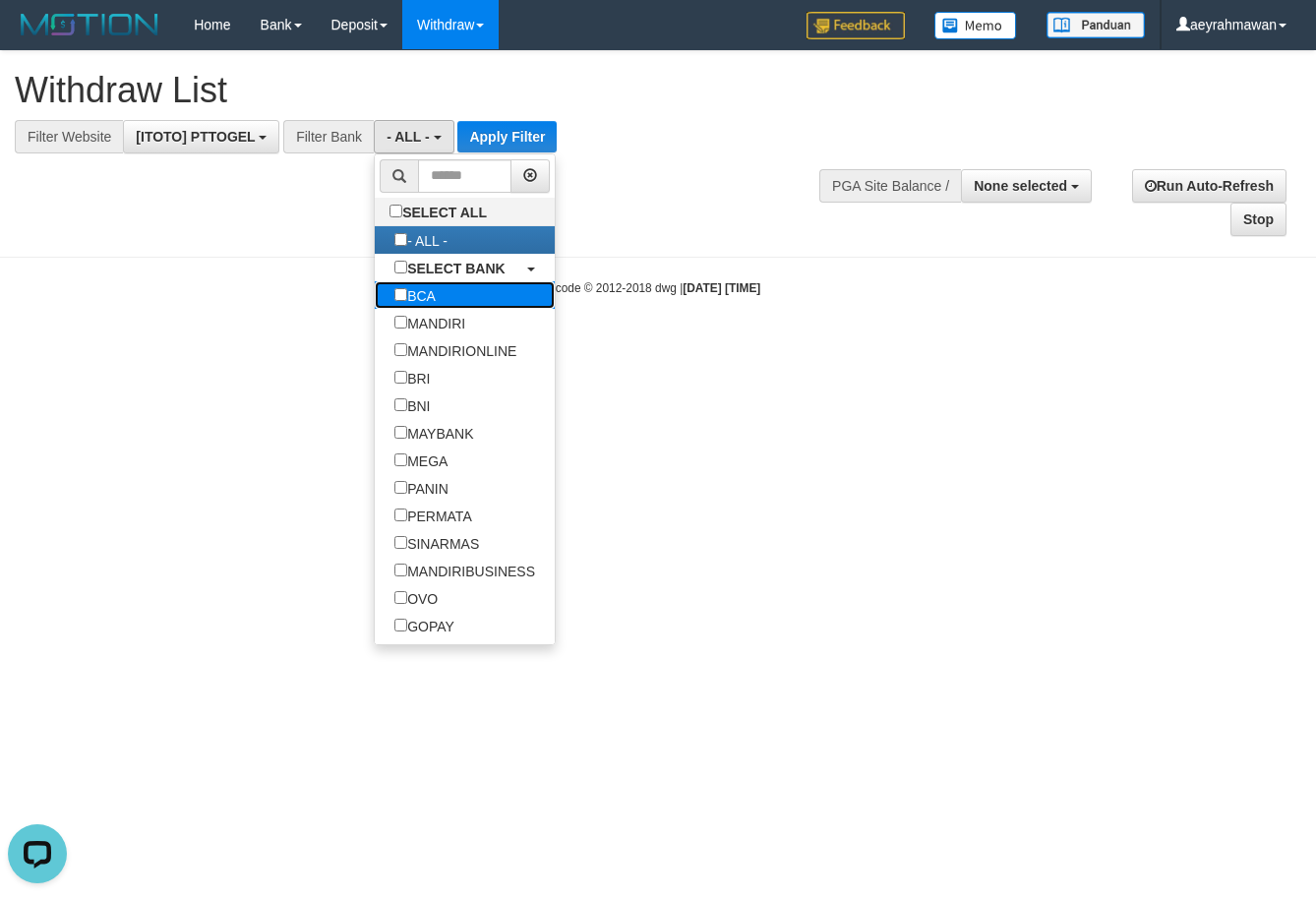 click on "BCA" at bounding box center (415, 295) 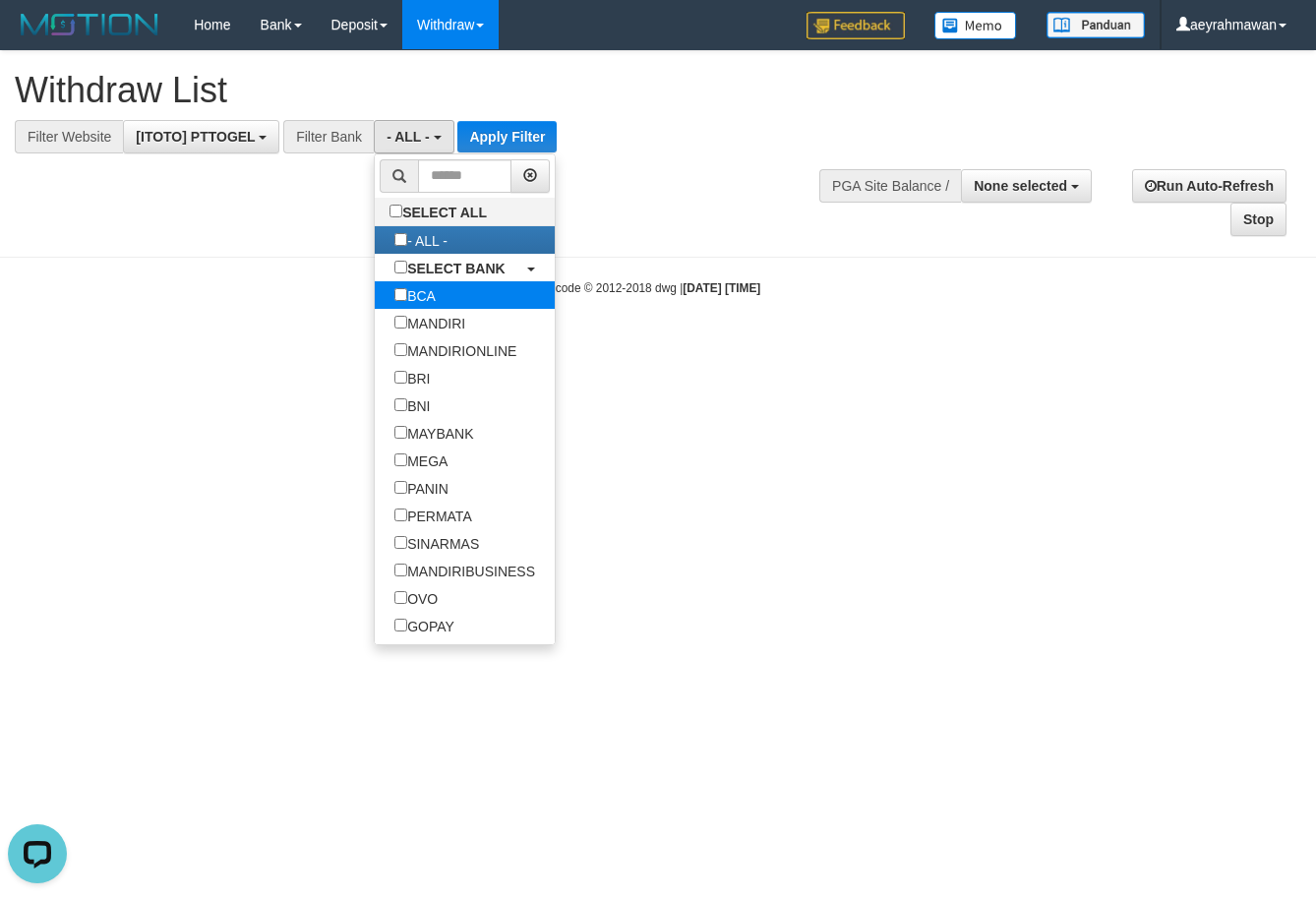 select on "***" 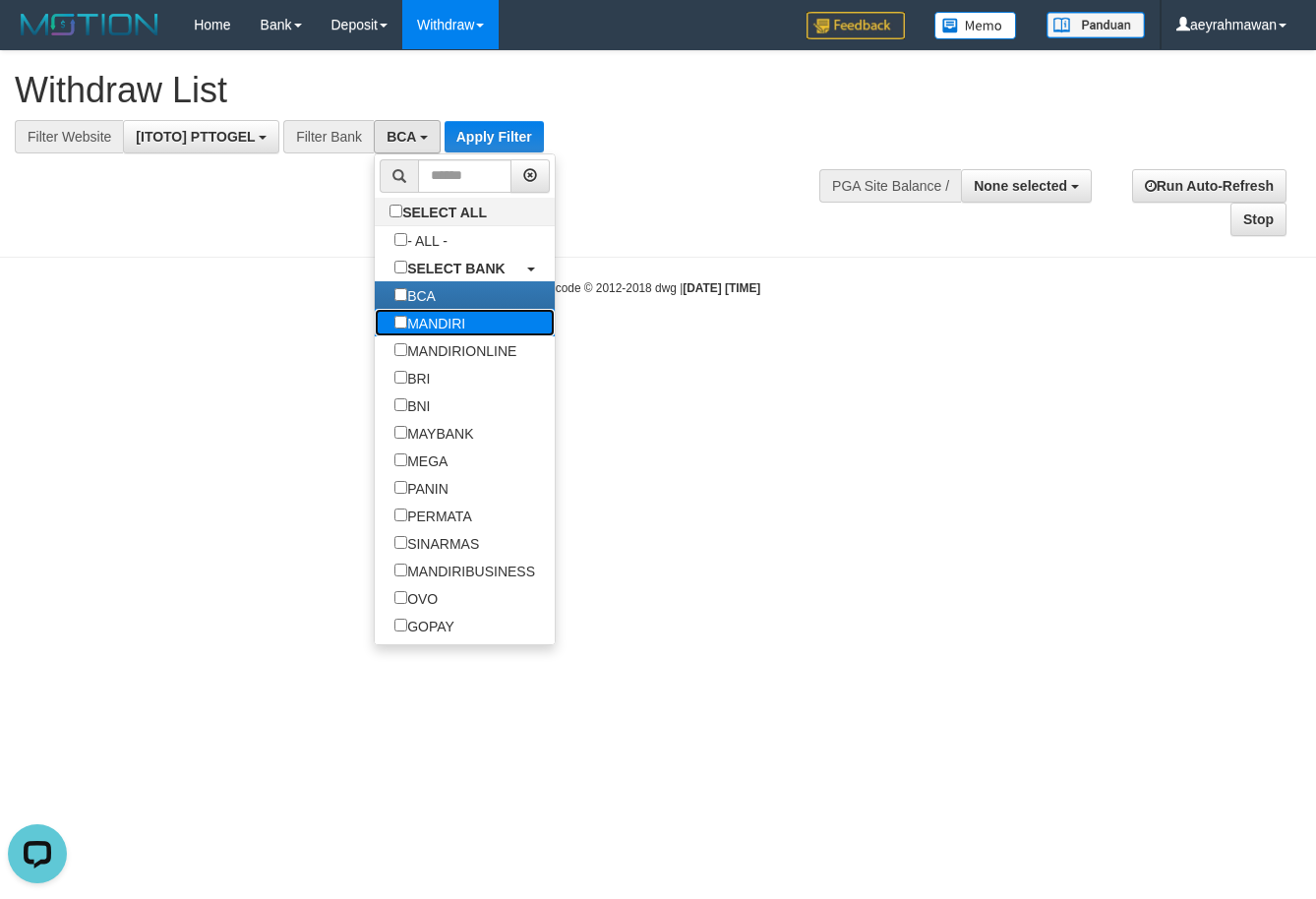 click on "MANDIRI" at bounding box center [430, 323] 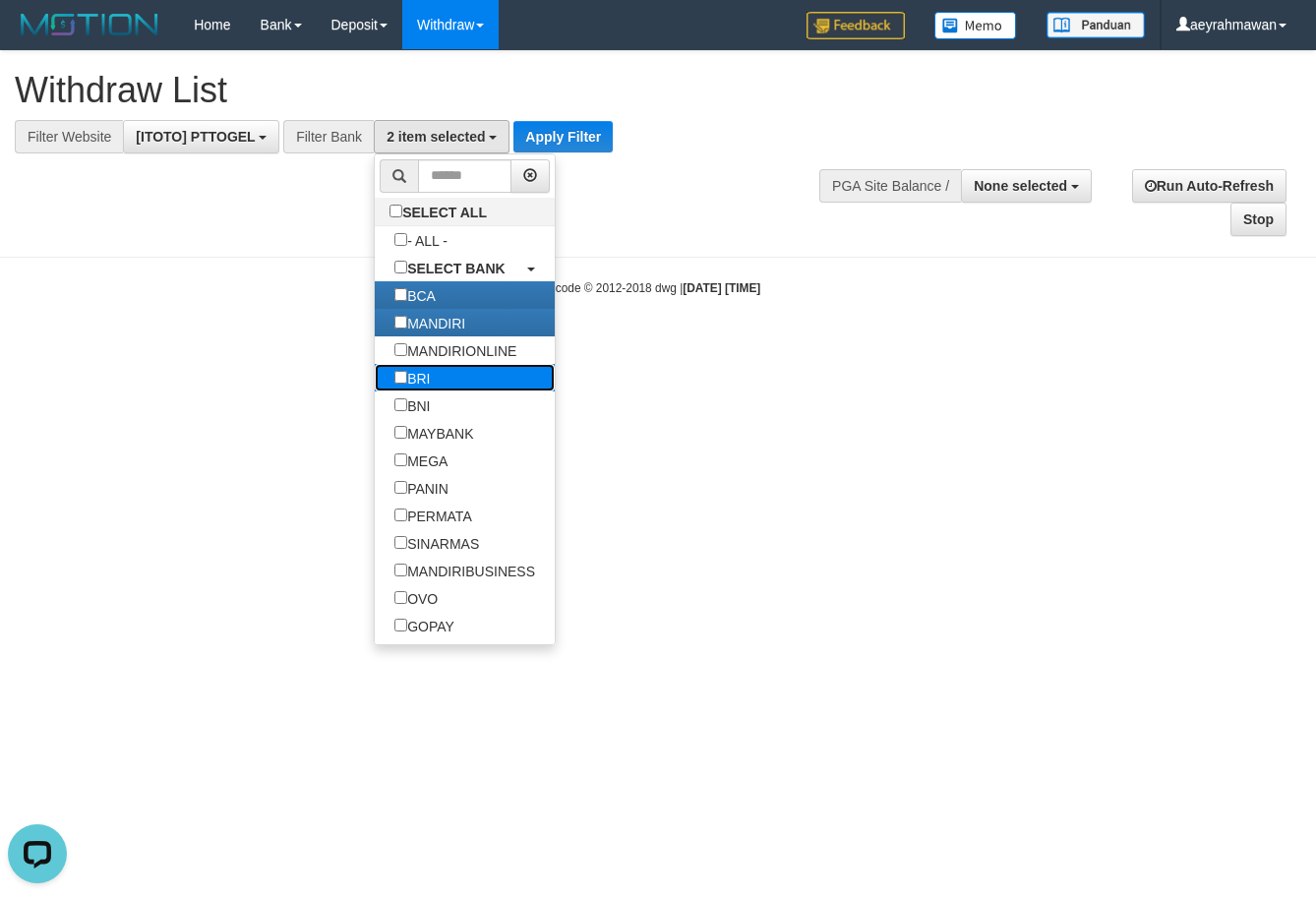 click on "BRI" at bounding box center [412, 378] 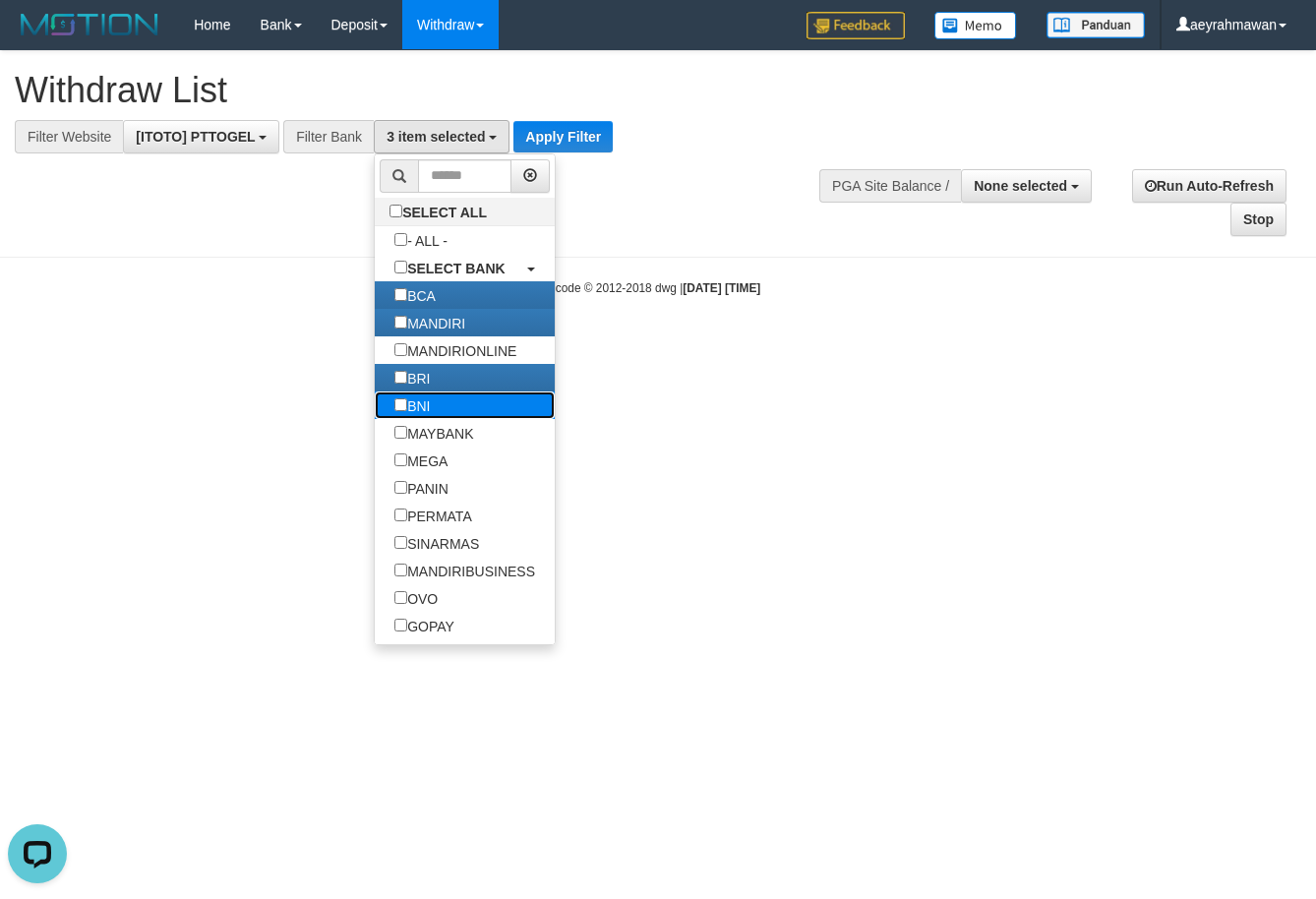click on "BNI" at bounding box center (412, 405) 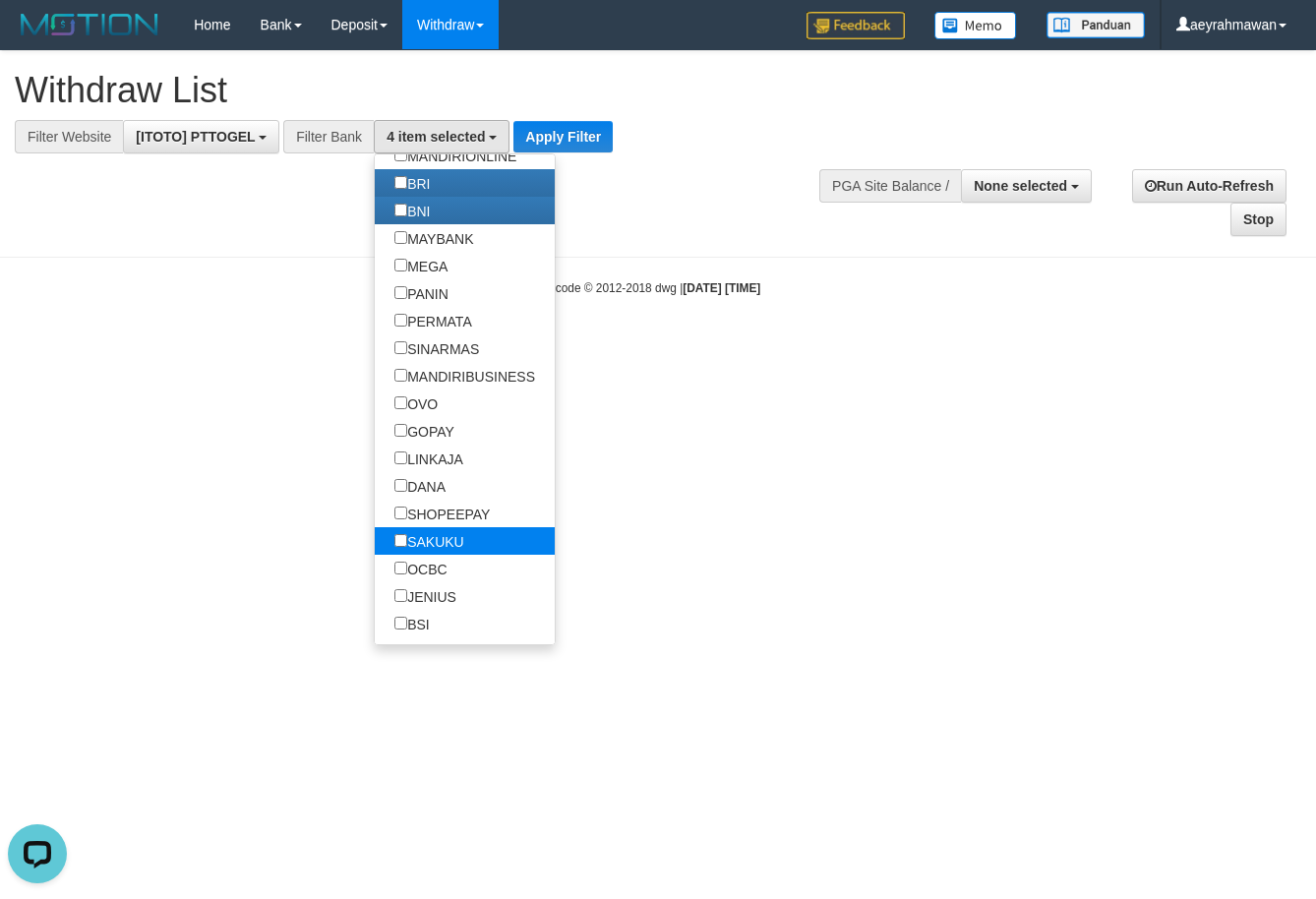 scroll, scrollTop: 197, scrollLeft: 0, axis: vertical 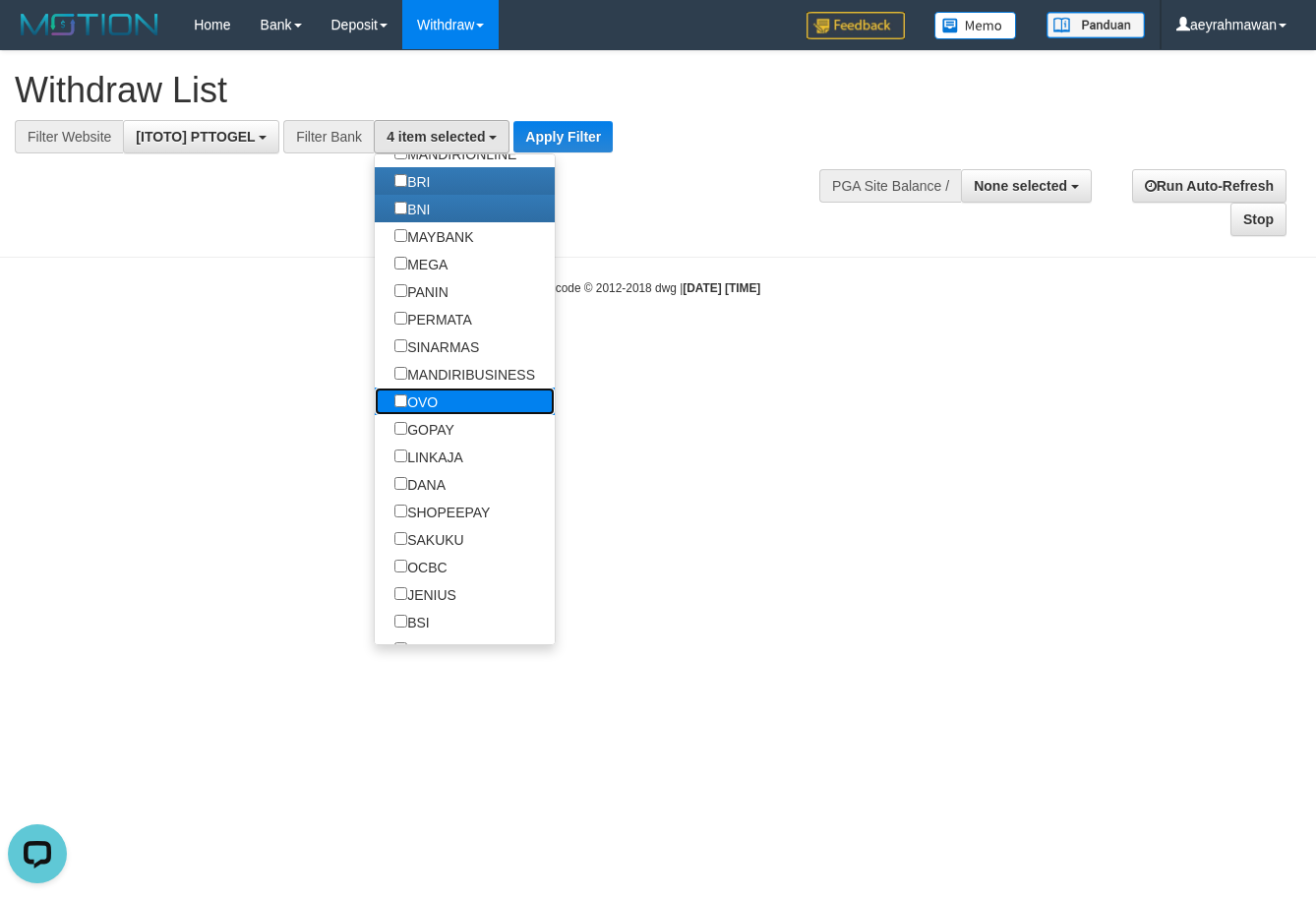 click on "OVO" at bounding box center (416, 401) 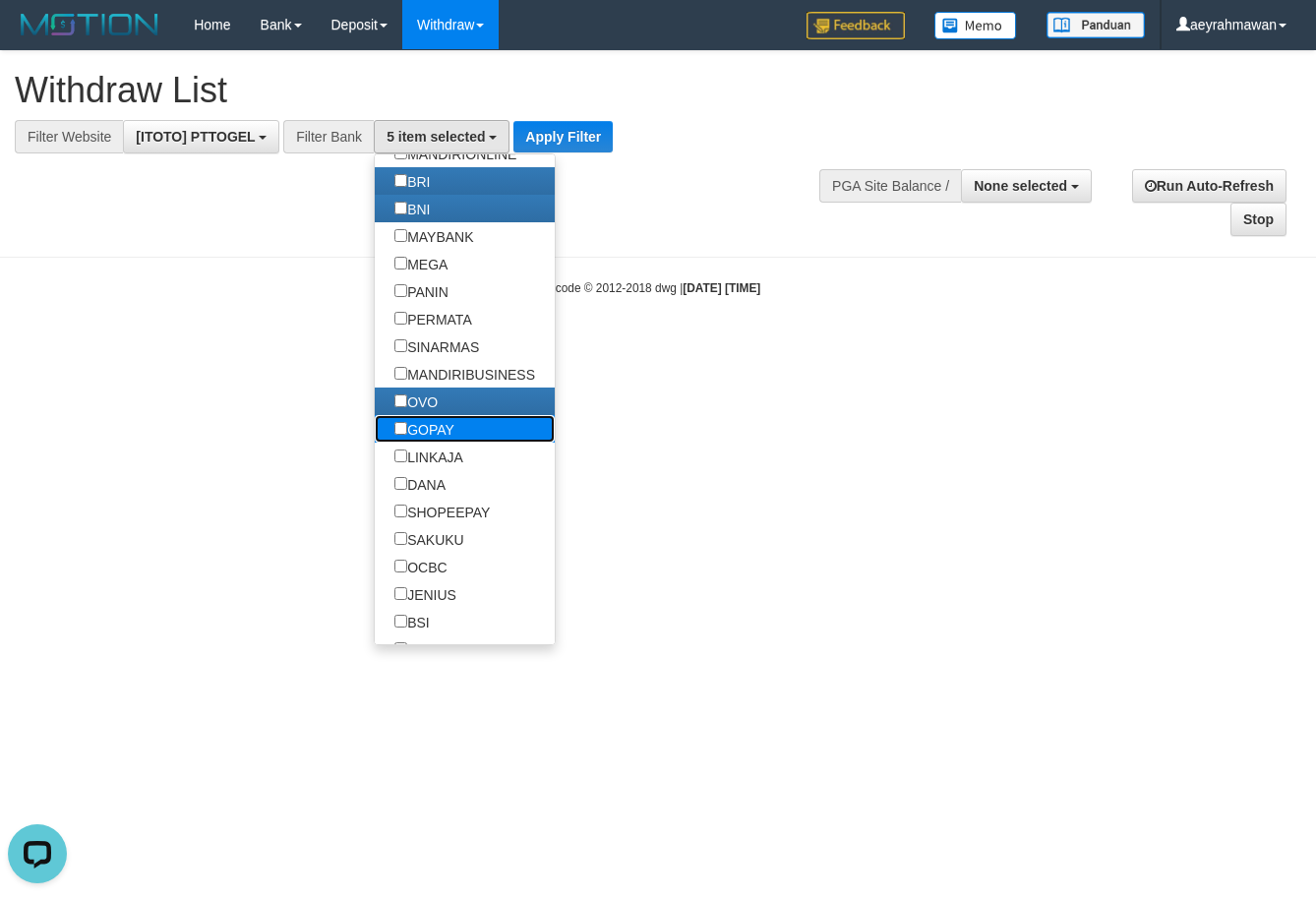 click on "GOPAY" at bounding box center (424, 429) 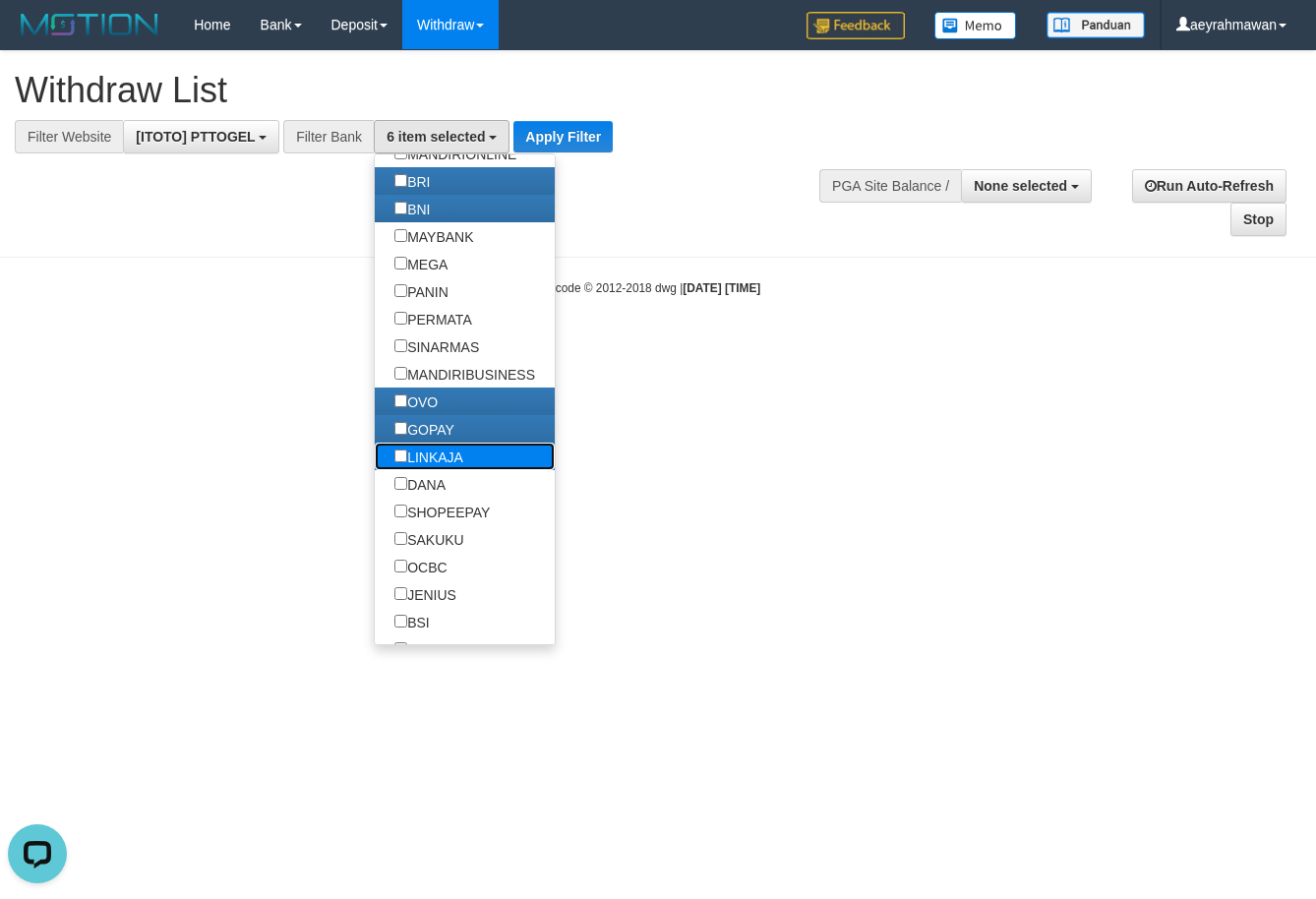 click on "LINKAJA" at bounding box center (429, 456) 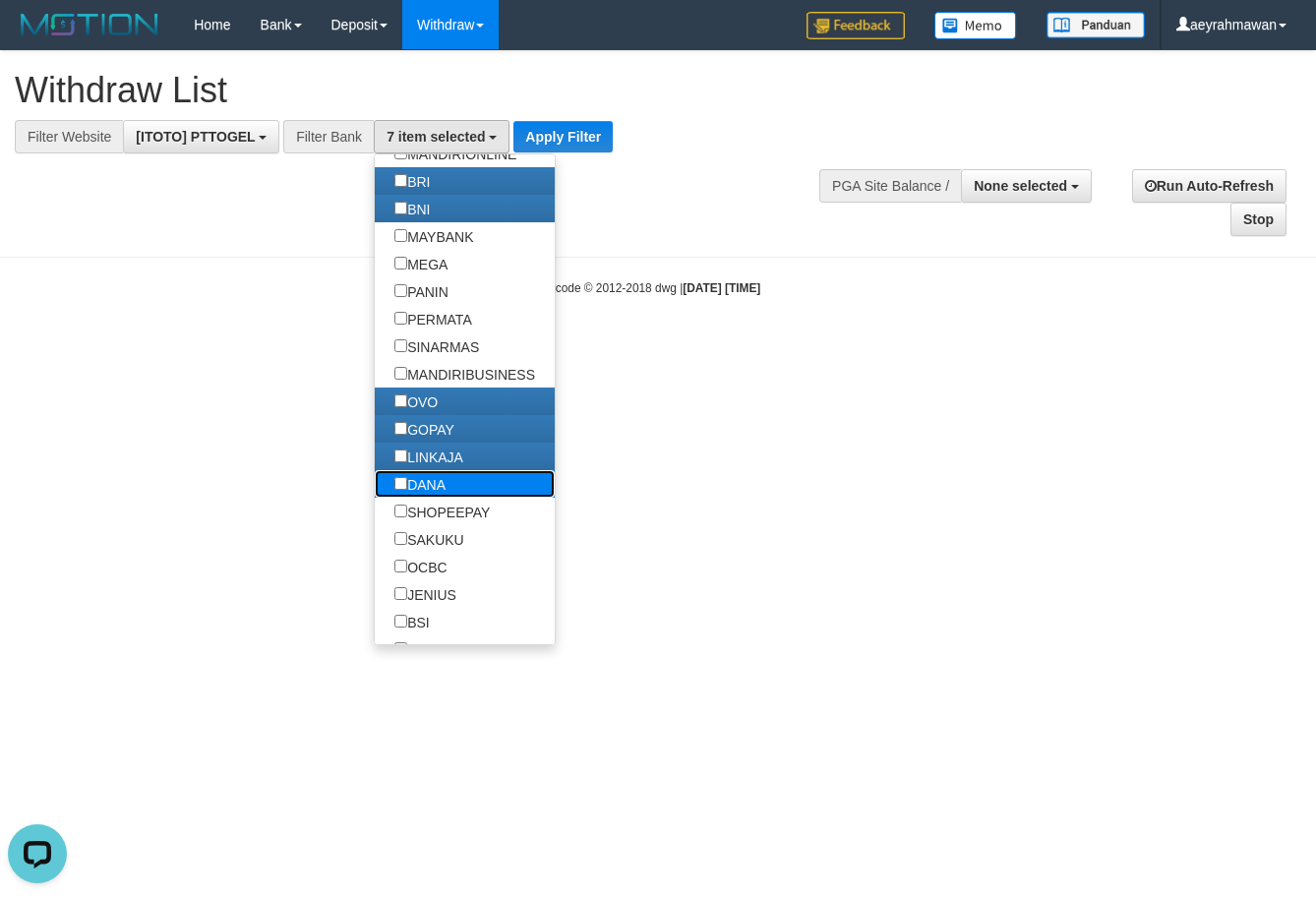 click on "DANA" at bounding box center (420, 484) 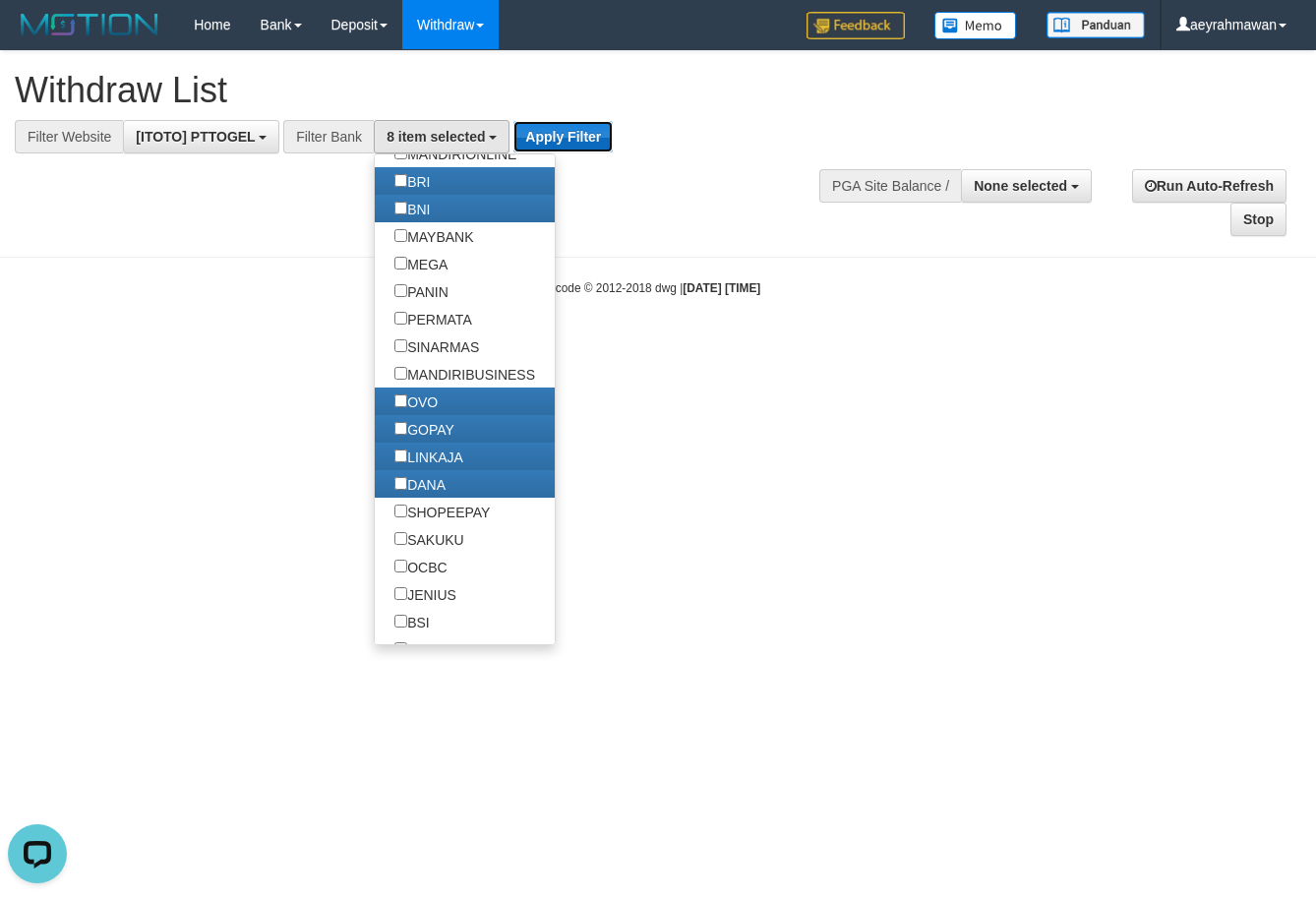click on "Apply Filter" at bounding box center [563, 137] 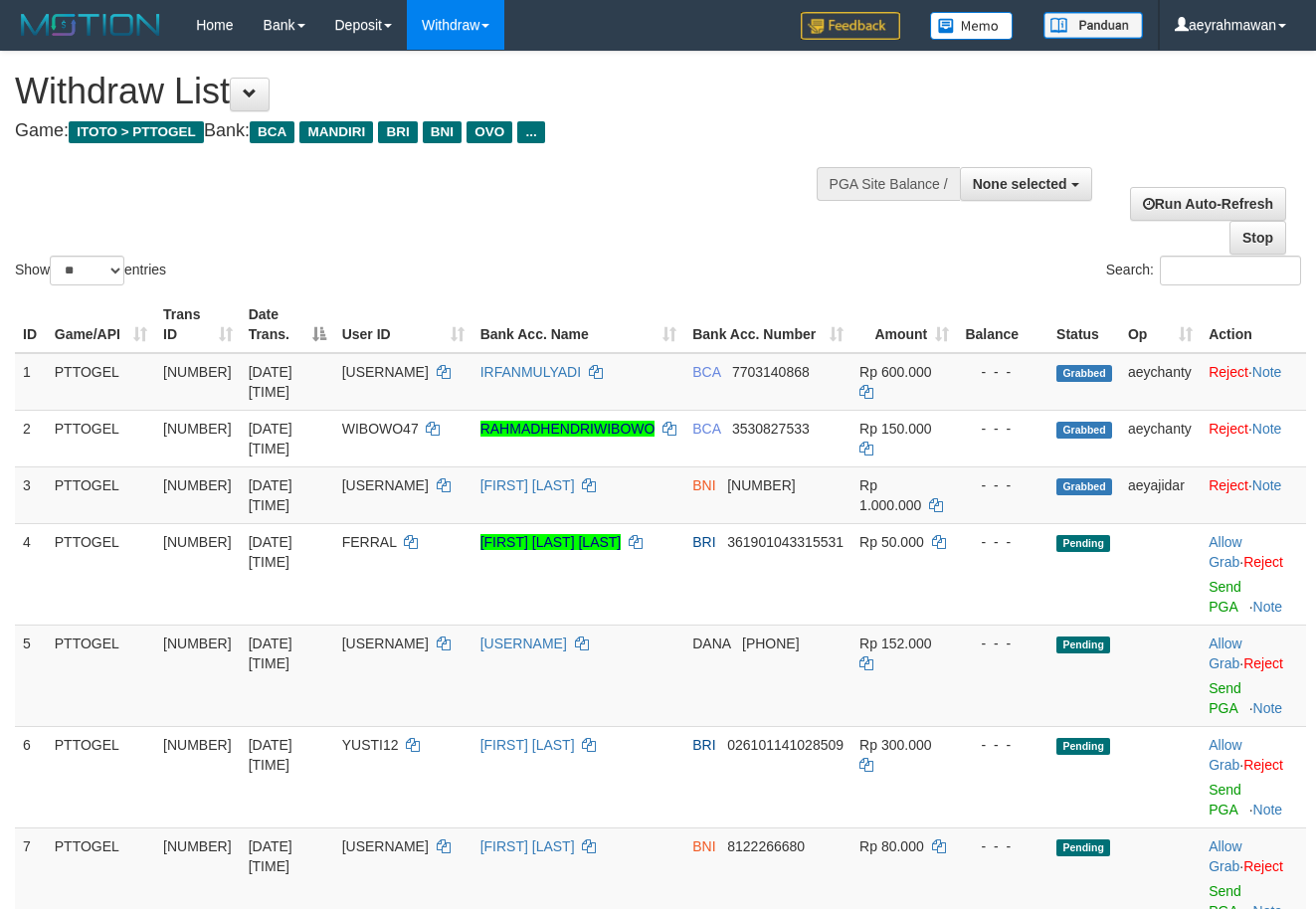 select 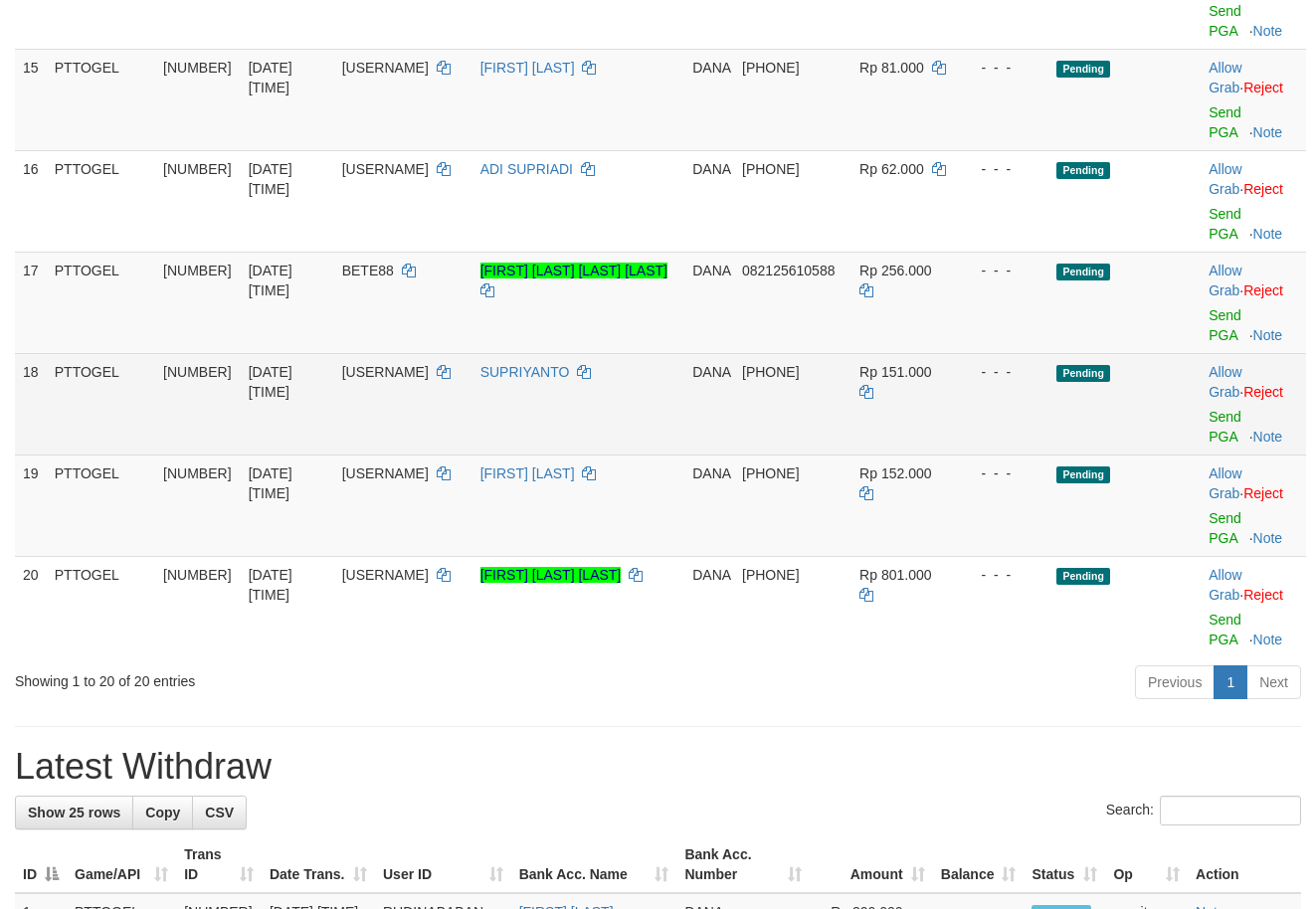 scroll, scrollTop: 1790, scrollLeft: 0, axis: vertical 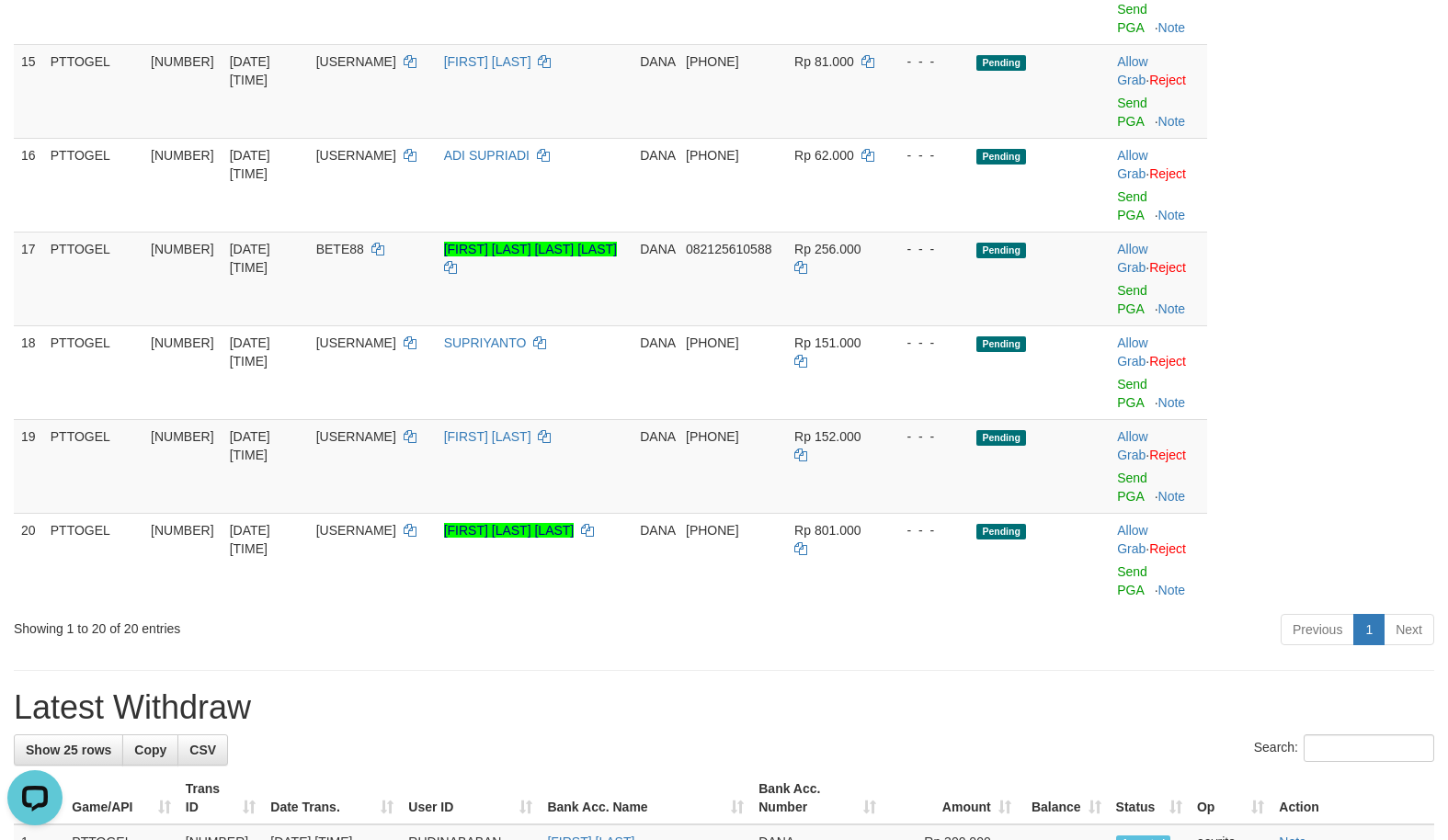 click on "ID Game/API Trans ID Date Trans. User ID Bank Acc. Name Bank Acc. Number Amount Balance Status Op Action
1 PTTOGEL 303237051 11/07/2025 13:22:47 PTDAMDEK    IRFANMULYADI    BCA     7703140868 Rp 600.000    -  -  - Grabbed aeychanty Reject ·    Note 2 PTTOGEL 303237431 11/07/2025 13:23:31 WIBOWO47    RAHMADHENDRIWIBOWO    BCA     3530827533 Rp 150.000    -  -  - Grabbed aeychanty Reject ·    Note 3 PTTOGEL 303237504 11/07/2025 13:23:41 PABLO73    RINO MATURBONGS    BNI     1238046028 Rp 1.000.000    -  -  - Grabbed aeyajidar Reject ·    Note 4 PTTOGEL 303237831 11/07/2025 13:24:25 FERRAL    JEFRI TRIYUNSEL TASUIB    BRI     361901043315531 Rp 50.000    -  -  - Pending Allow Grab   ·    Reject Send PGA     ·    Note 5 PTTOGEL 303237936 11/07/2025 13:24:39 CENDOL1234    SUHENRA    DANA     085715280832 Rp 152.000    -  -  - Pending Allow Grab   ·    Reject Send PGA     ·    Note 6 PTTOGEL 303238055 7" at bounding box center (724, -295) 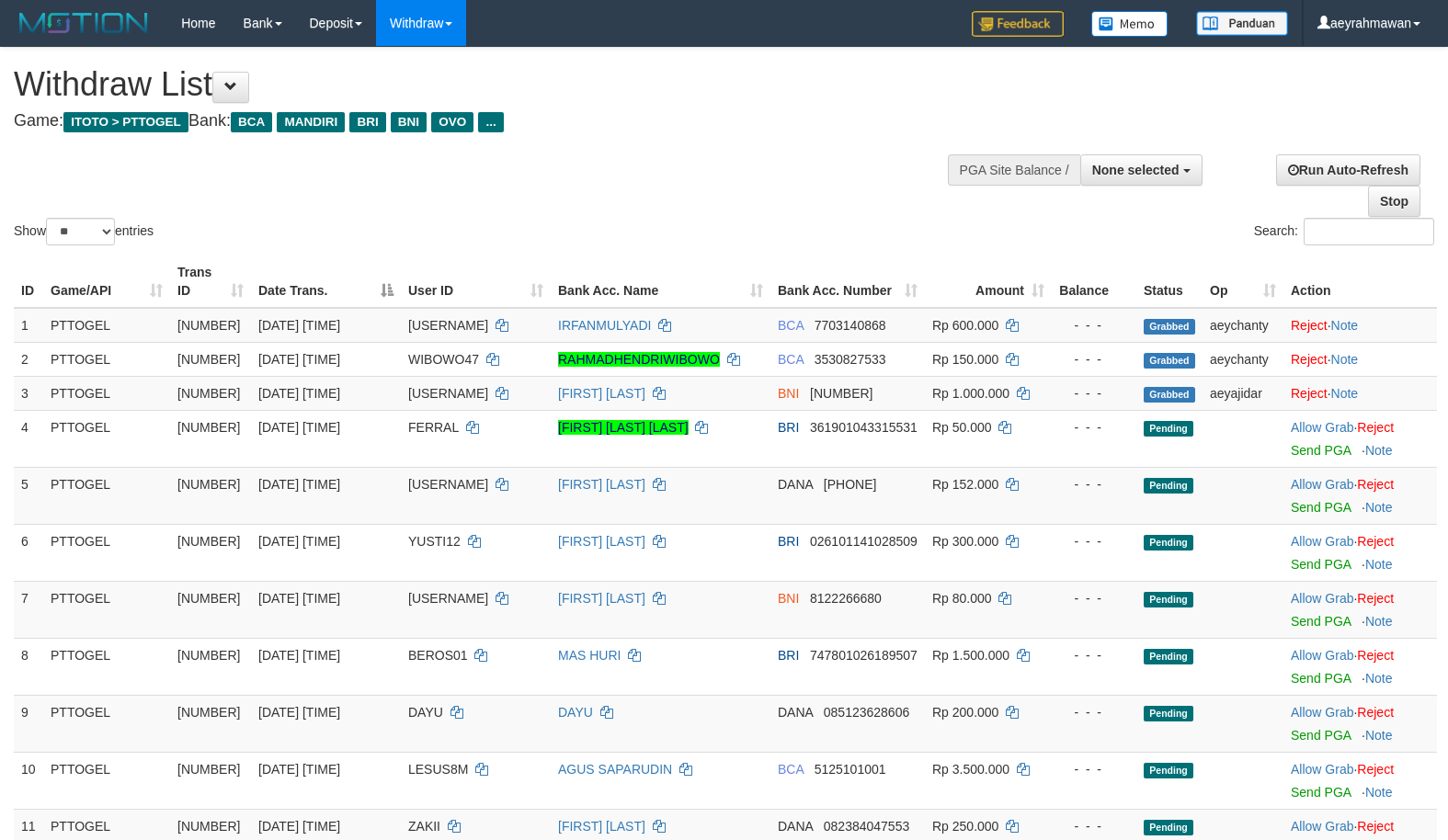 select 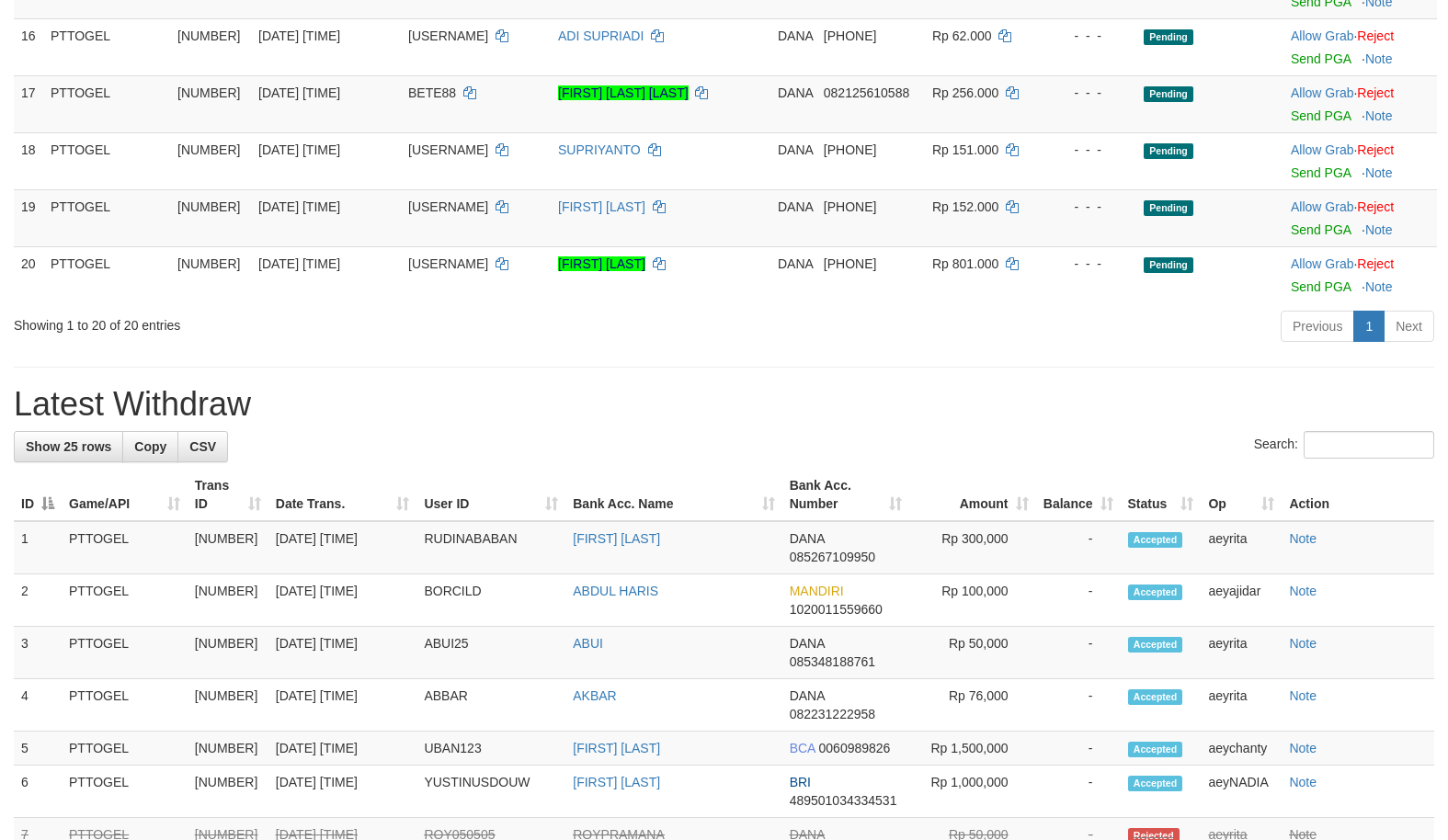 scroll, scrollTop: 901, scrollLeft: 0, axis: vertical 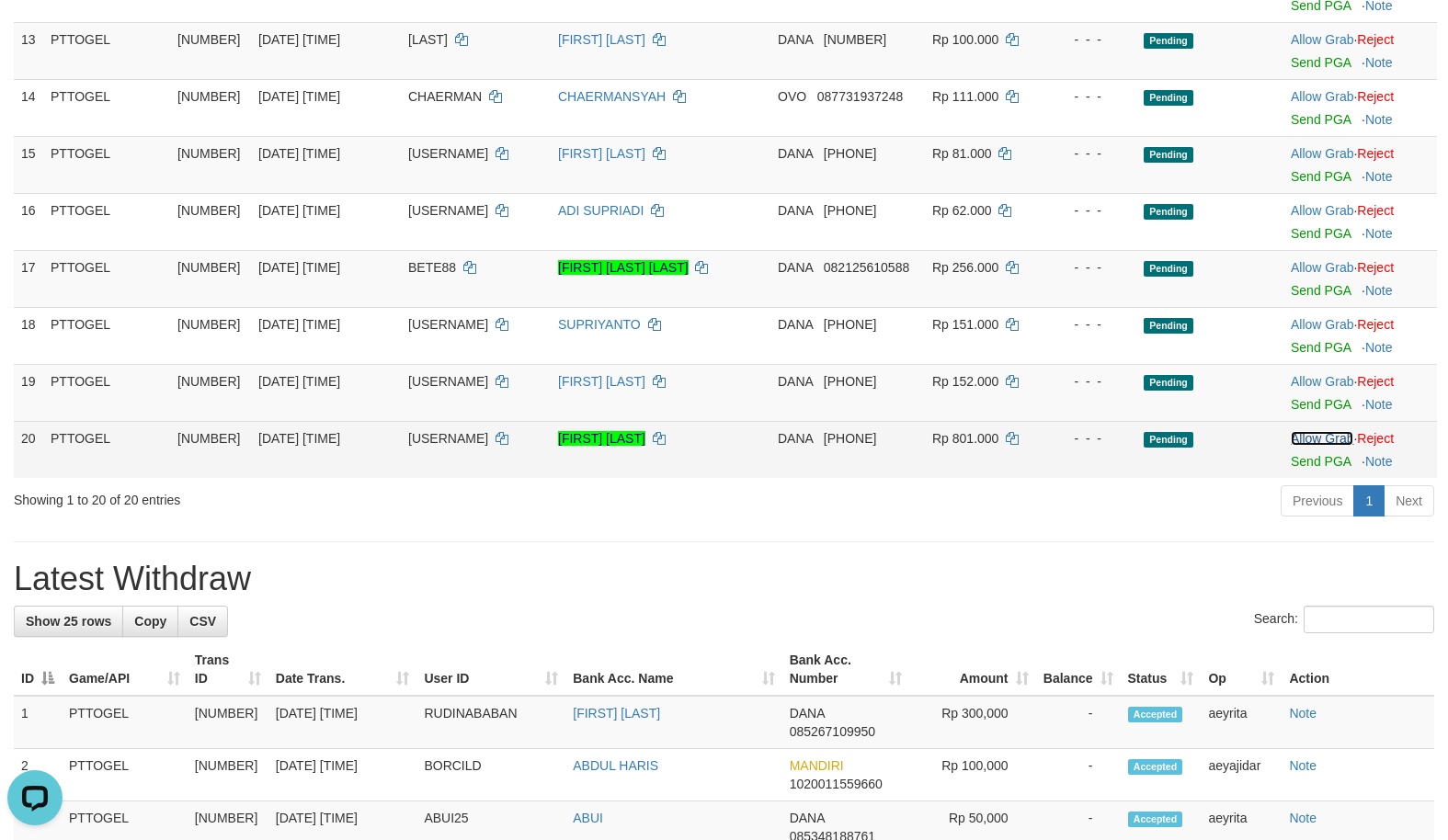 click on "Allow Grab" at bounding box center [1322, 438] 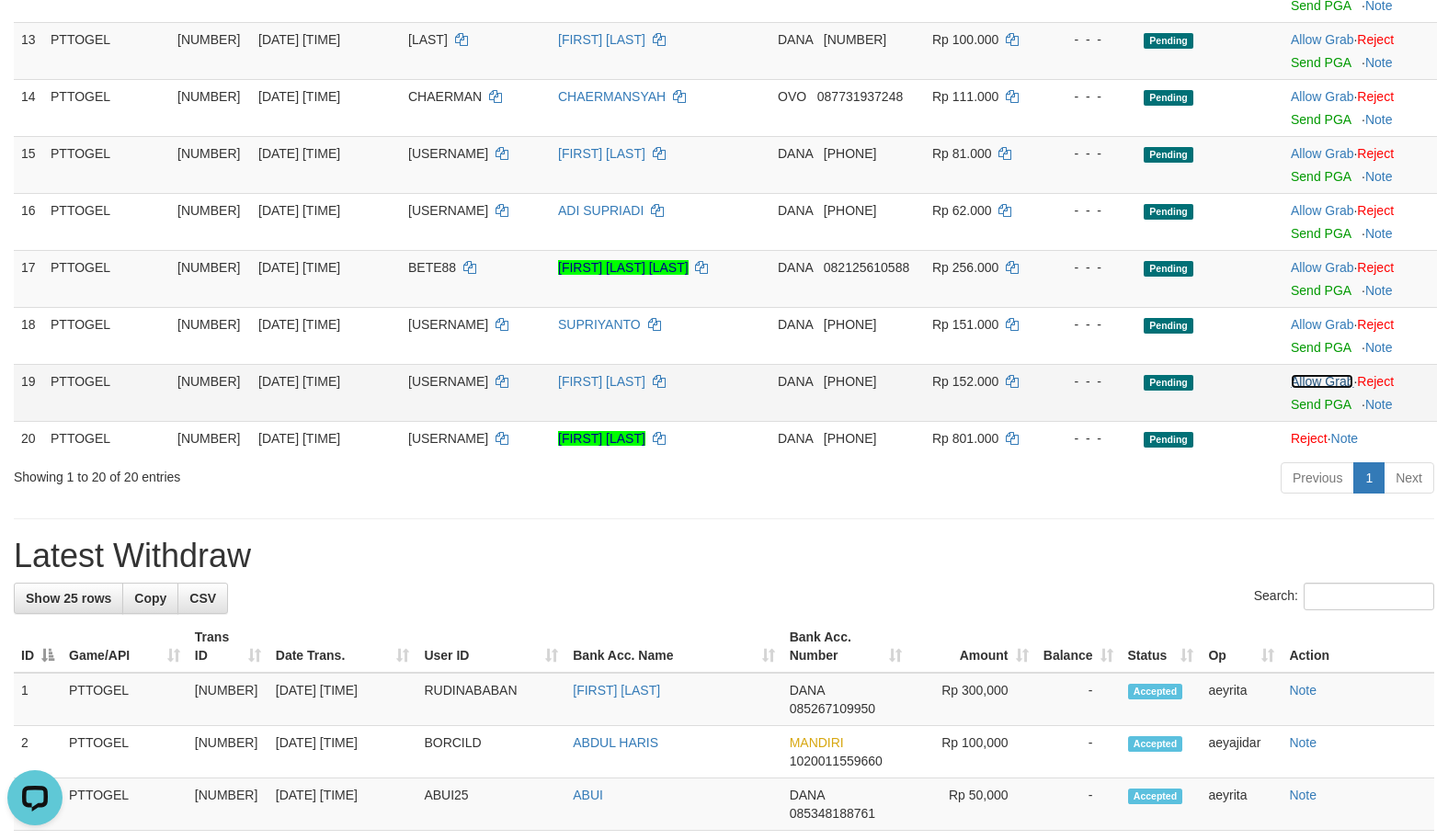 click on "Allow Grab" at bounding box center (1322, 381) 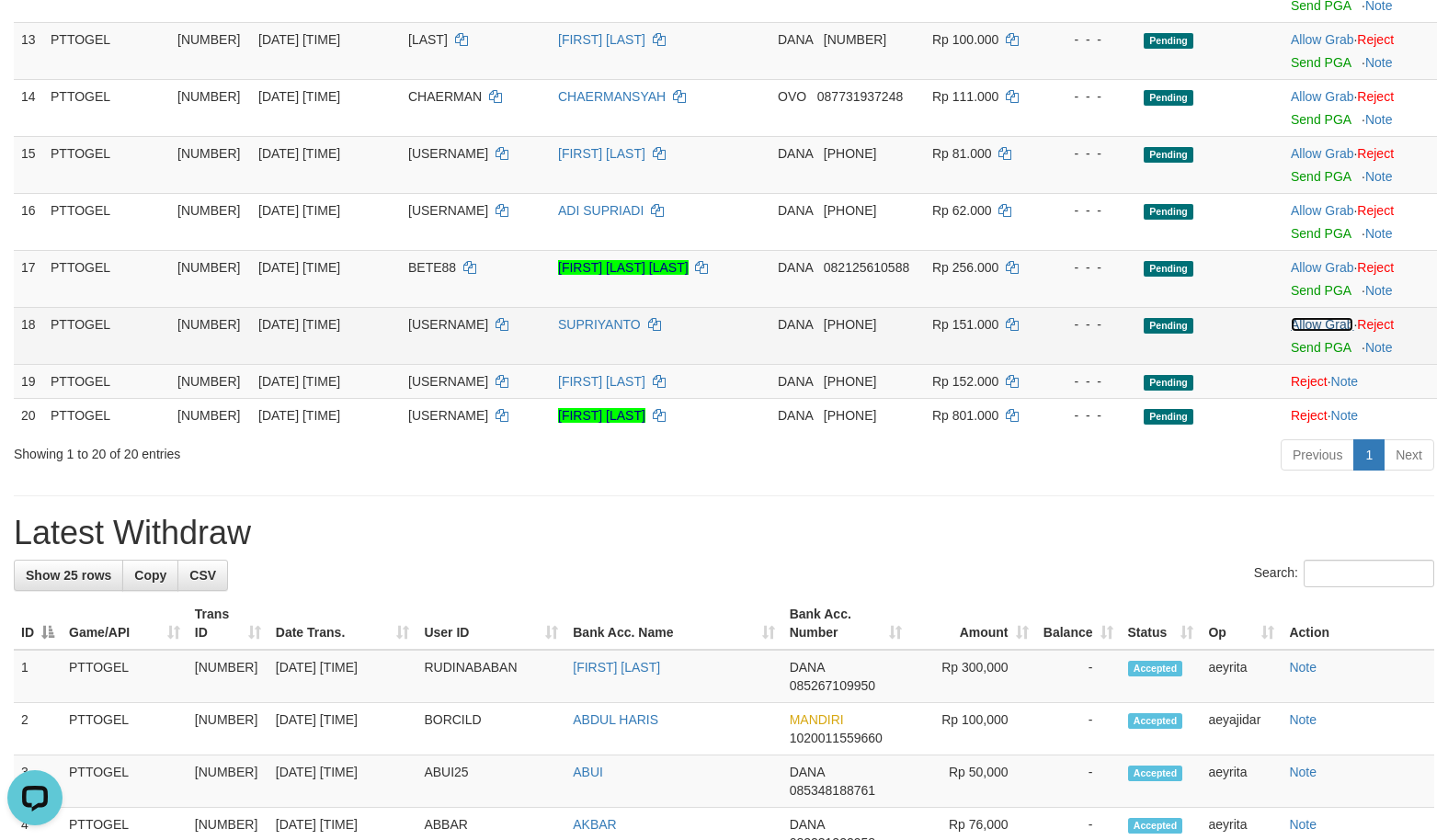 click on "Allow Grab" at bounding box center (1322, 324) 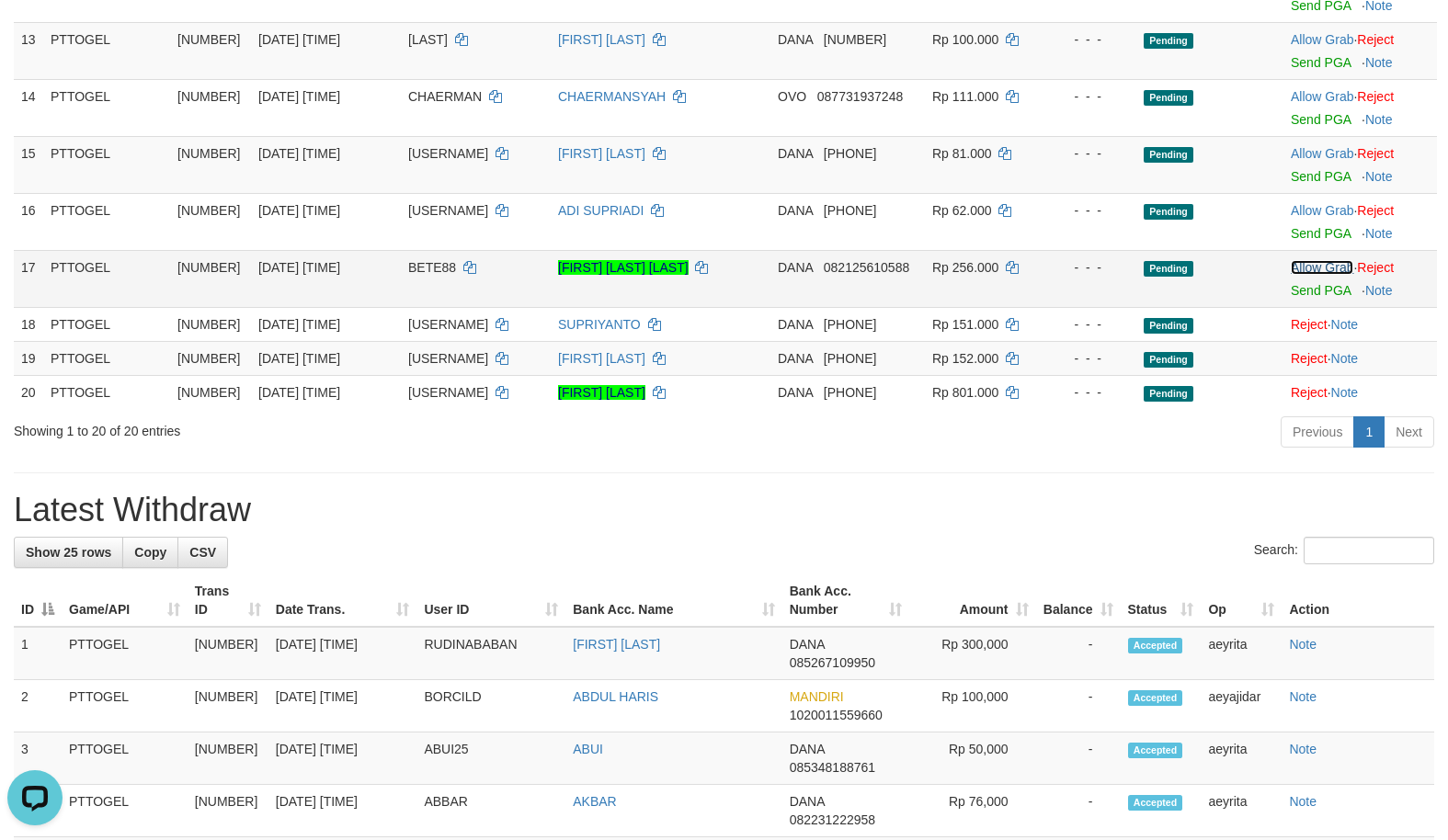 click on "Allow Grab" at bounding box center (1322, 267) 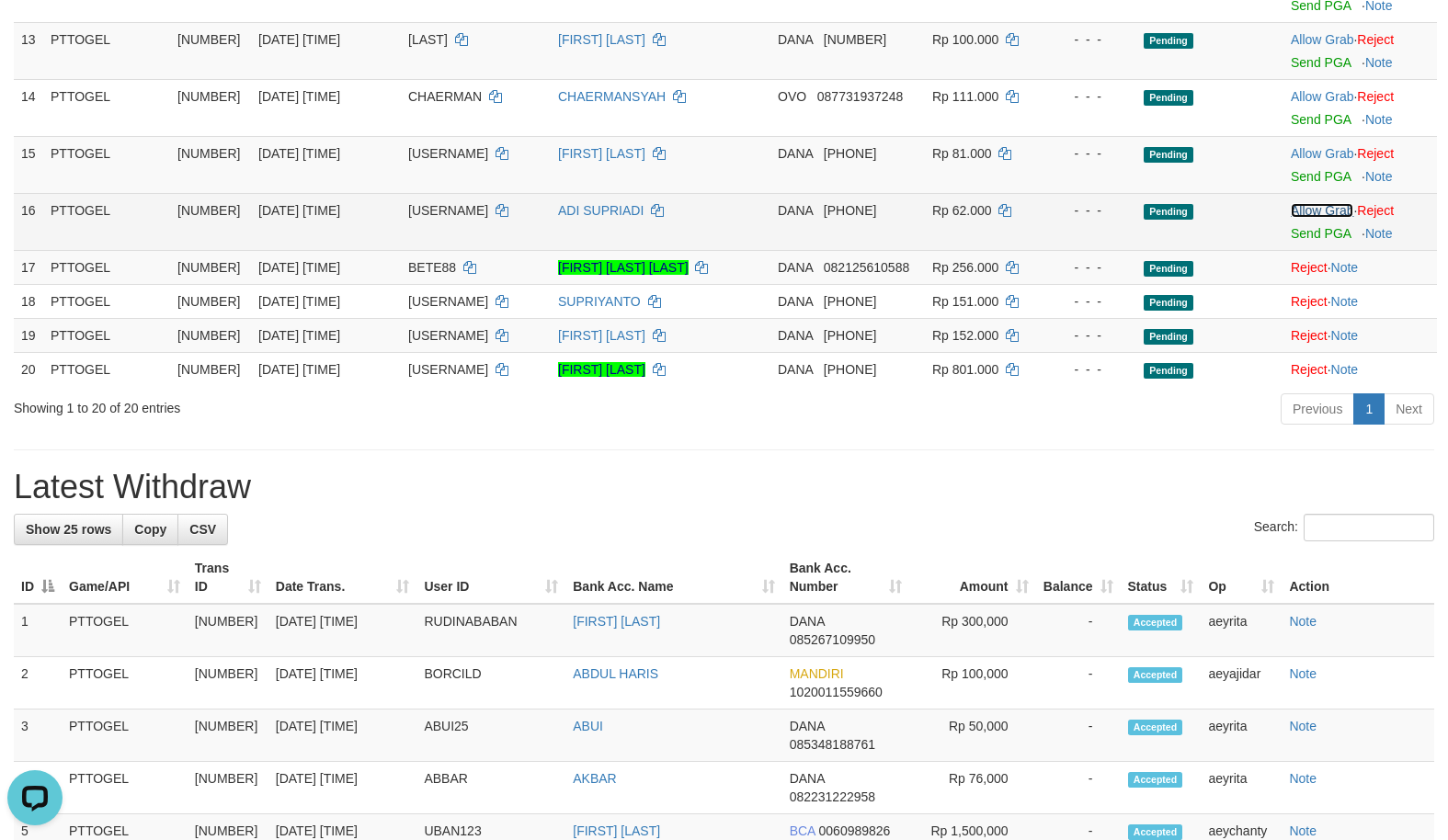 click on "Allow Grab" at bounding box center [1322, 210] 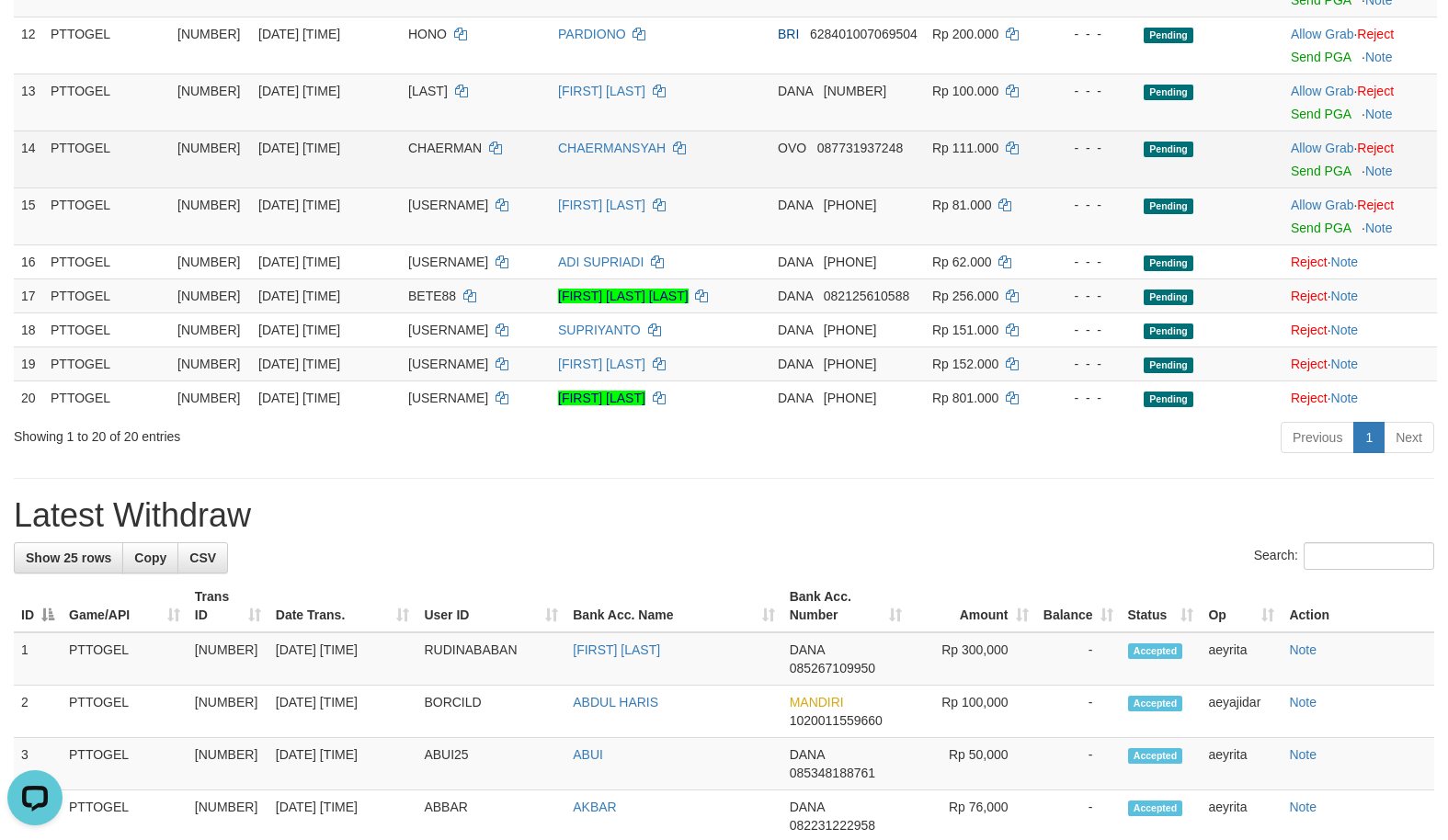 scroll, scrollTop: 717, scrollLeft: 0, axis: vertical 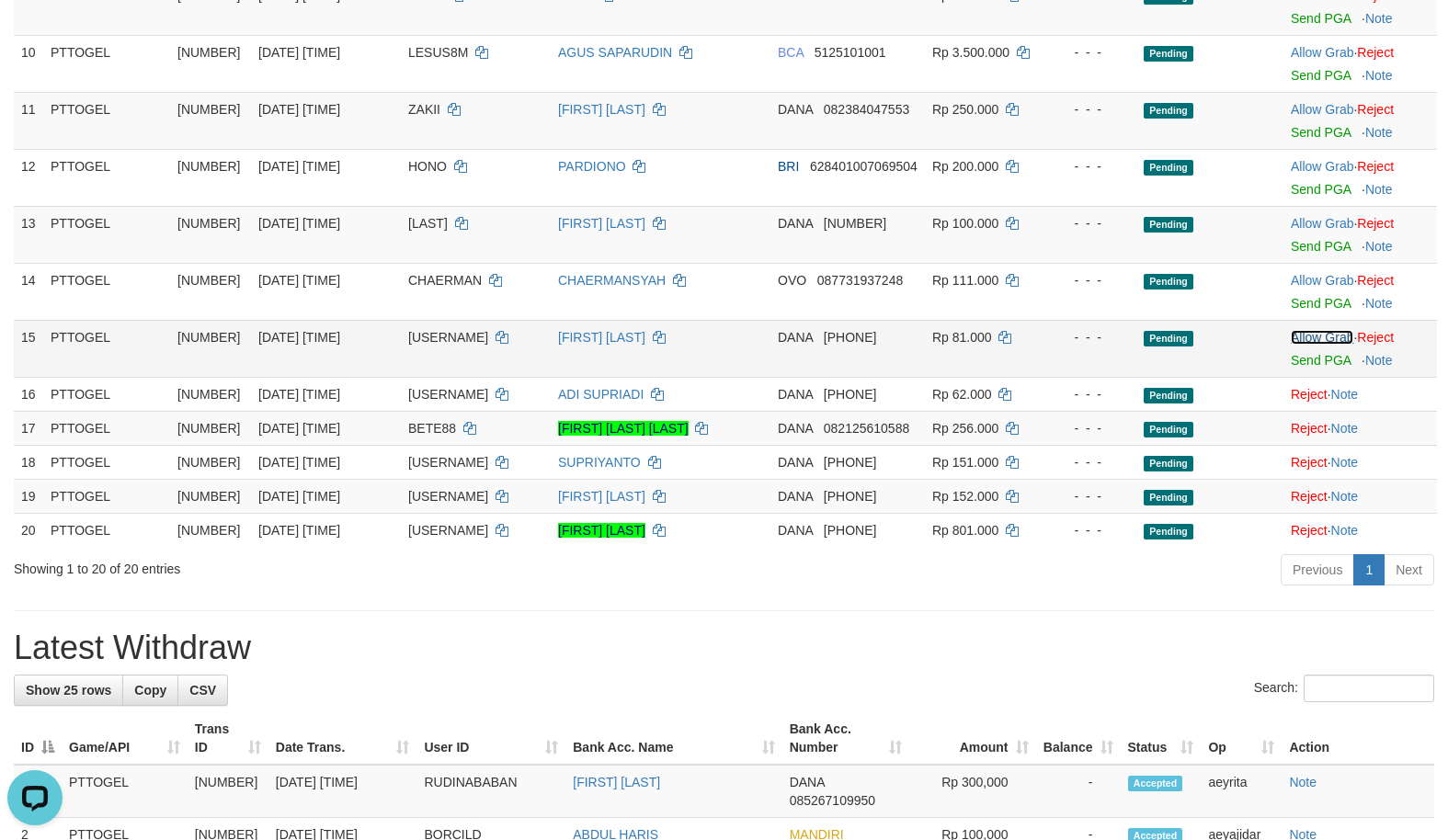 click on "Allow Grab" at bounding box center (1322, 337) 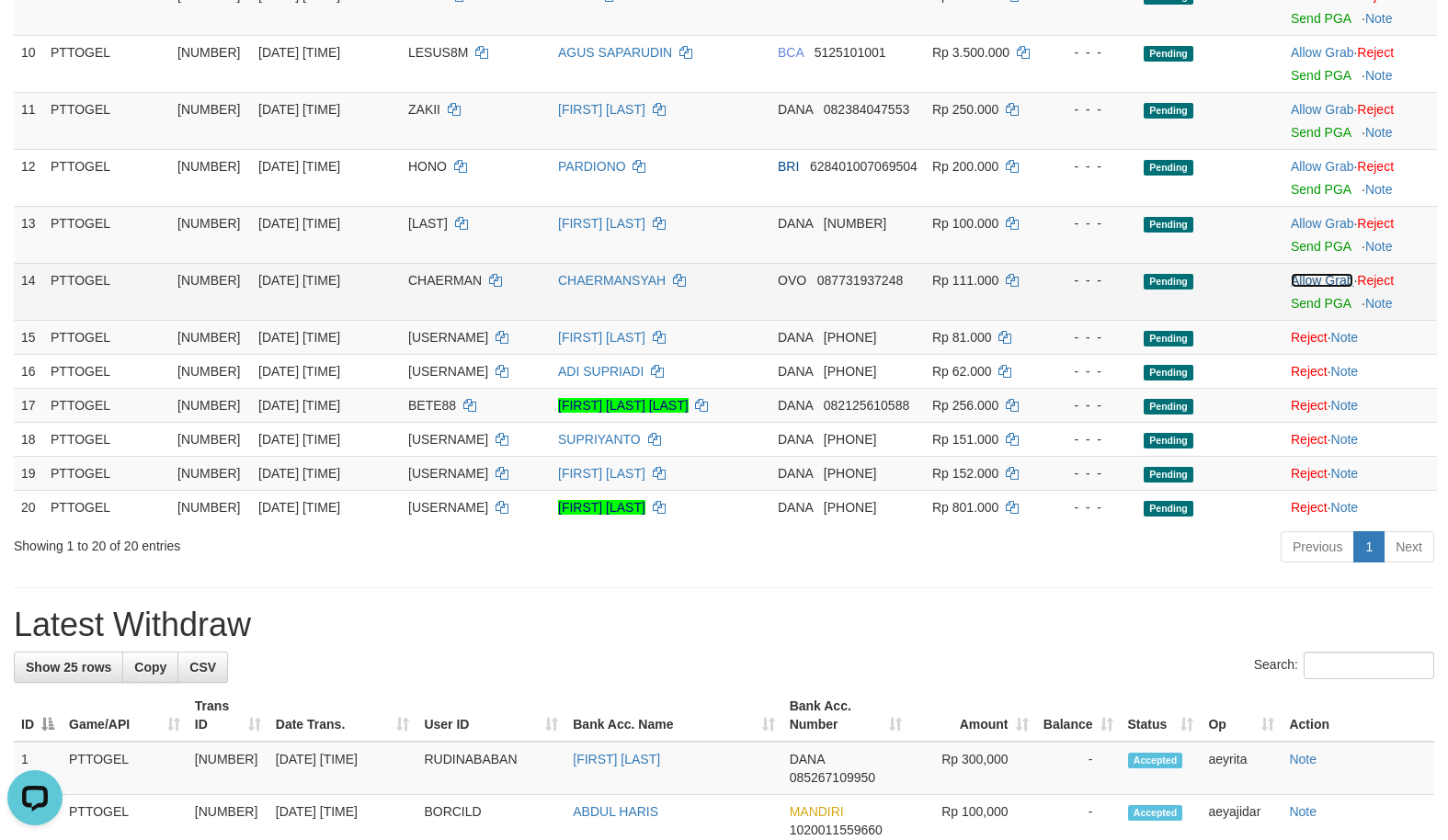 click on "Allow Grab" at bounding box center (1322, 280) 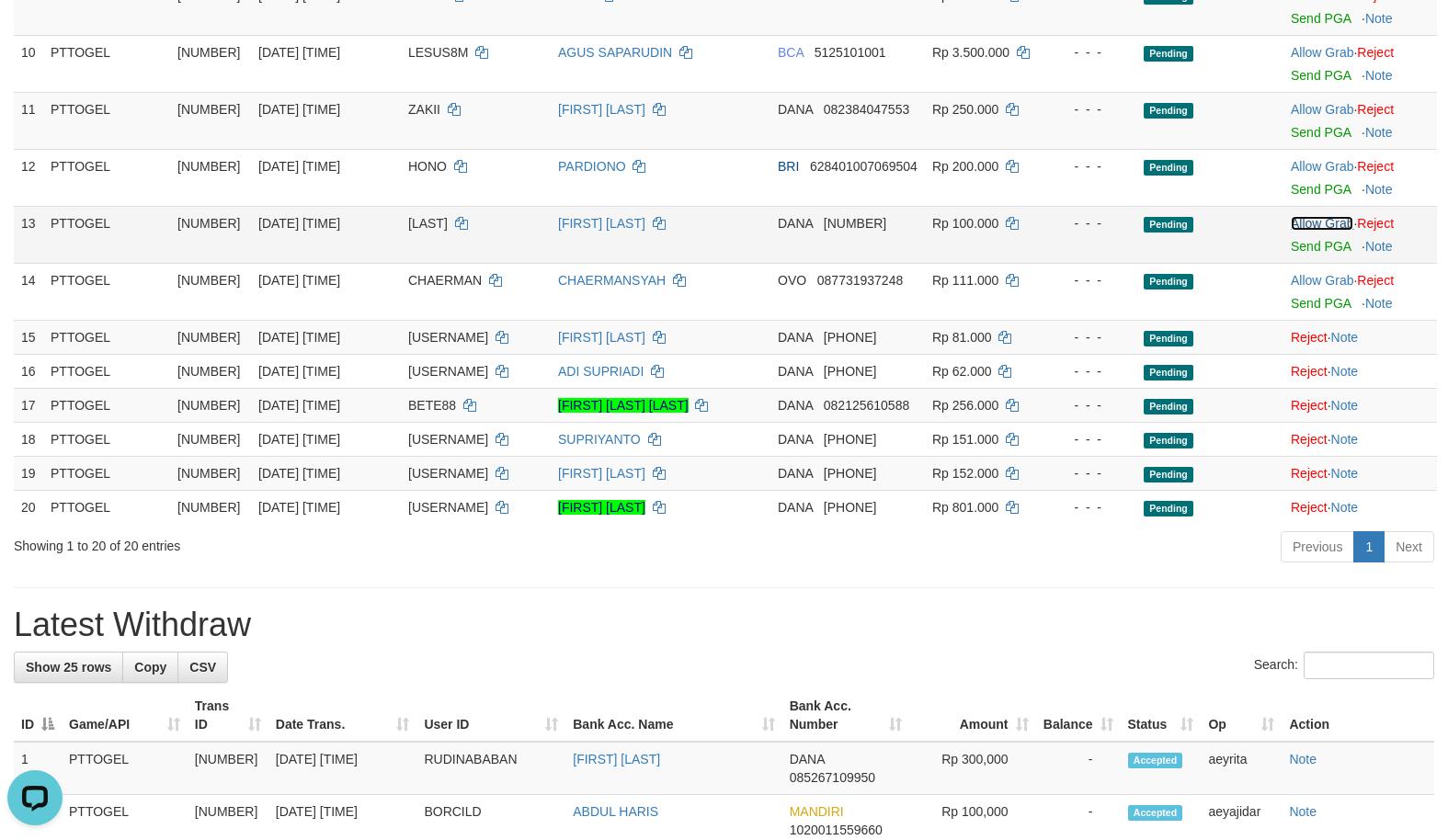 click on "Allow Grab" at bounding box center [1322, 223] 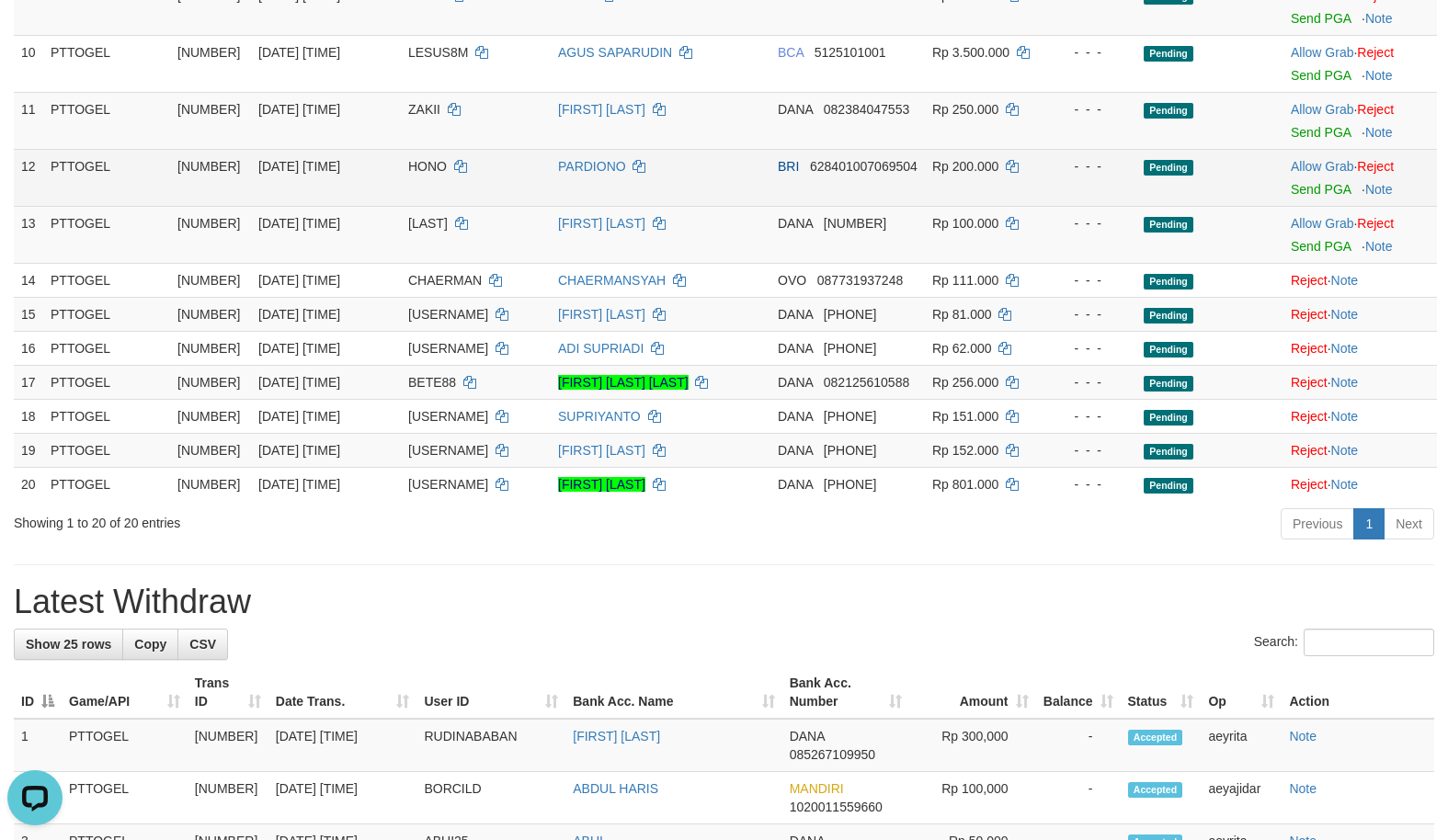 click on "Allow Grab   ·    Reject Send PGA     ·    Note" at bounding box center [1360, 177] 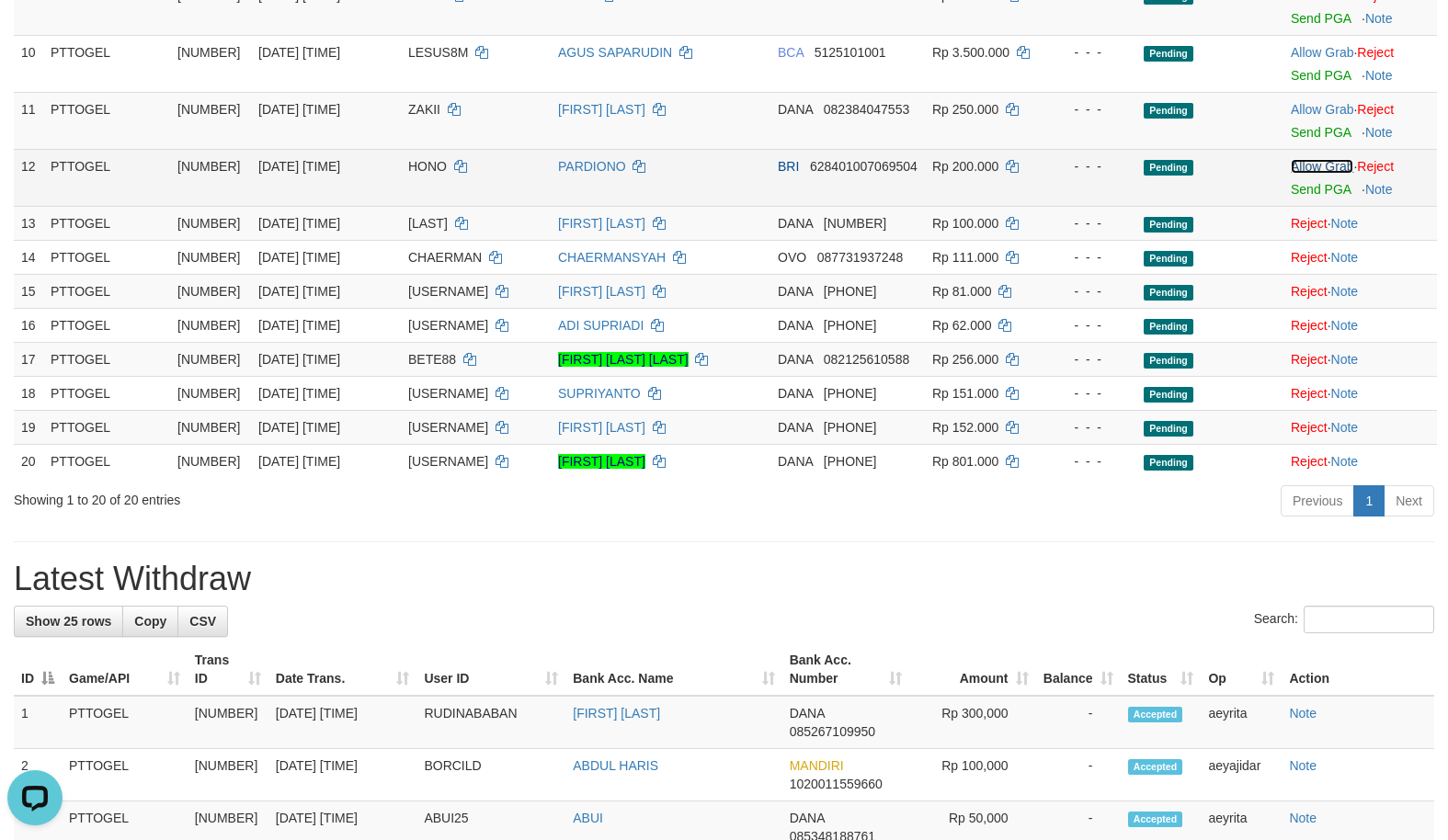 click on "Allow Grab" at bounding box center [1322, 166] 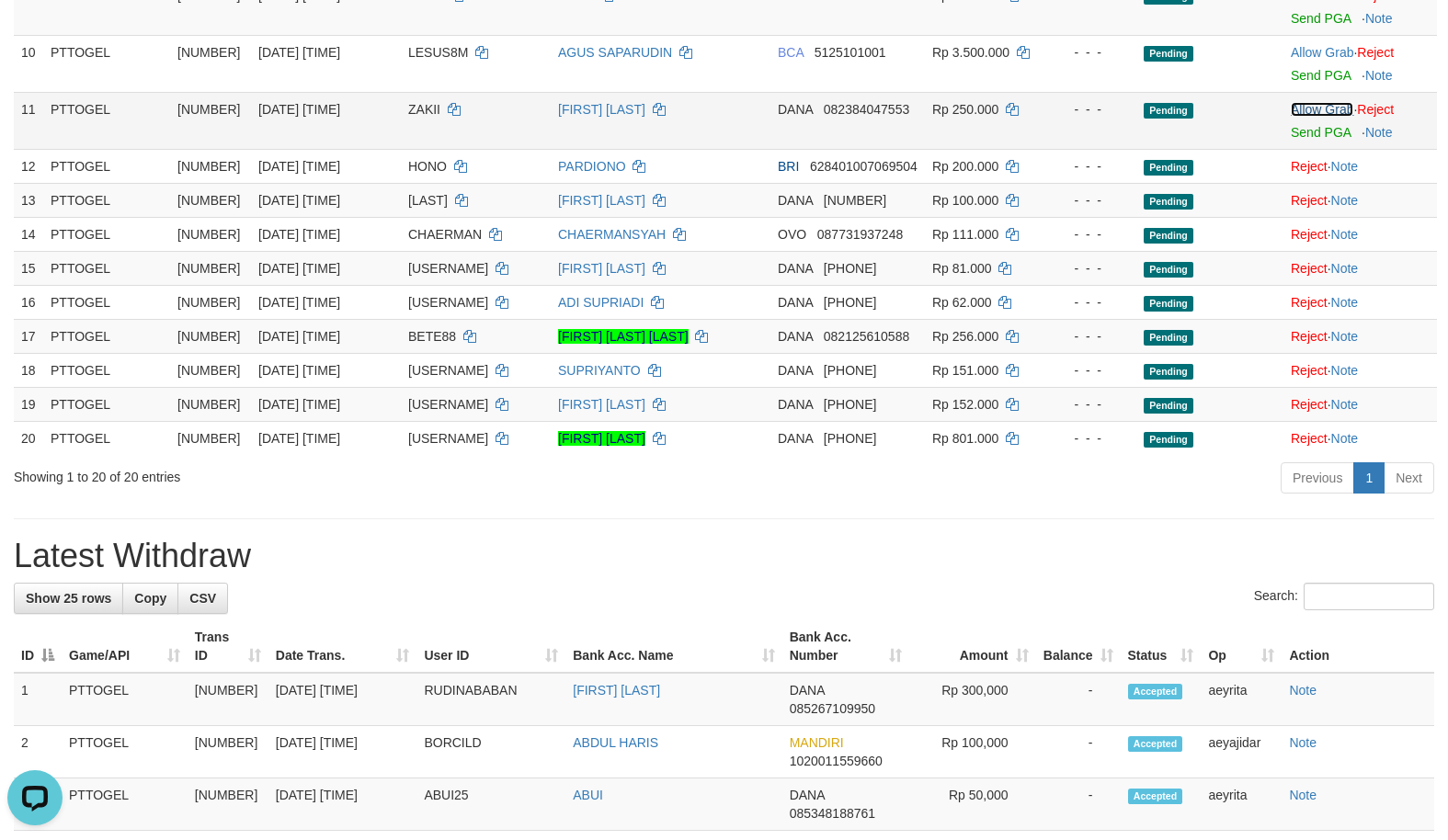 click on "Allow Grab" at bounding box center [1322, 109] 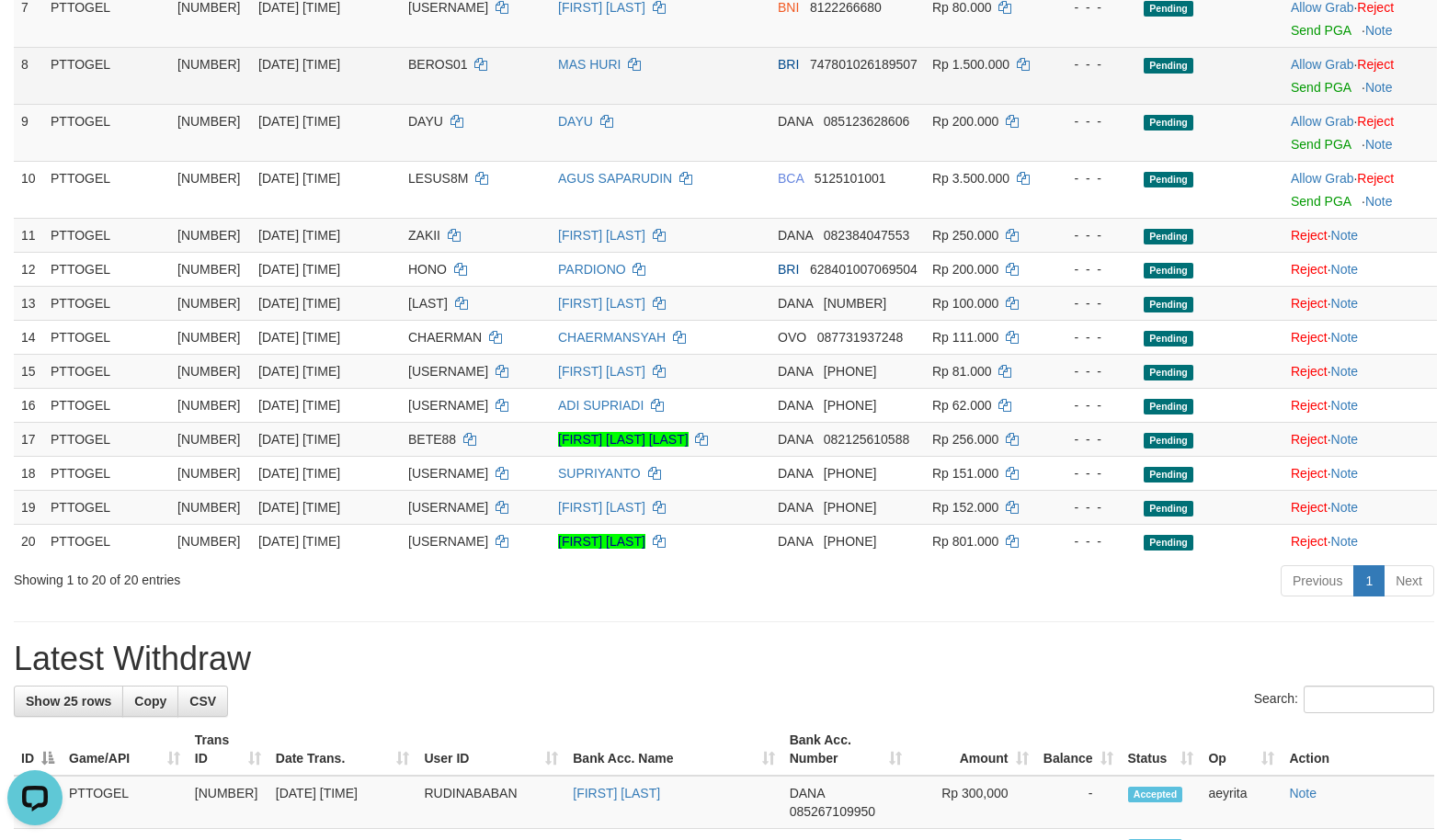scroll, scrollTop: 441, scrollLeft: 0, axis: vertical 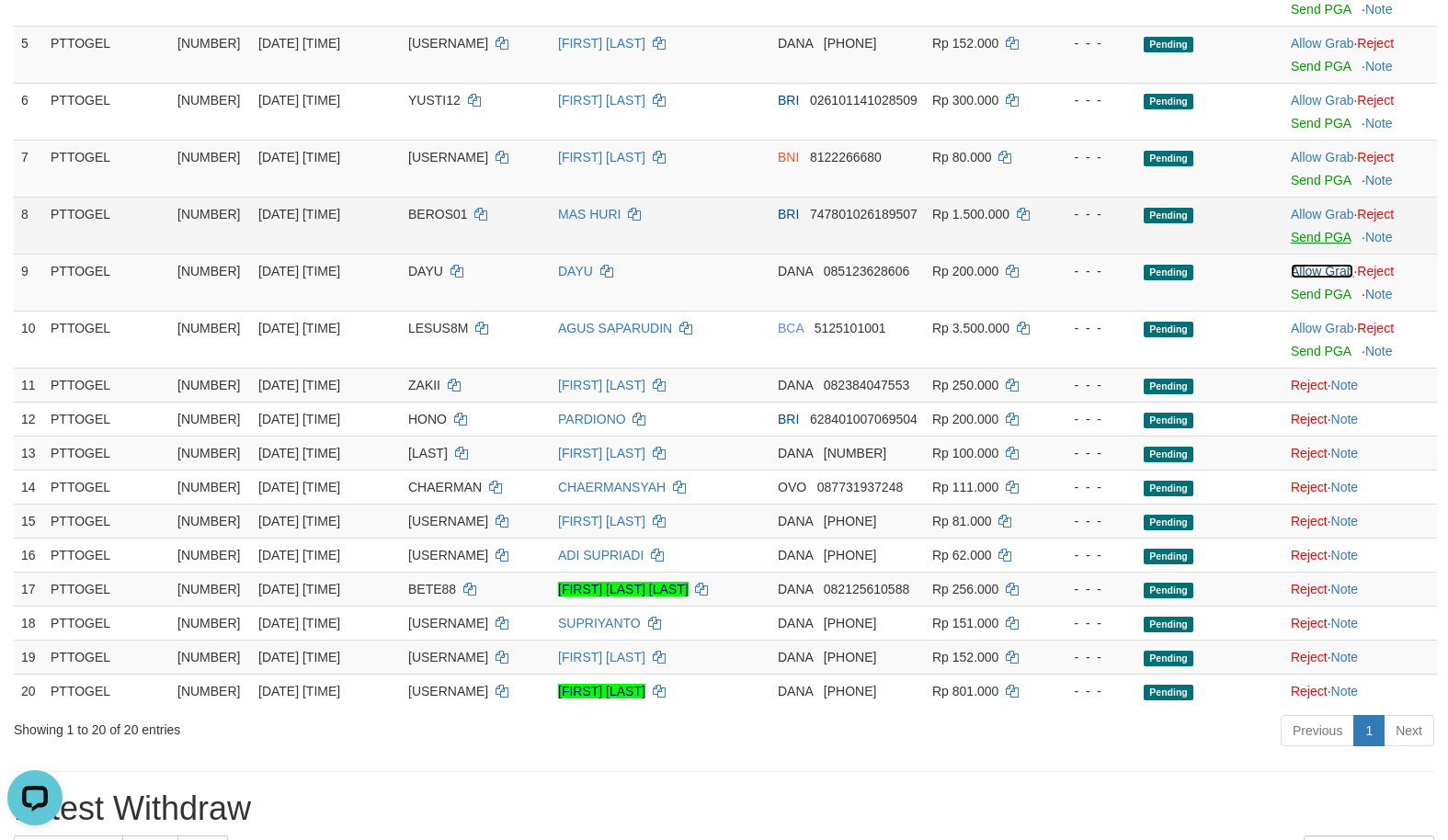 drag, startPoint x: 1294, startPoint y: 274, endPoint x: 1308, endPoint y: 234, distance: 42.37924 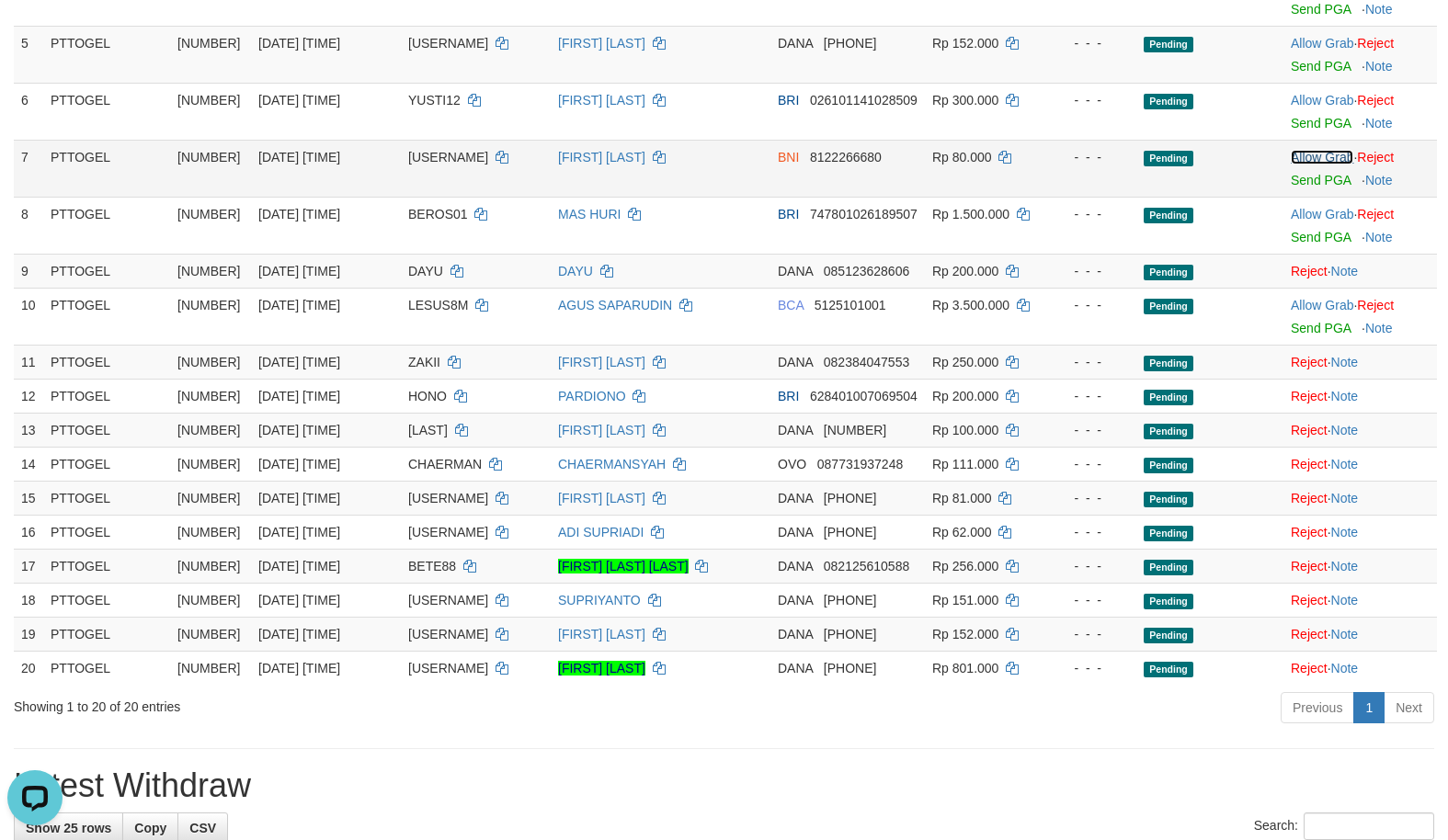click on "Allow Grab" at bounding box center [1322, 157] 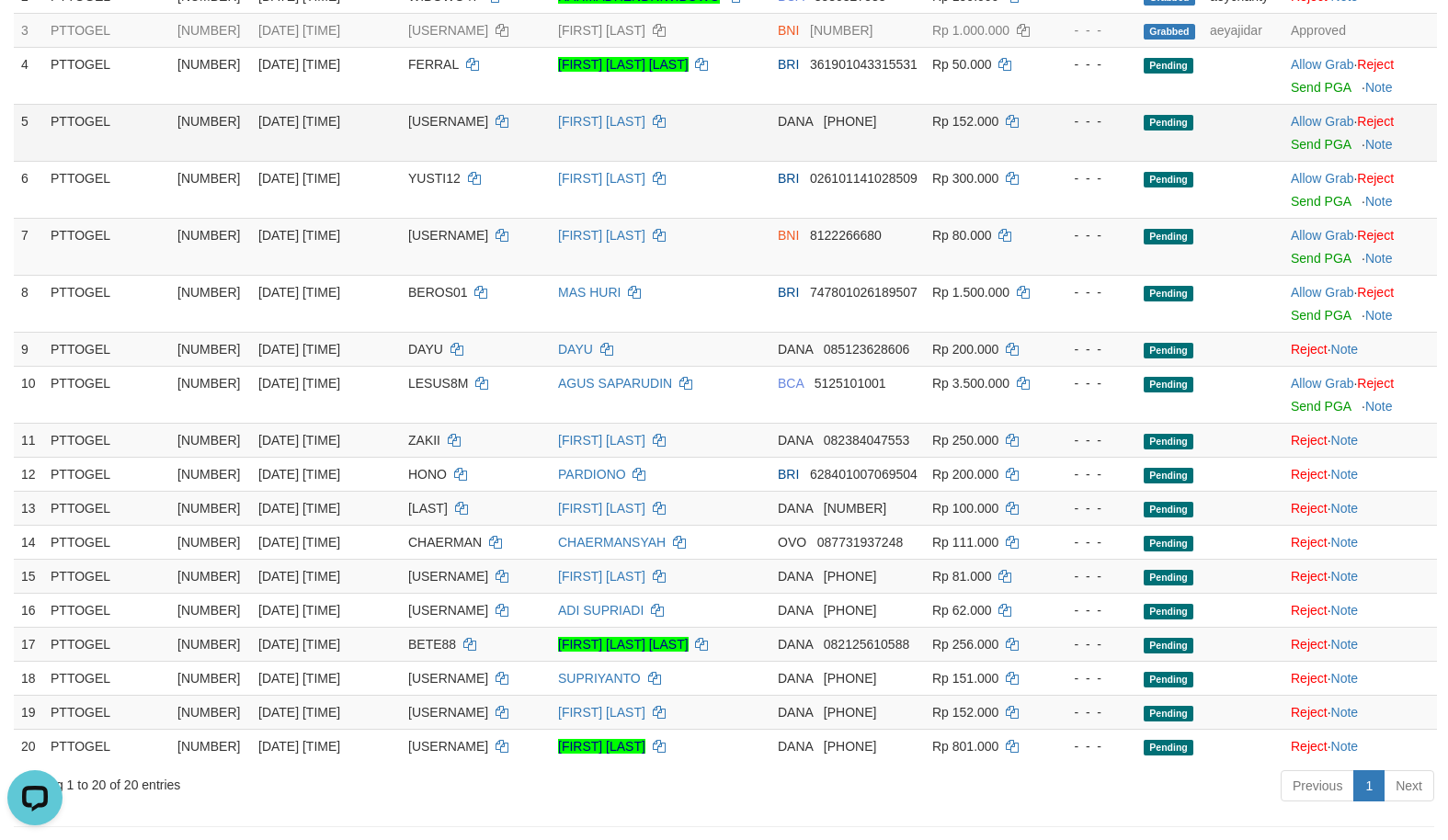 scroll, scrollTop: 257, scrollLeft: 0, axis: vertical 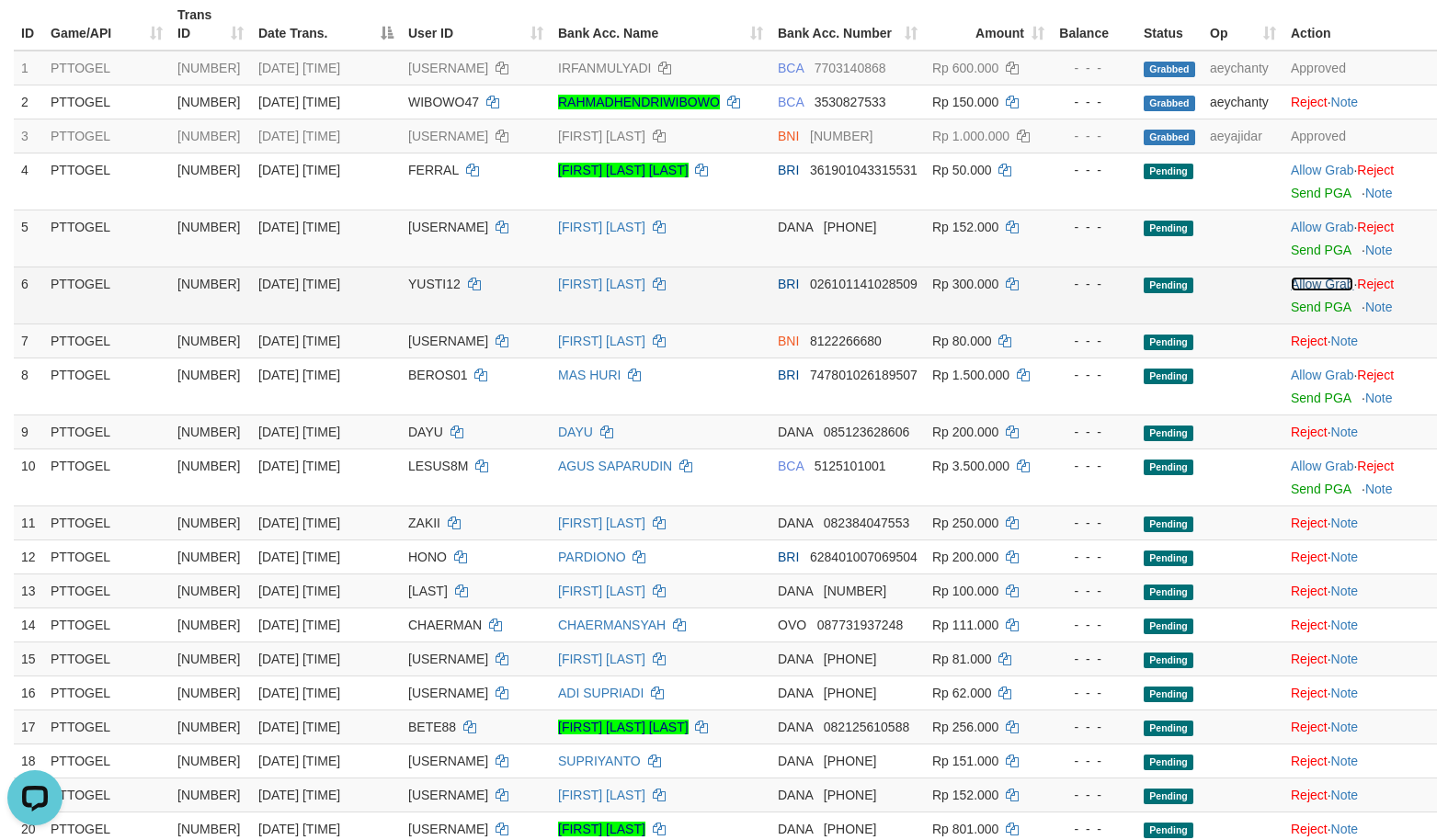 click on "Allow Grab" at bounding box center (1322, 284) 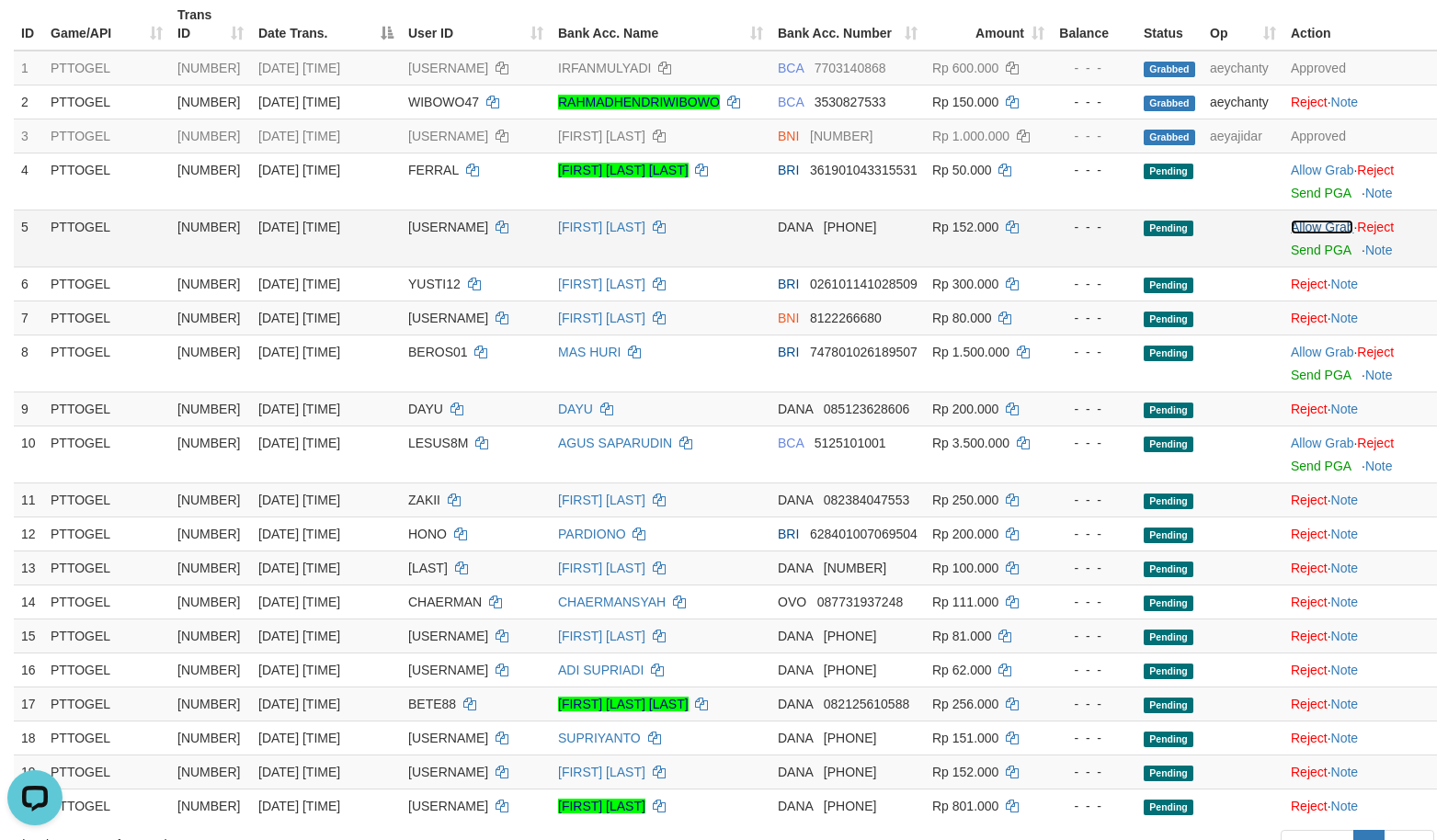 click on "Allow Grab" at bounding box center [1322, 227] 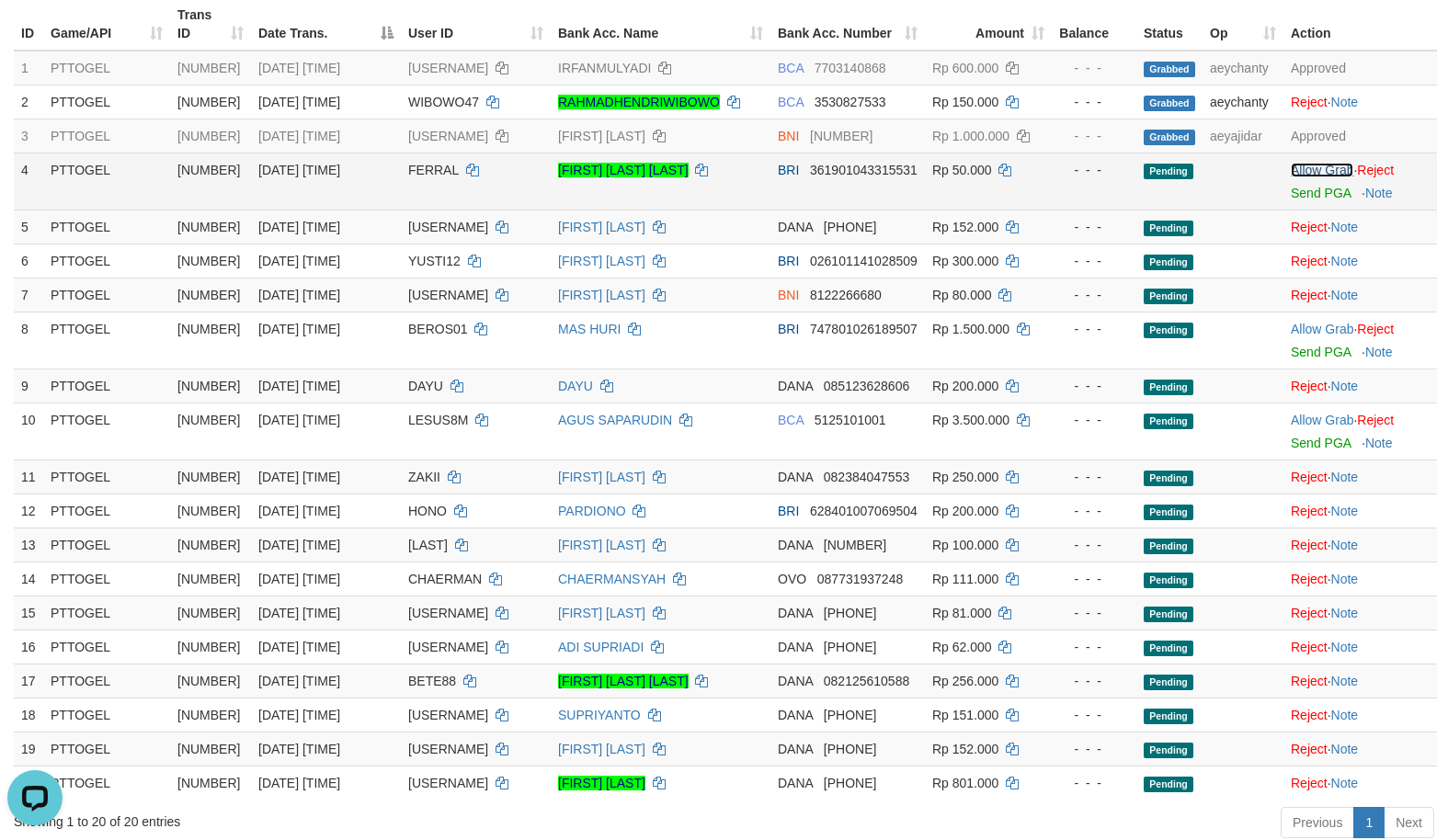 click on "Allow Grab" at bounding box center (1322, 170) 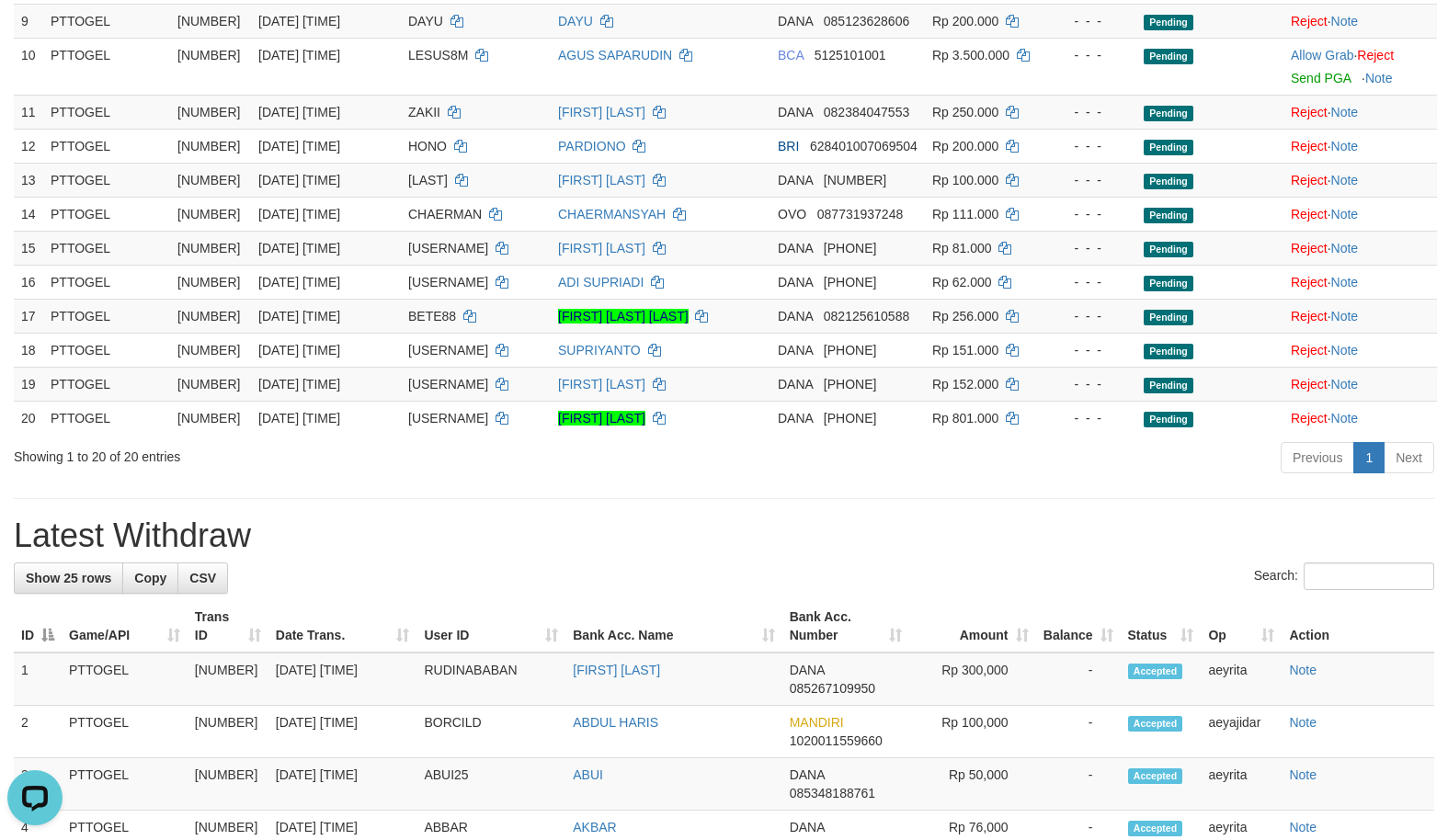 scroll, scrollTop: 601, scrollLeft: 0, axis: vertical 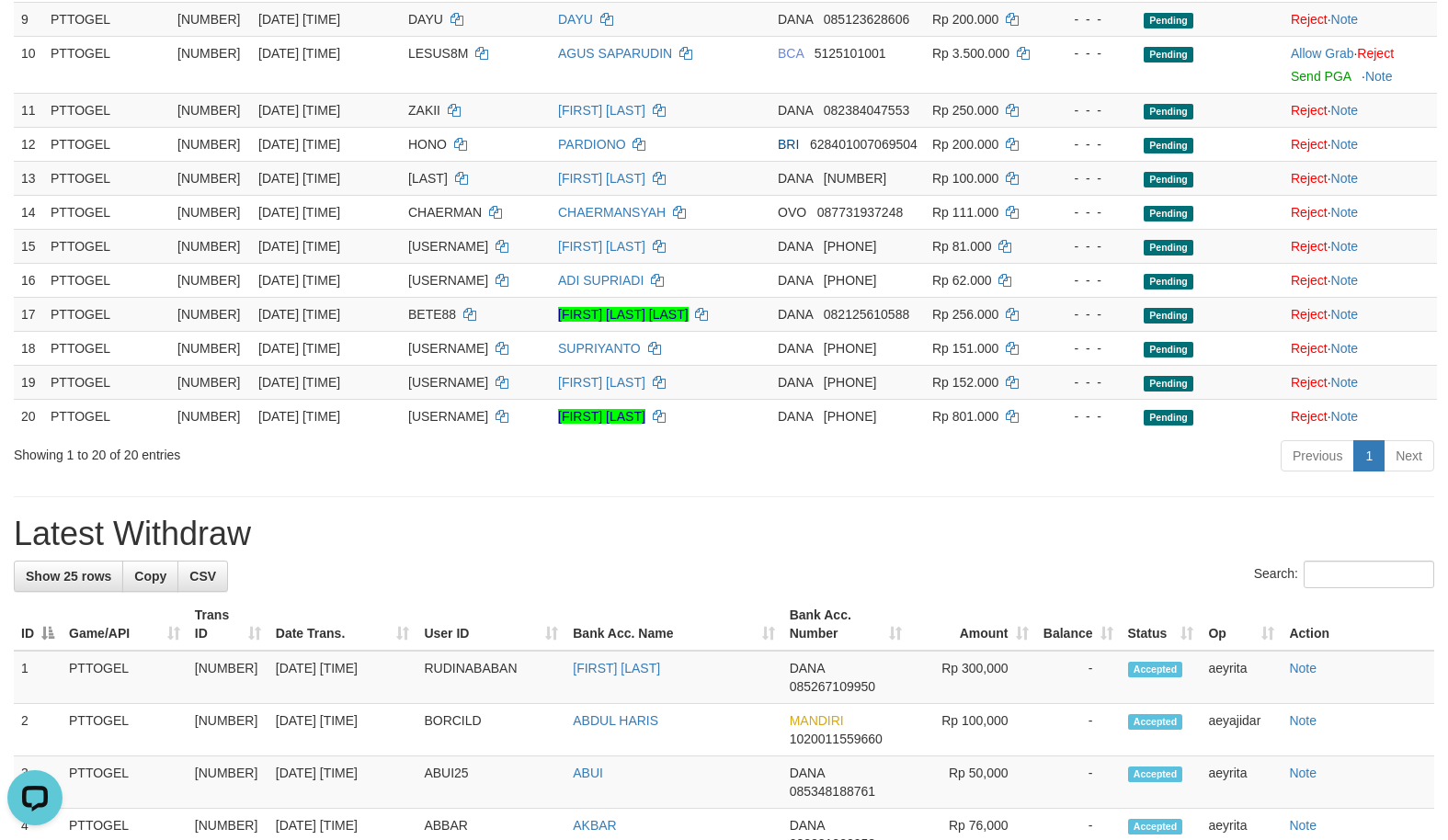 click on "**********" at bounding box center [724, 691] 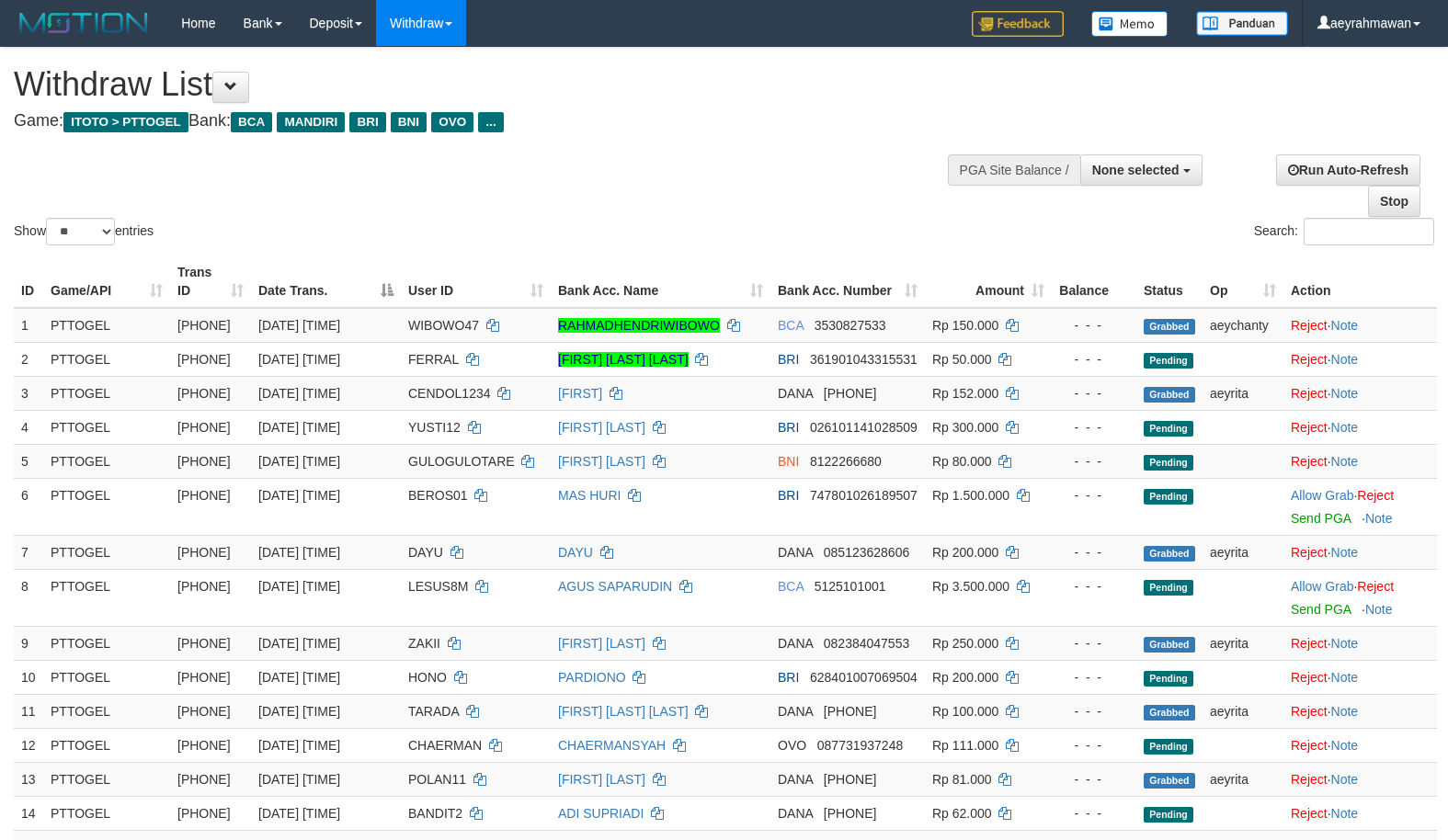 select 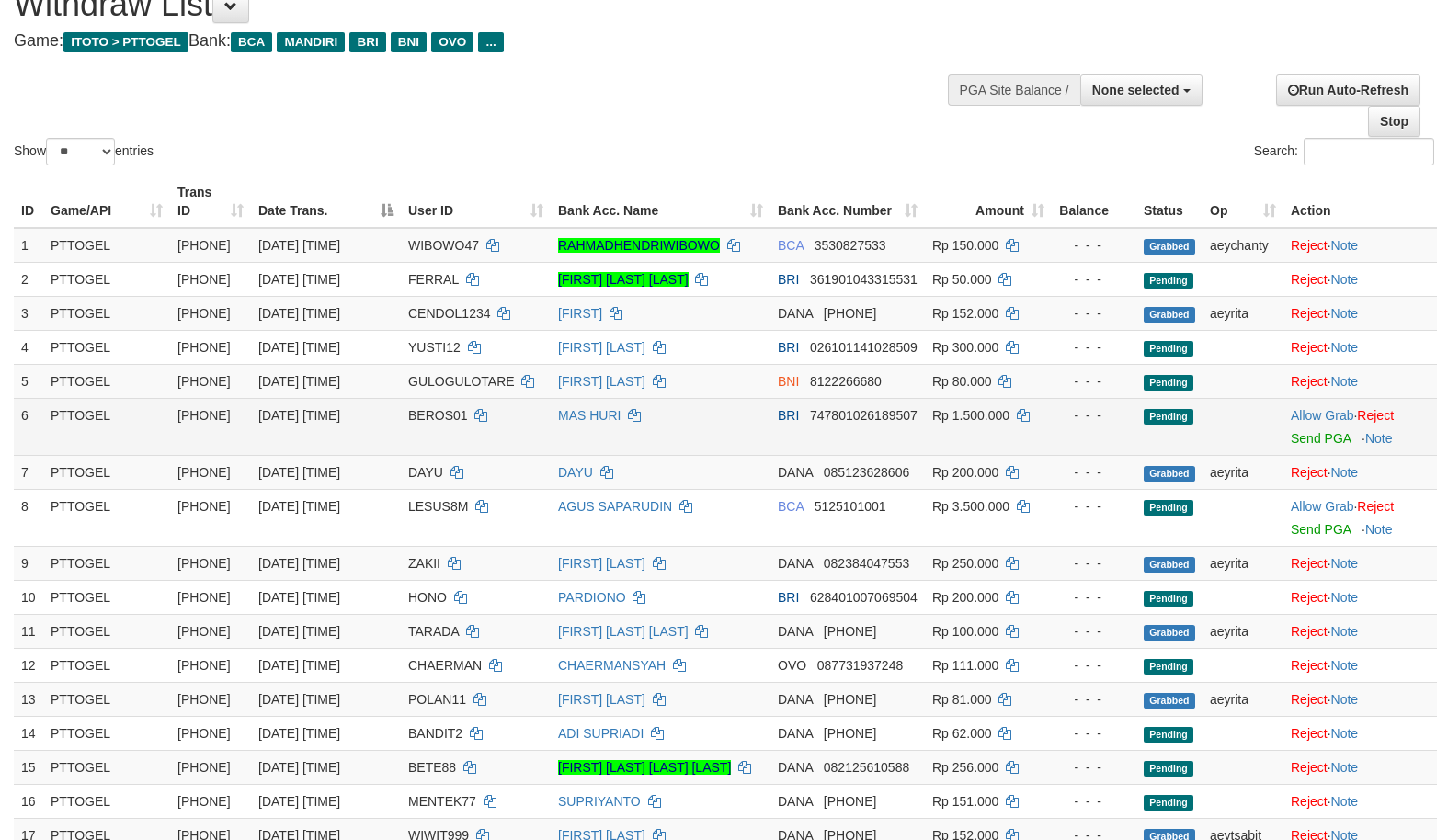 scroll, scrollTop: 184, scrollLeft: 0, axis: vertical 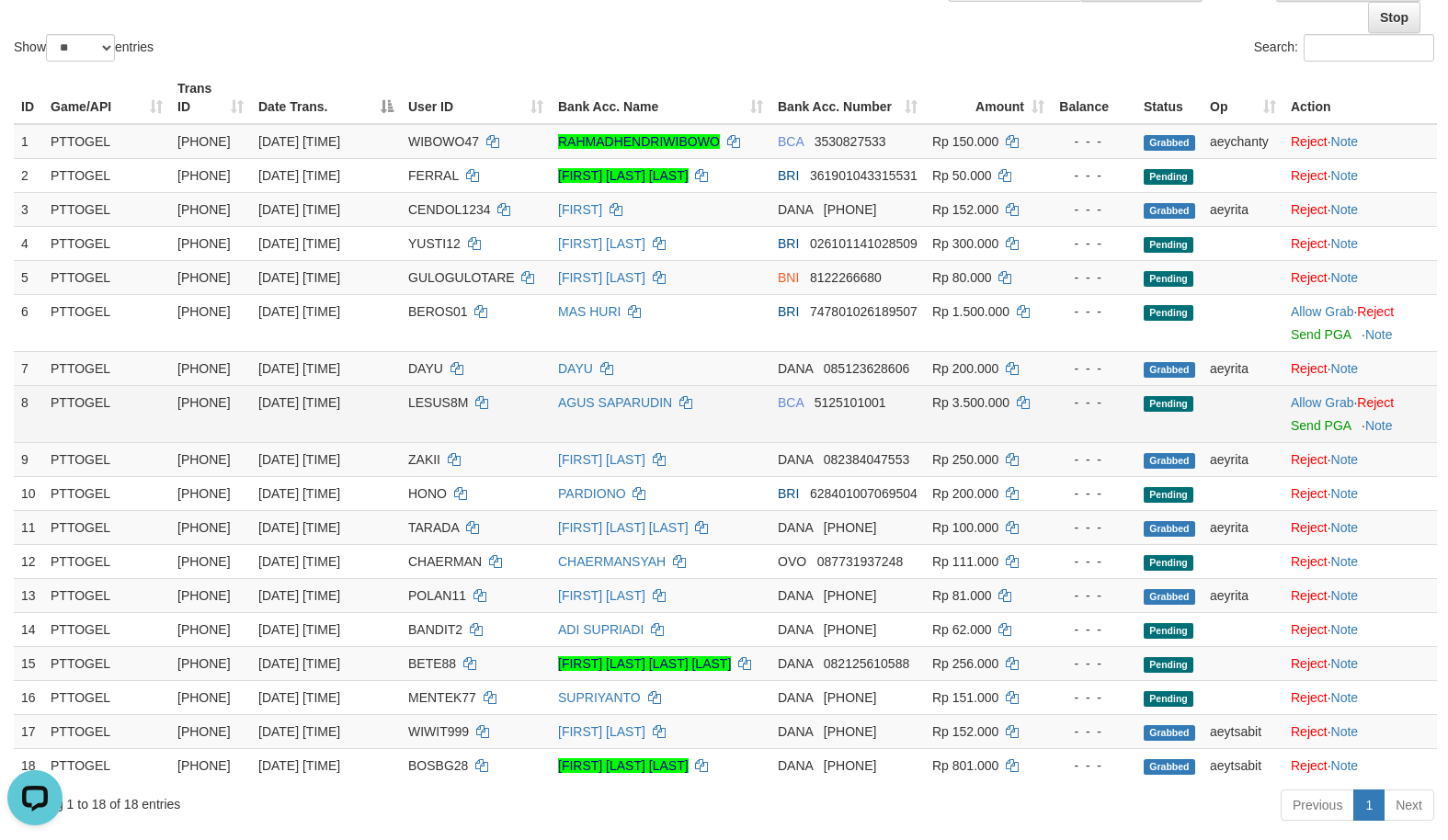 click on "LESUS8M" at bounding box center [438, 403] 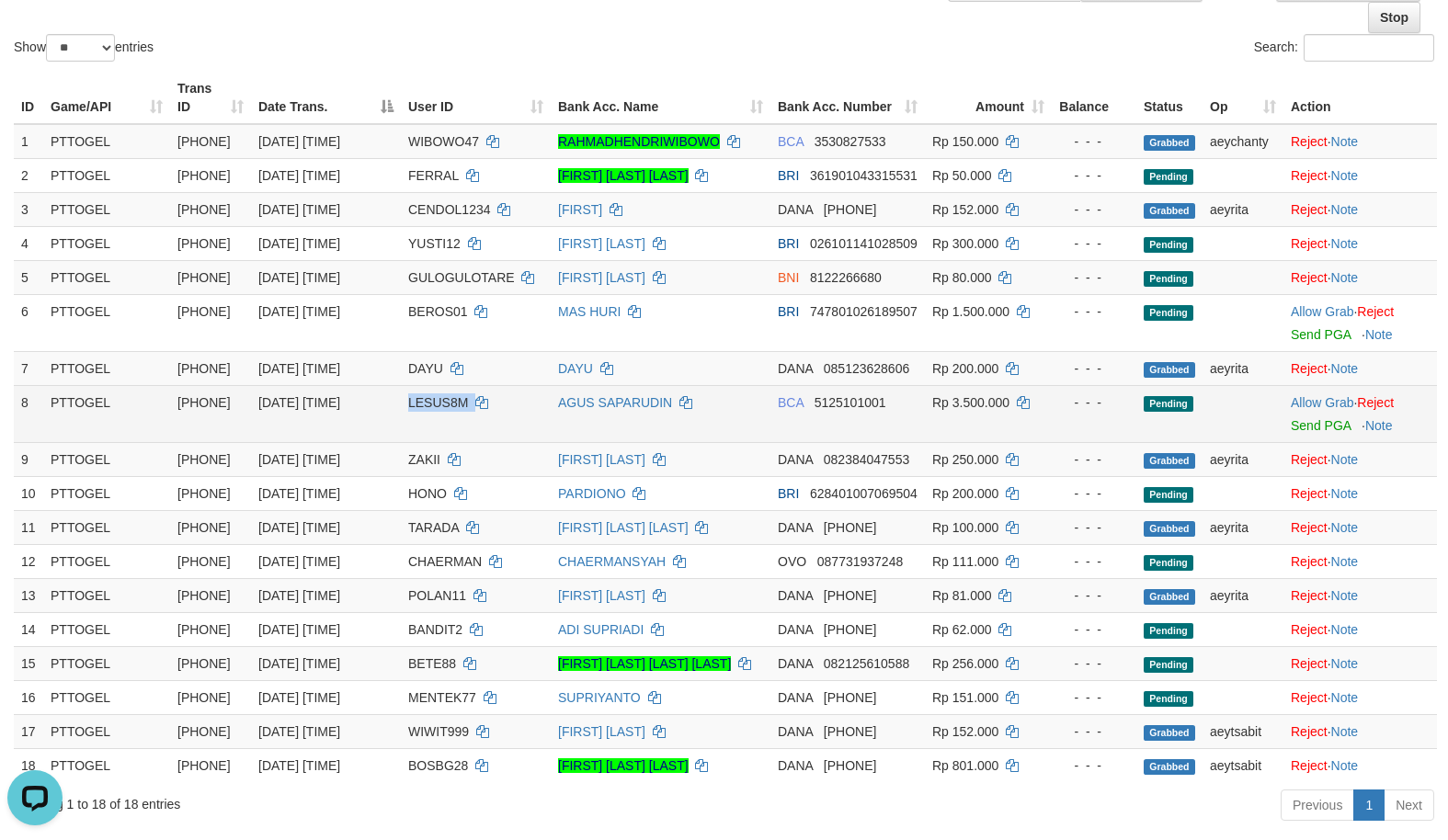 click on "LESUS8M" at bounding box center (438, 403) 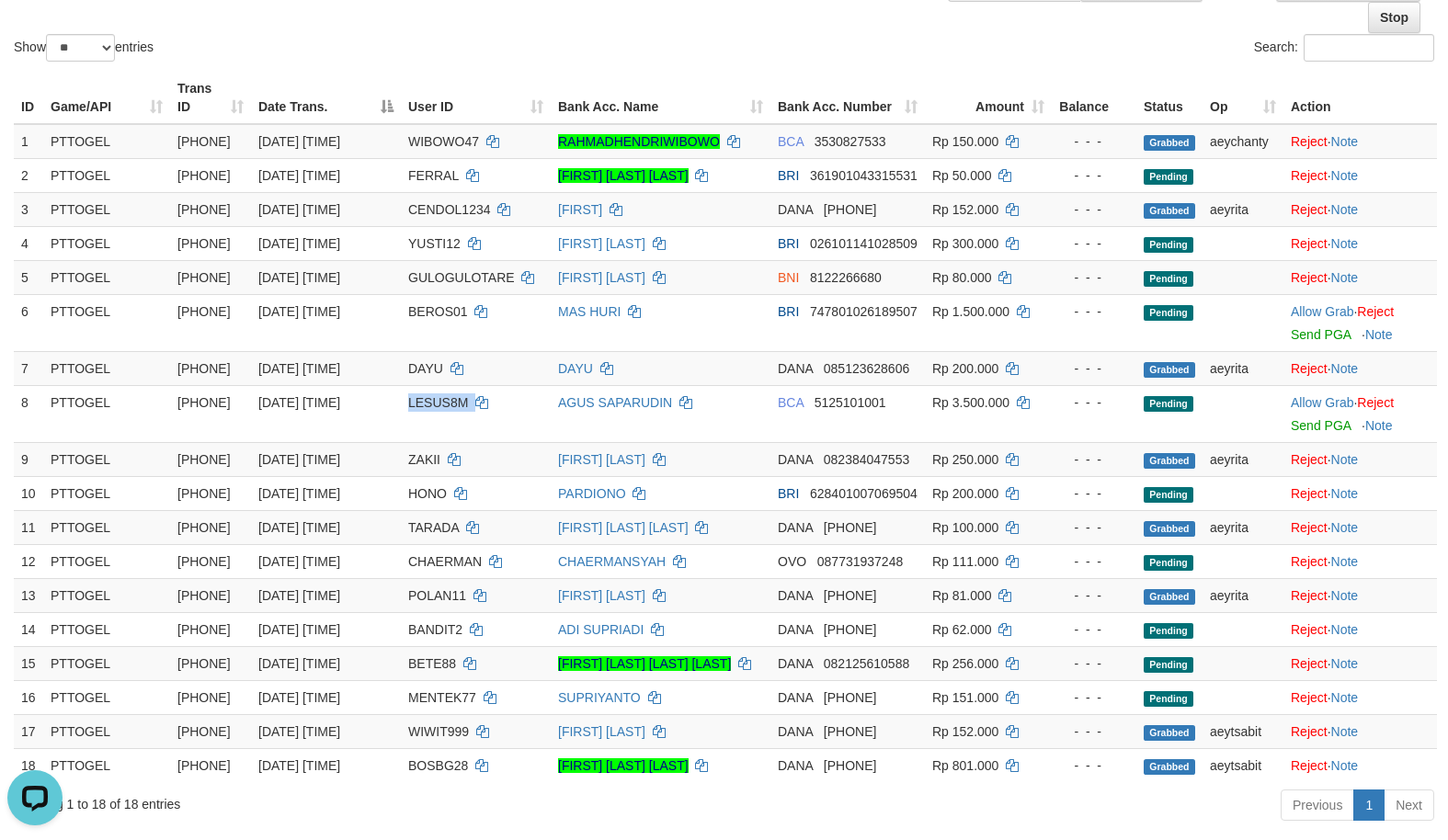 copy on "LESUS8M" 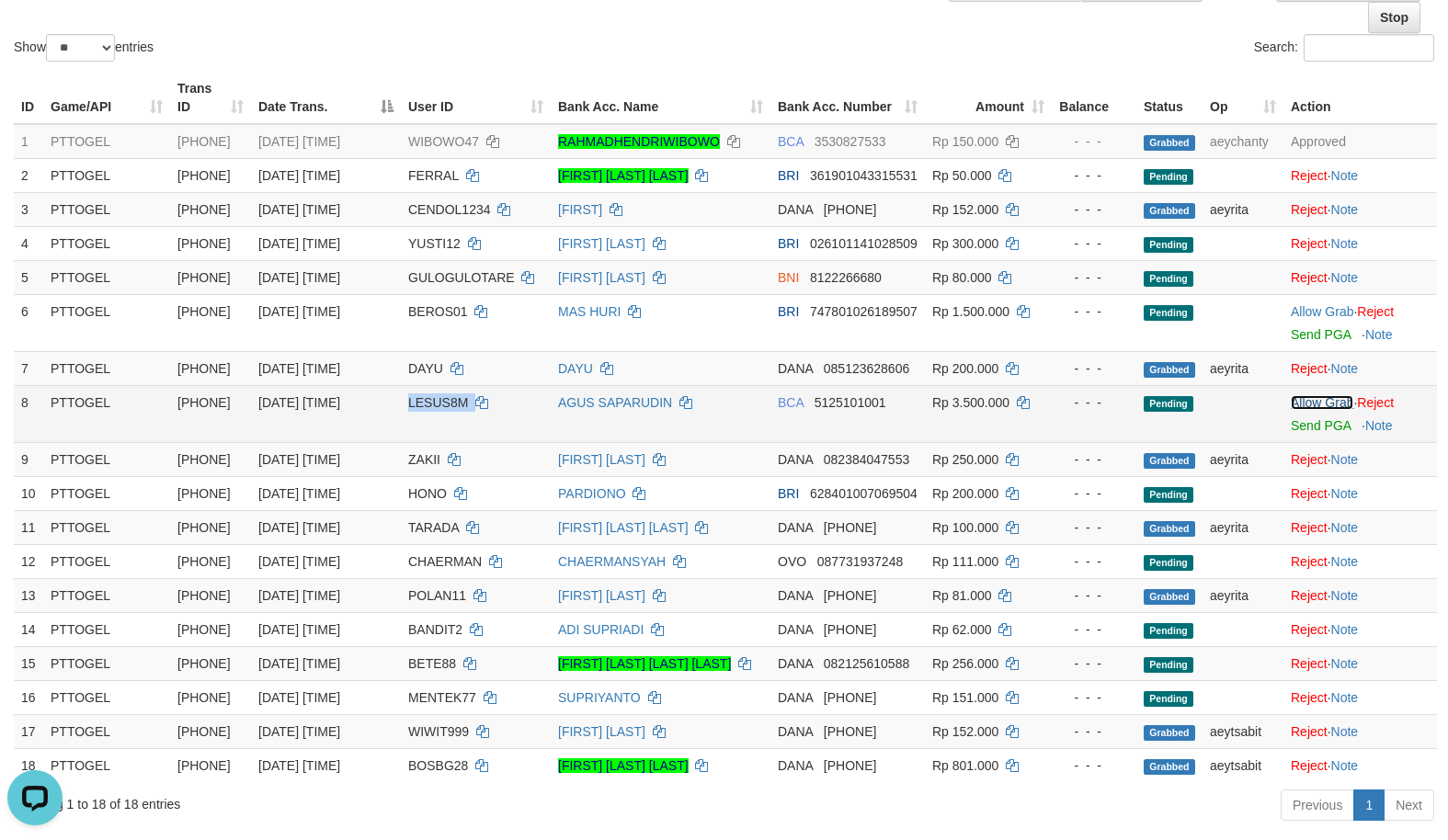 click on "Allow Grab" at bounding box center [1322, 403] 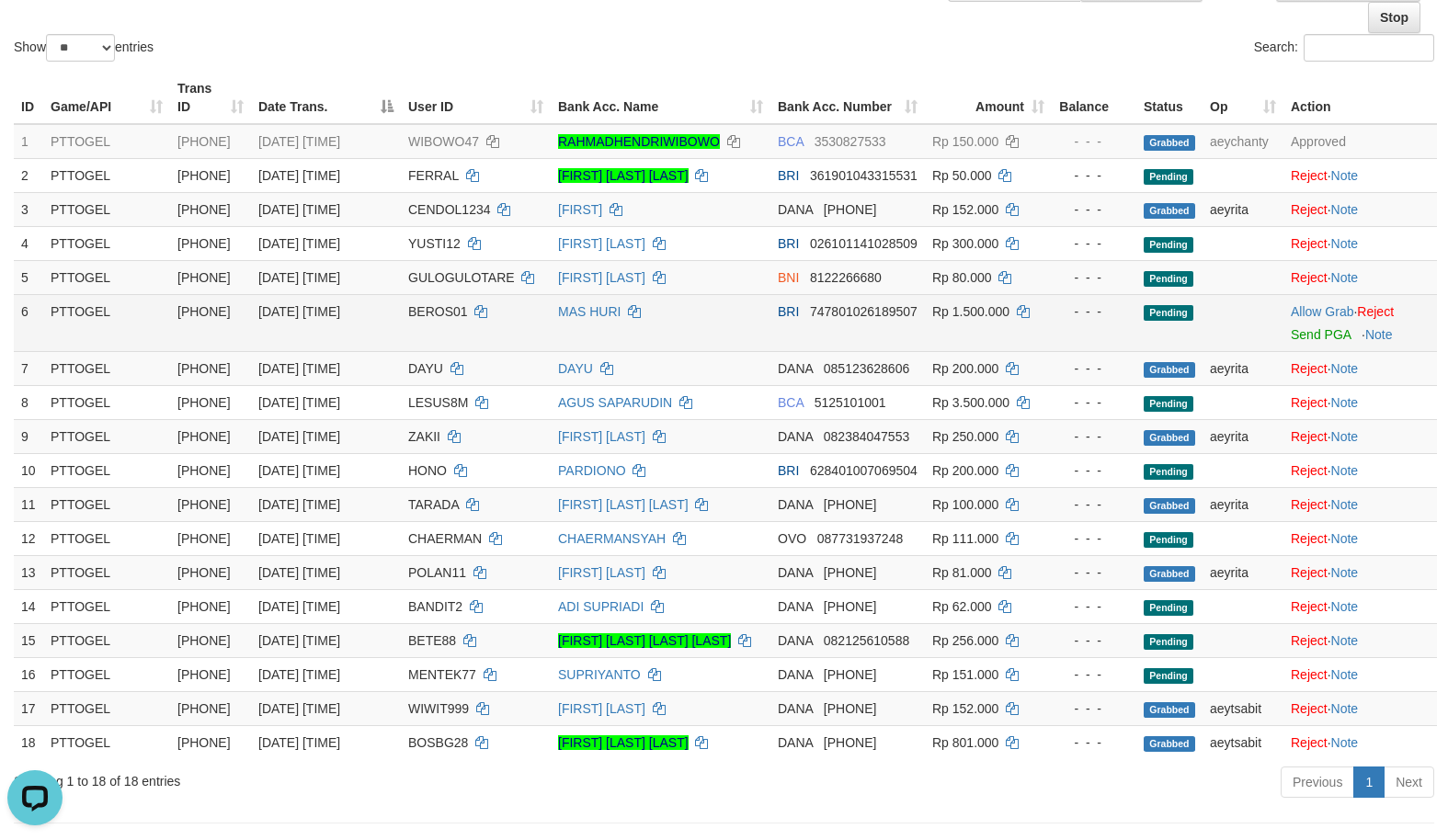 click on "BEROS01" at bounding box center [438, 312] 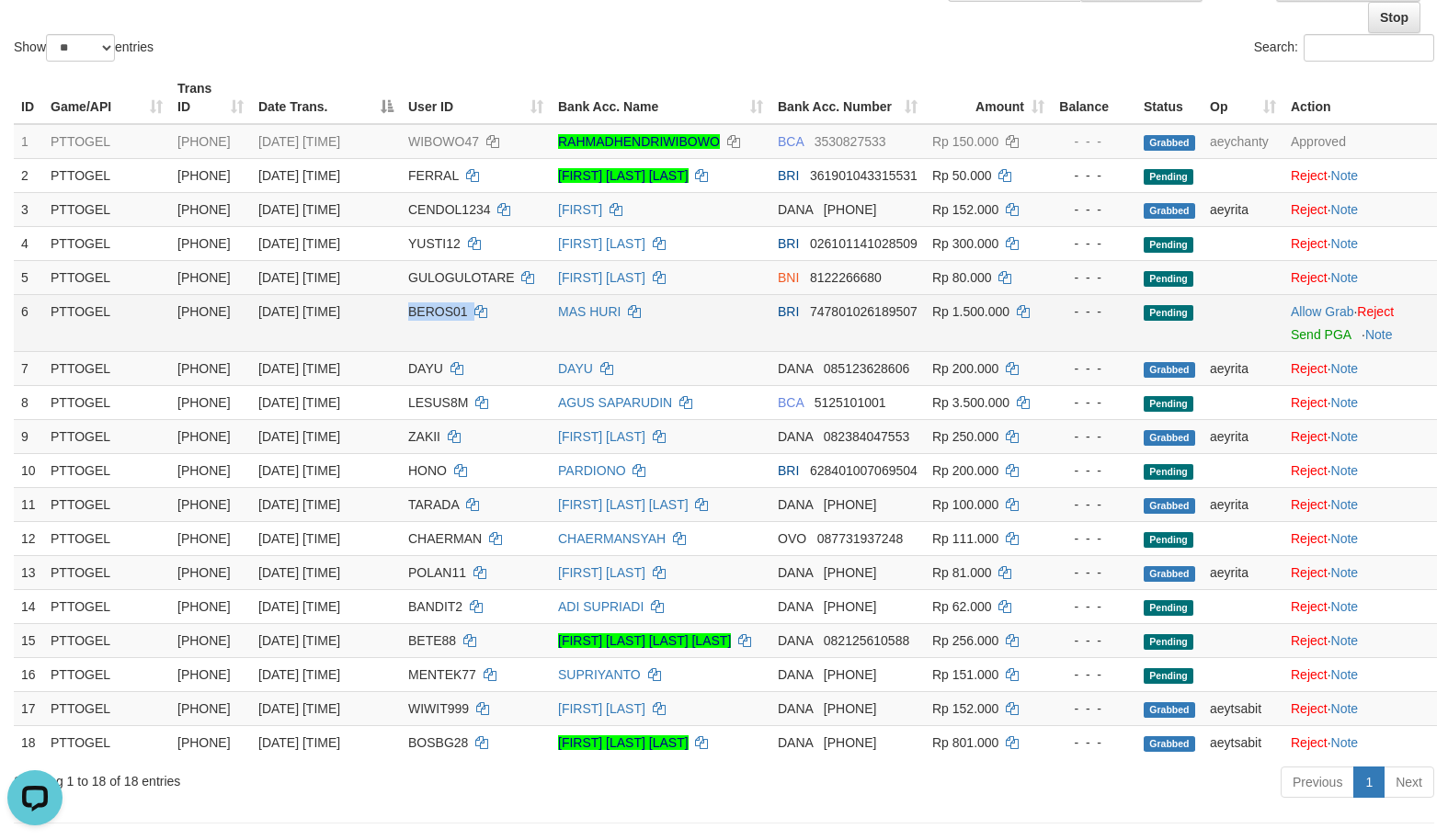 click on "BEROS01" at bounding box center (438, 312) 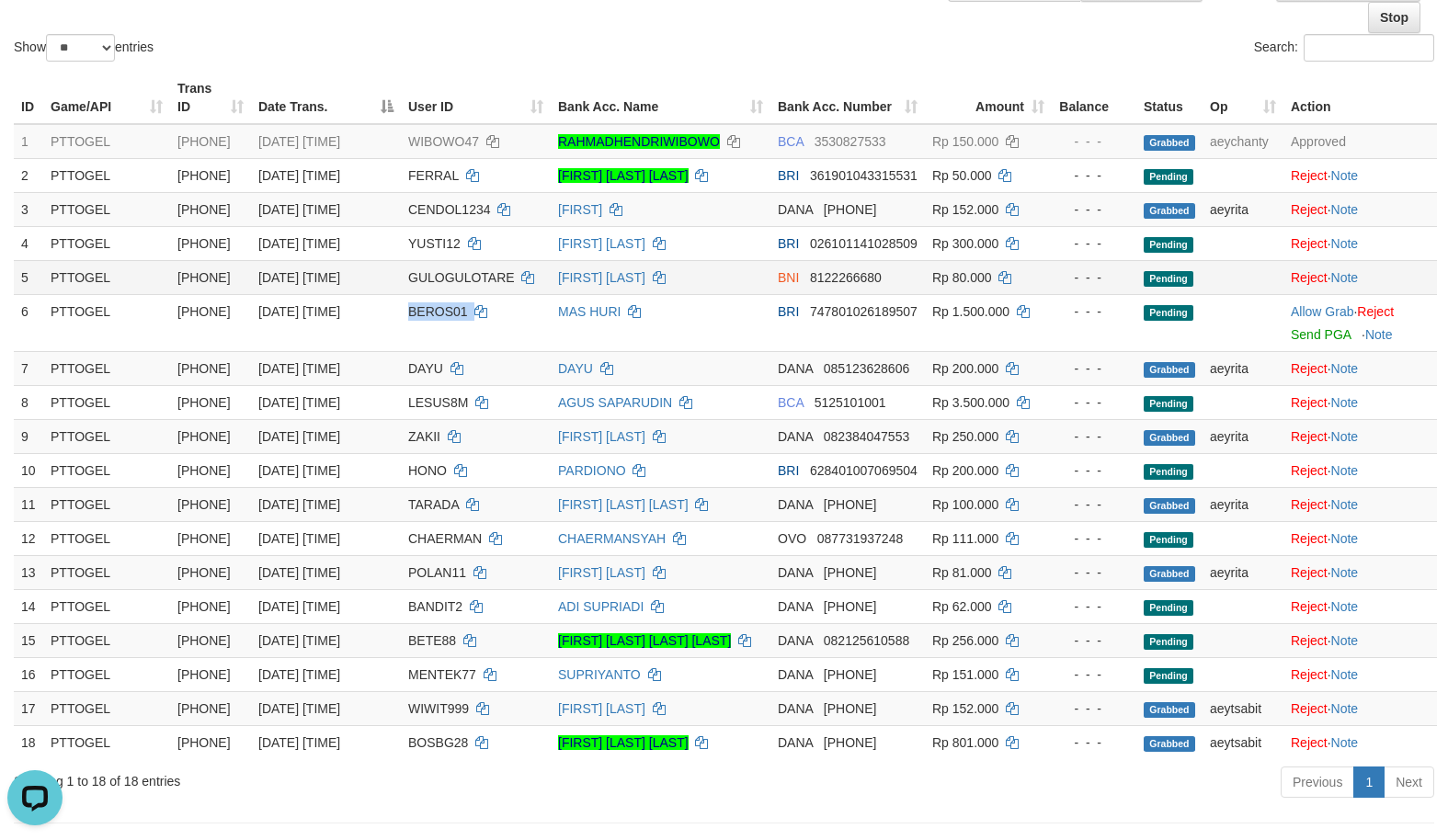 copy on "BEROS01" 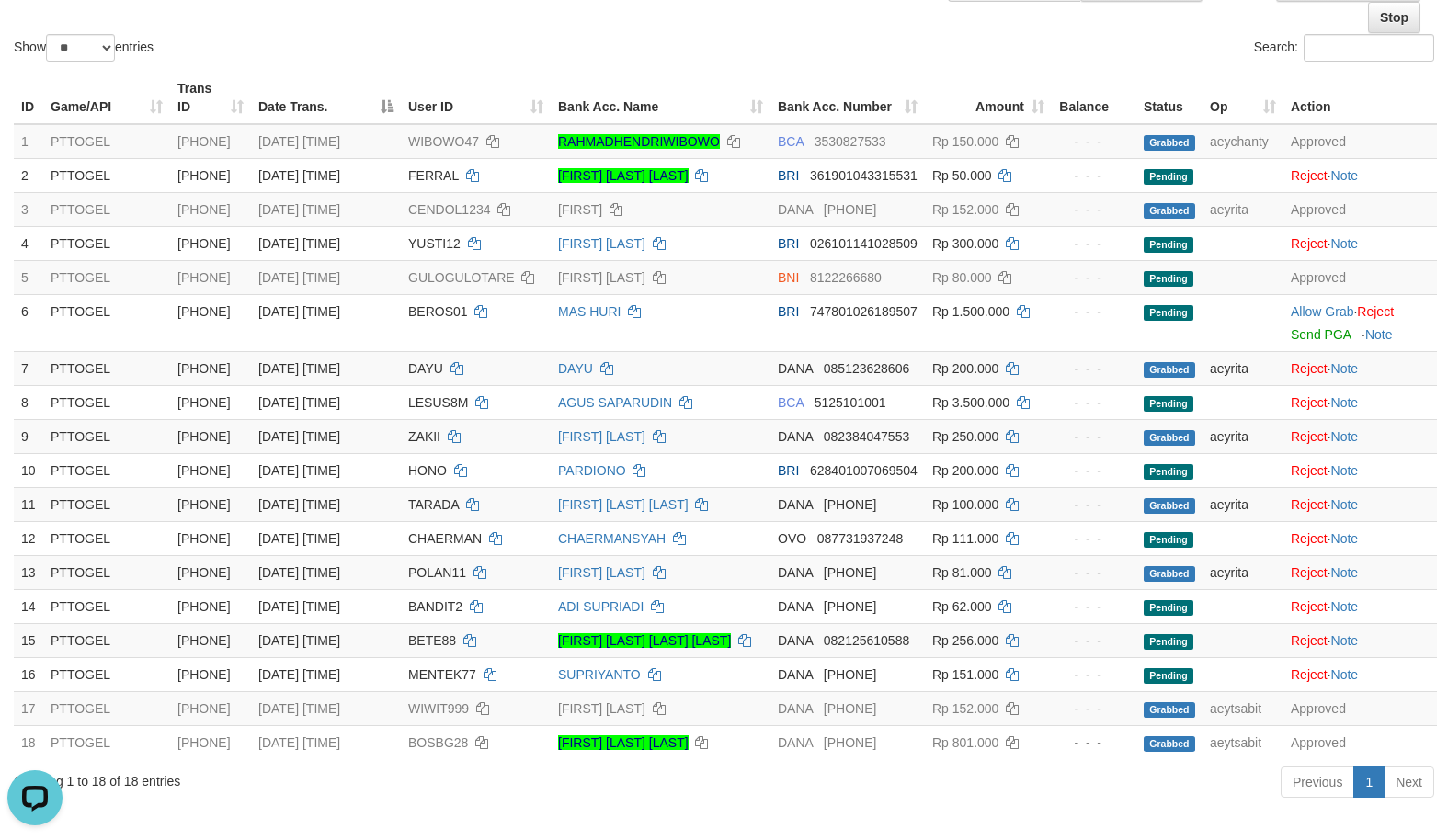 click on "Previous 1 Next" at bounding box center [1025, 784] 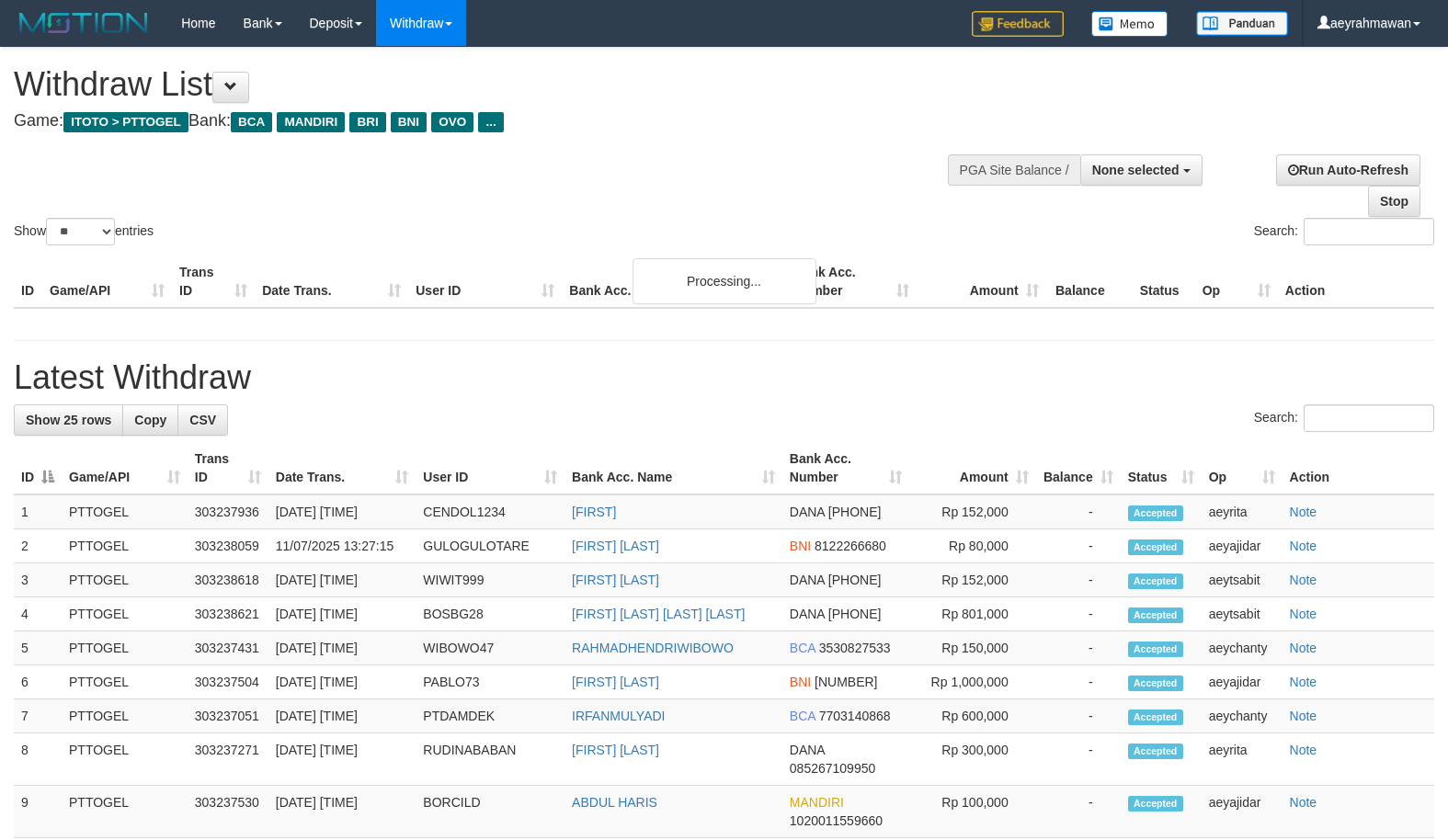 select 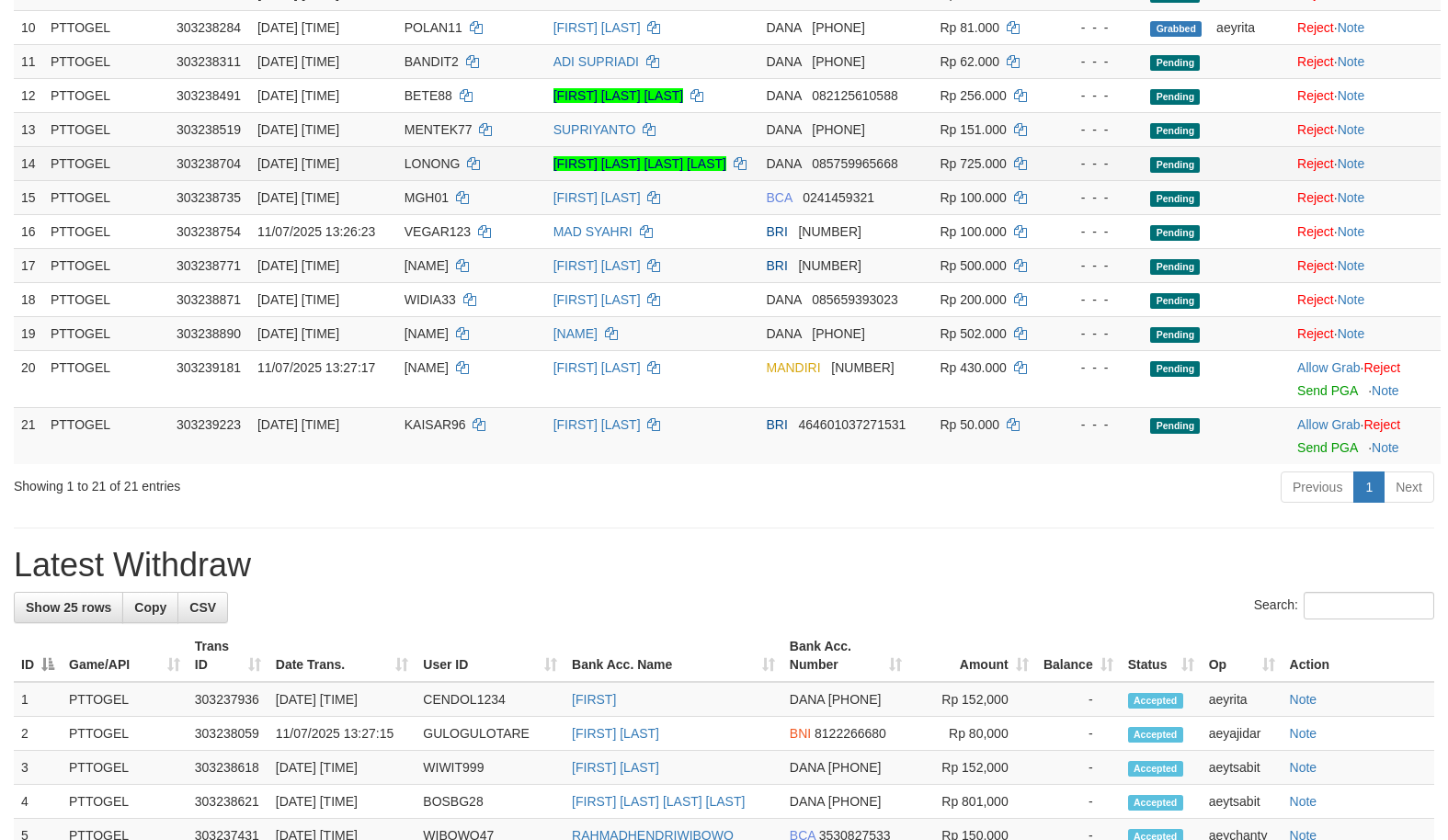 scroll, scrollTop: 643, scrollLeft: 0, axis: vertical 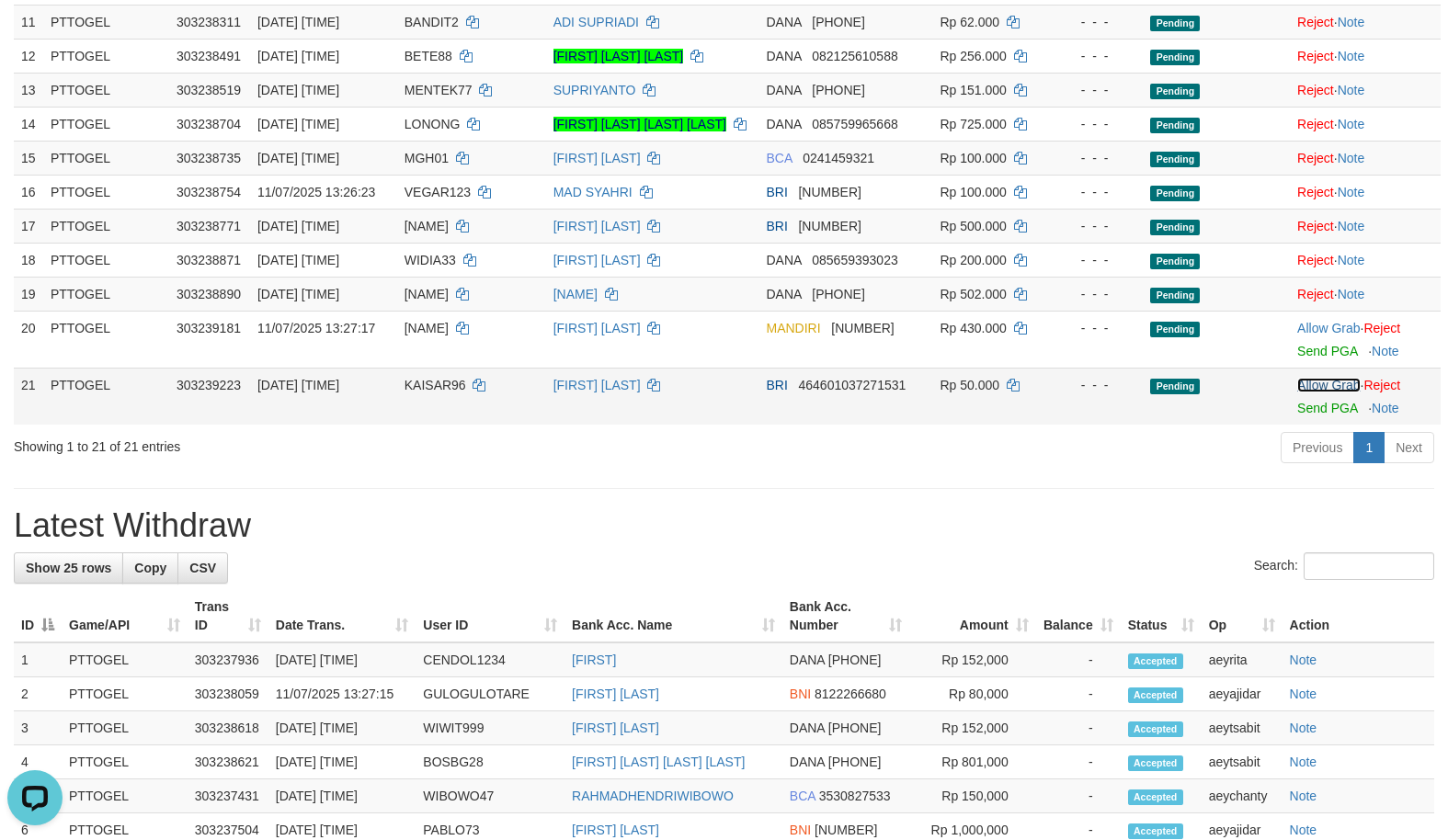 click on "Allow Grab" at bounding box center (1328, 385) 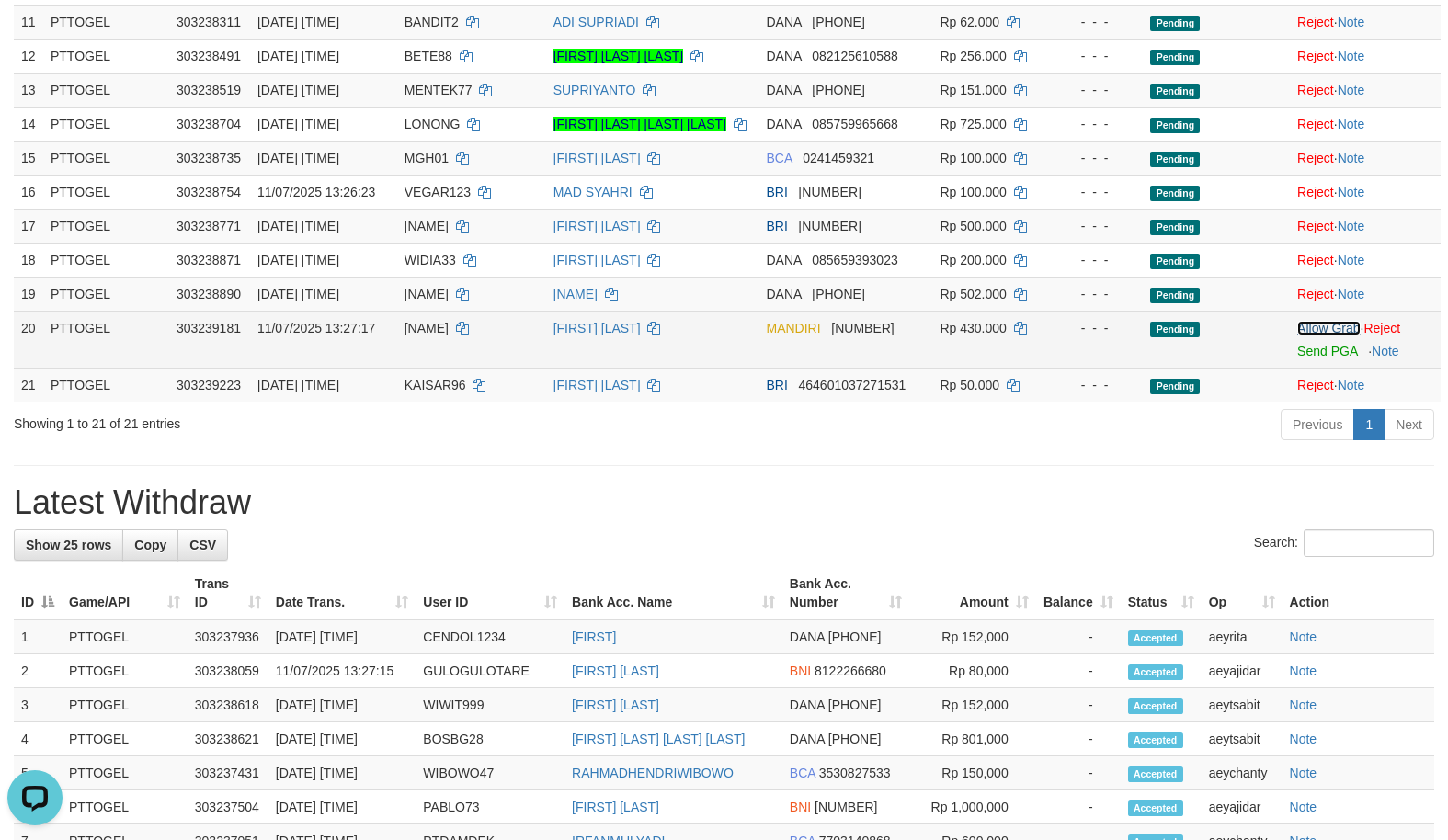 click on "Allow Grab" at bounding box center (1328, 328) 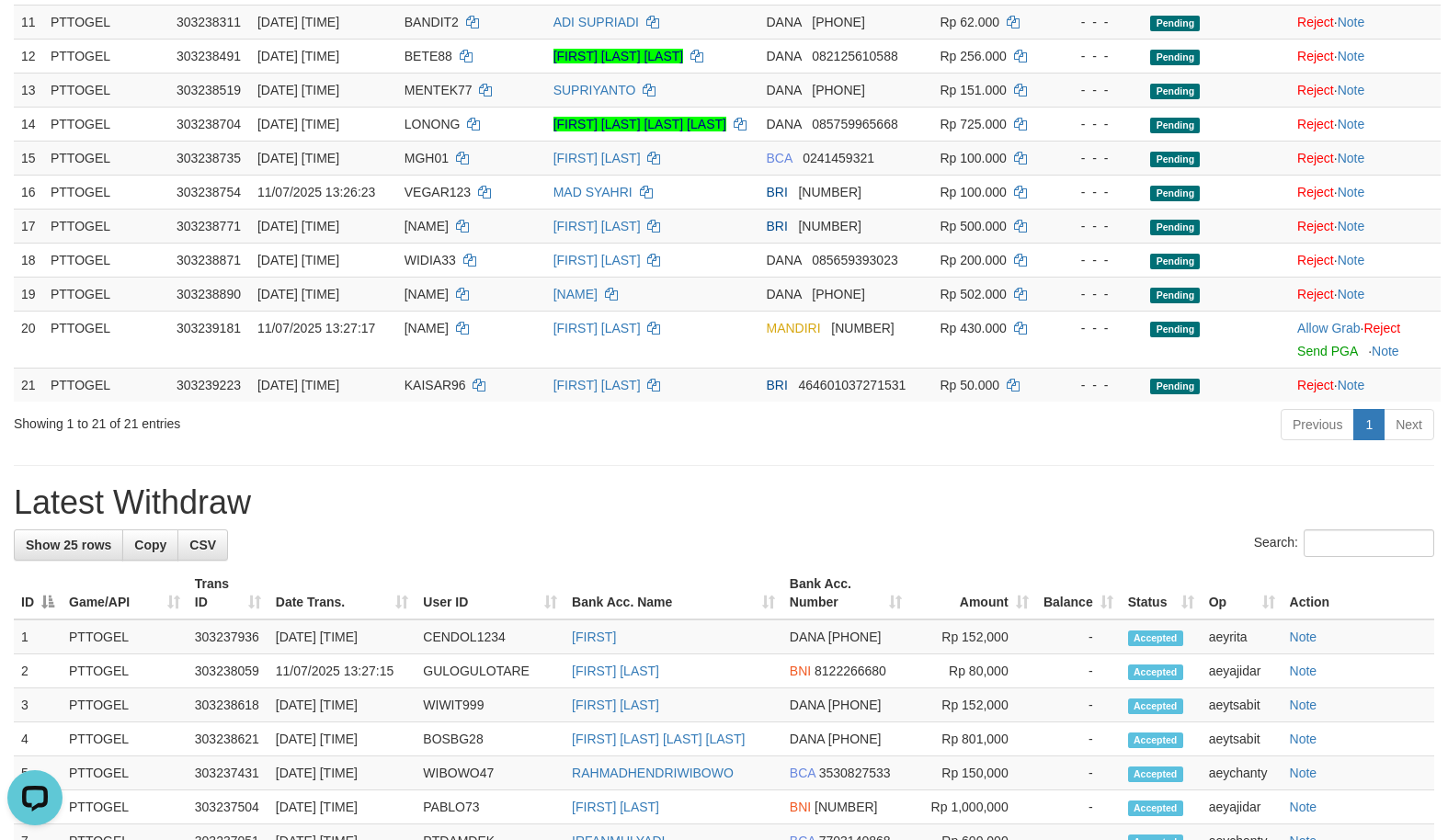 click on "Previous 1 Next" at bounding box center (1025, 426) 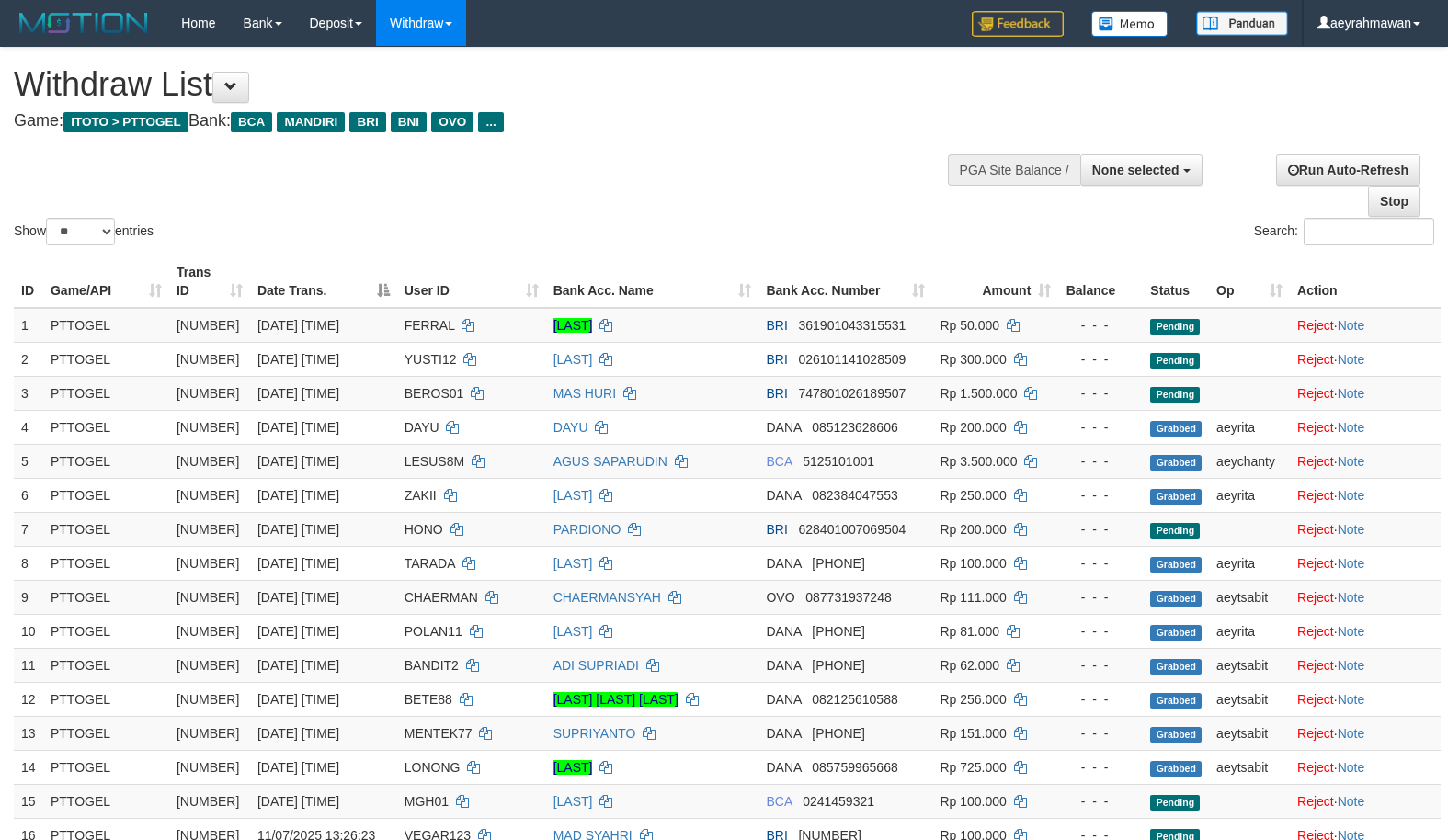 select 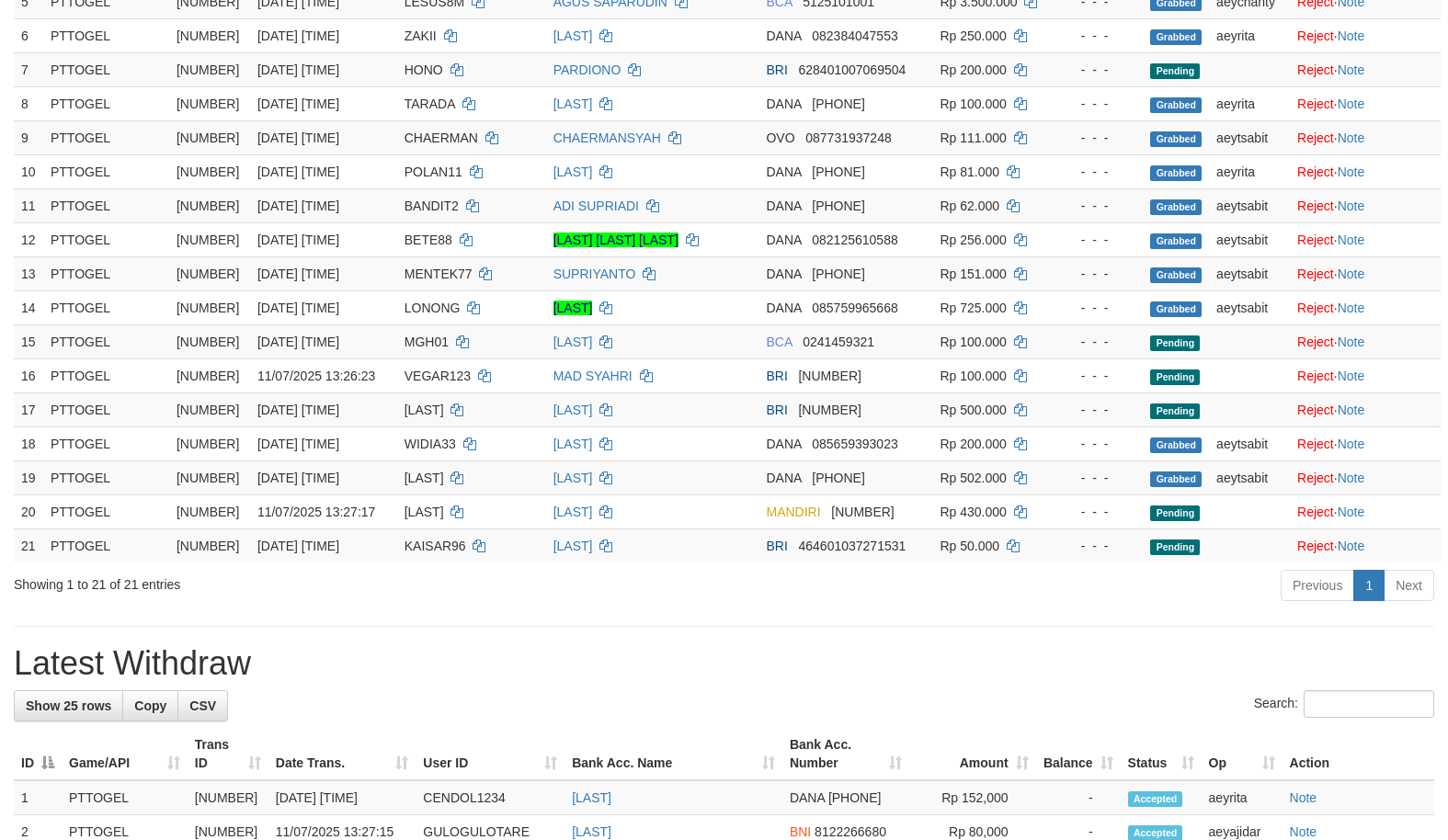 scroll, scrollTop: 92, scrollLeft: 0, axis: vertical 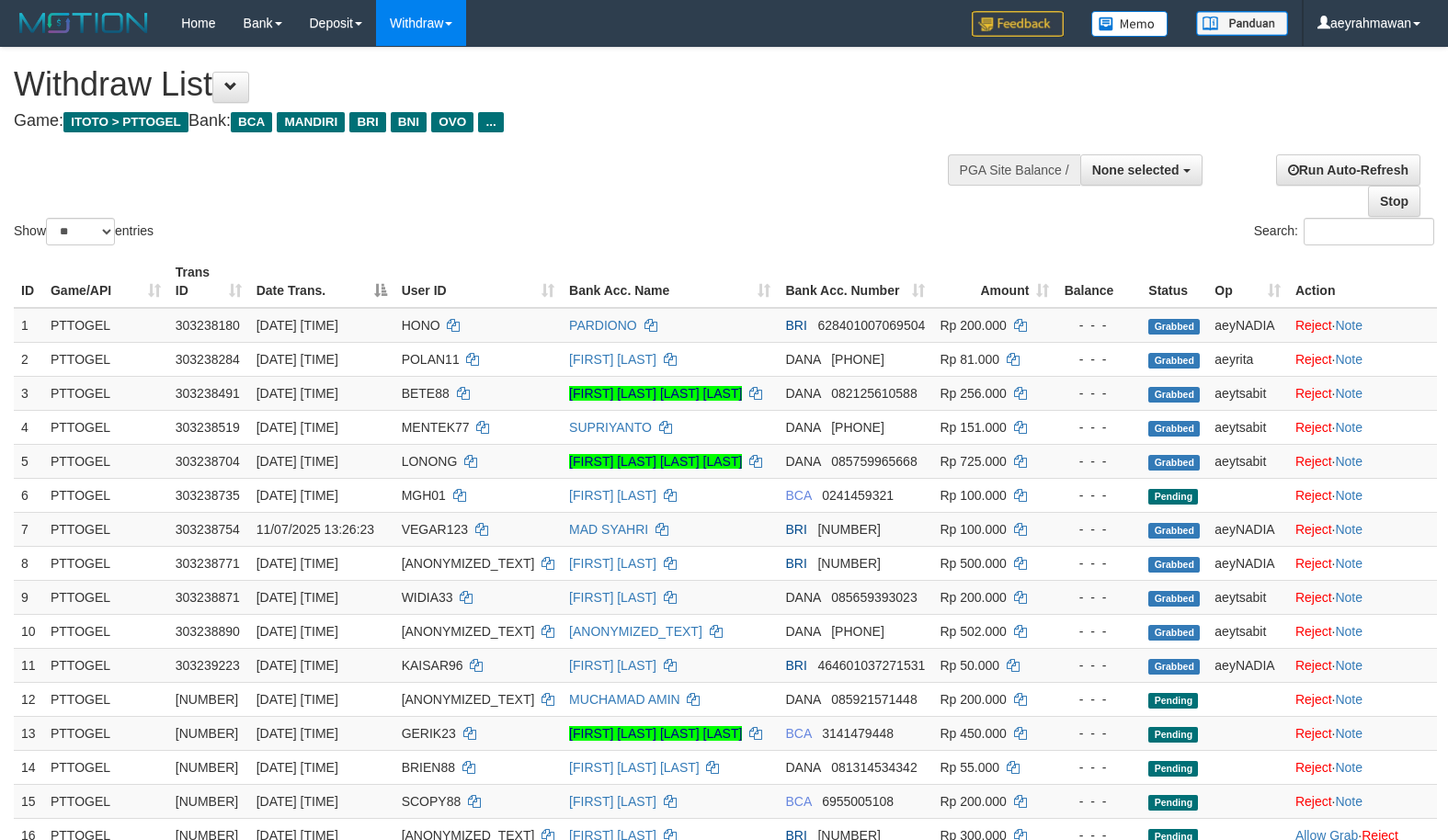 select 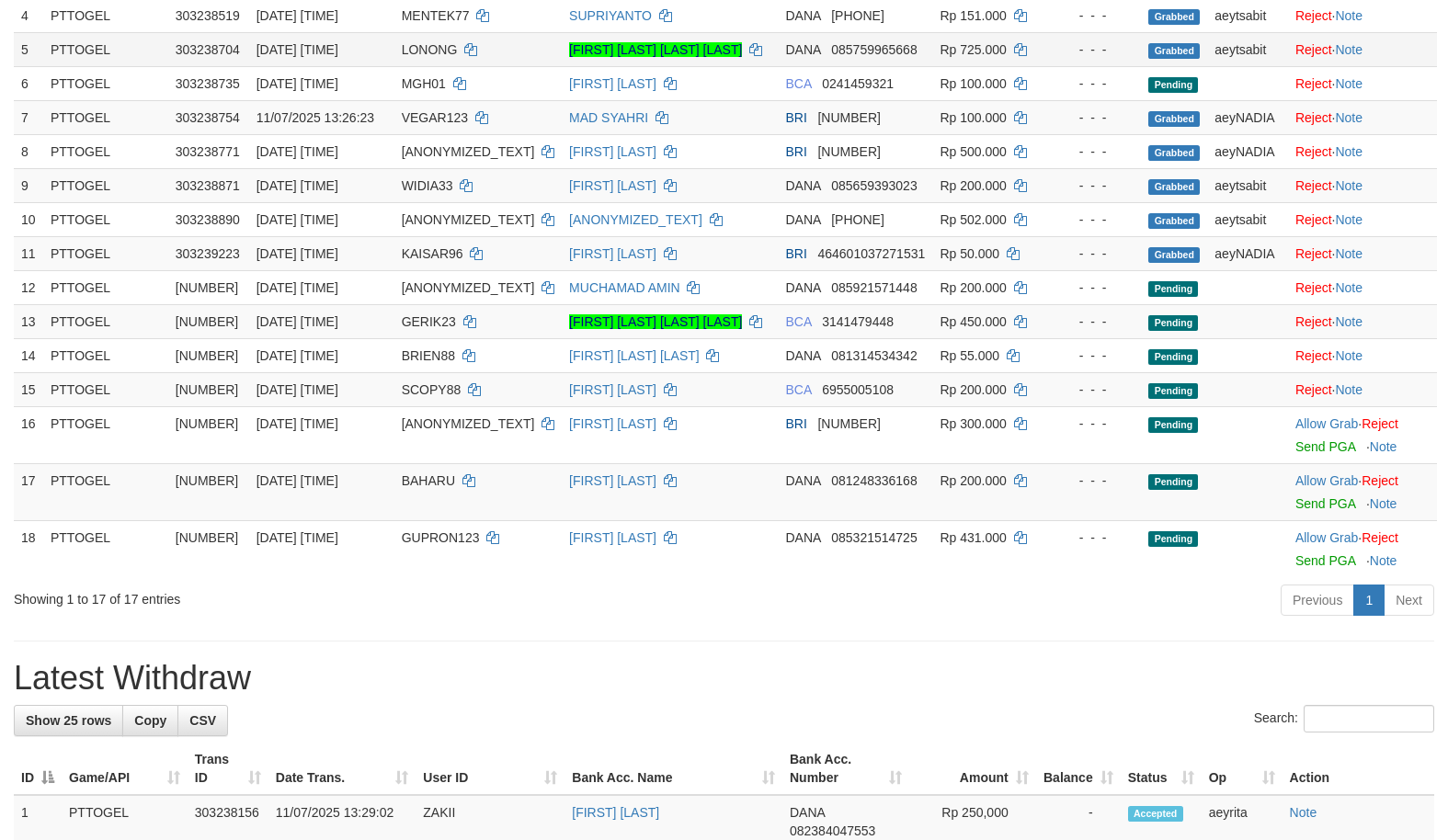 scroll, scrollTop: 368, scrollLeft: 0, axis: vertical 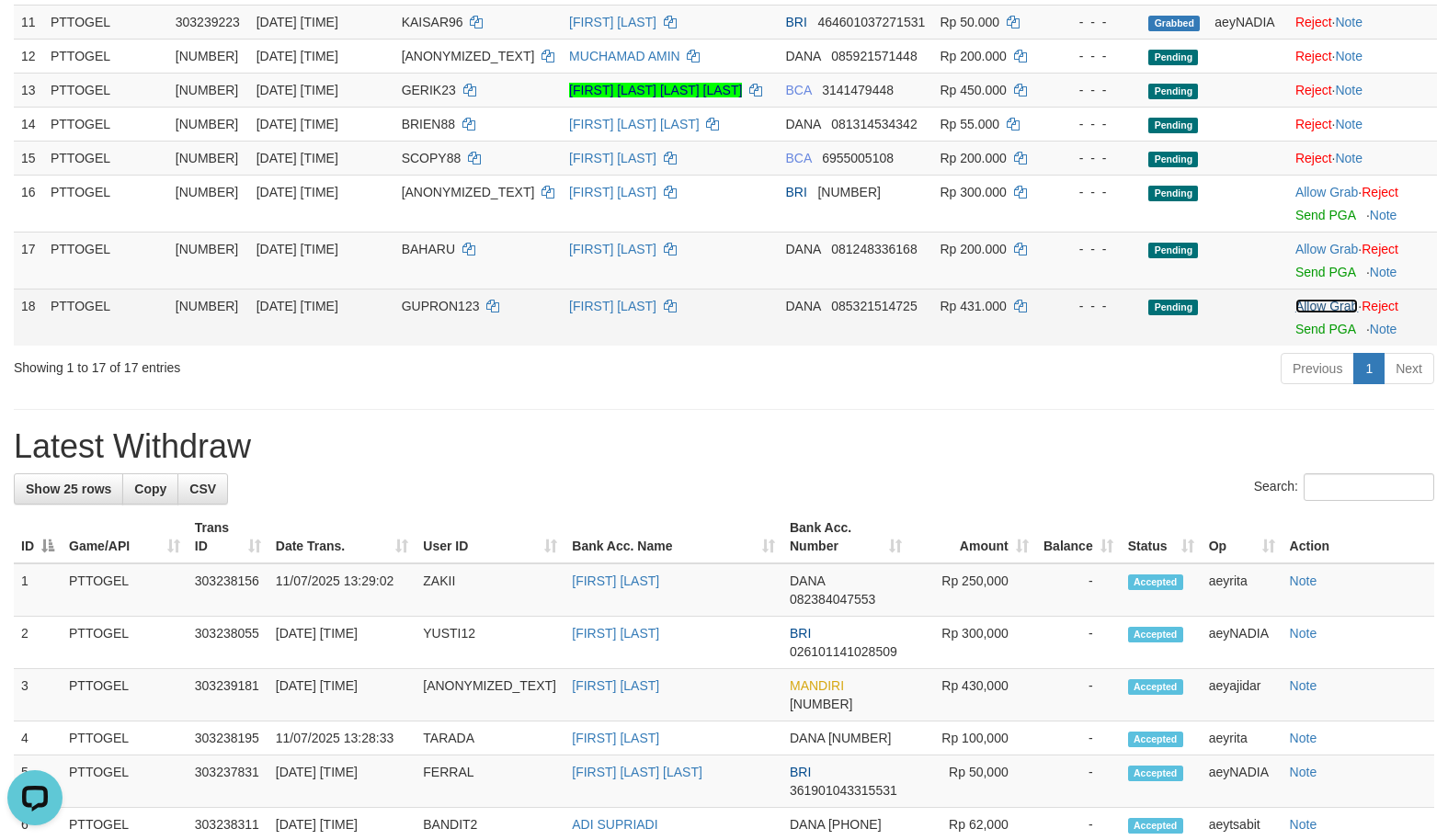 click on "Allow Grab" at bounding box center [1327, 306] 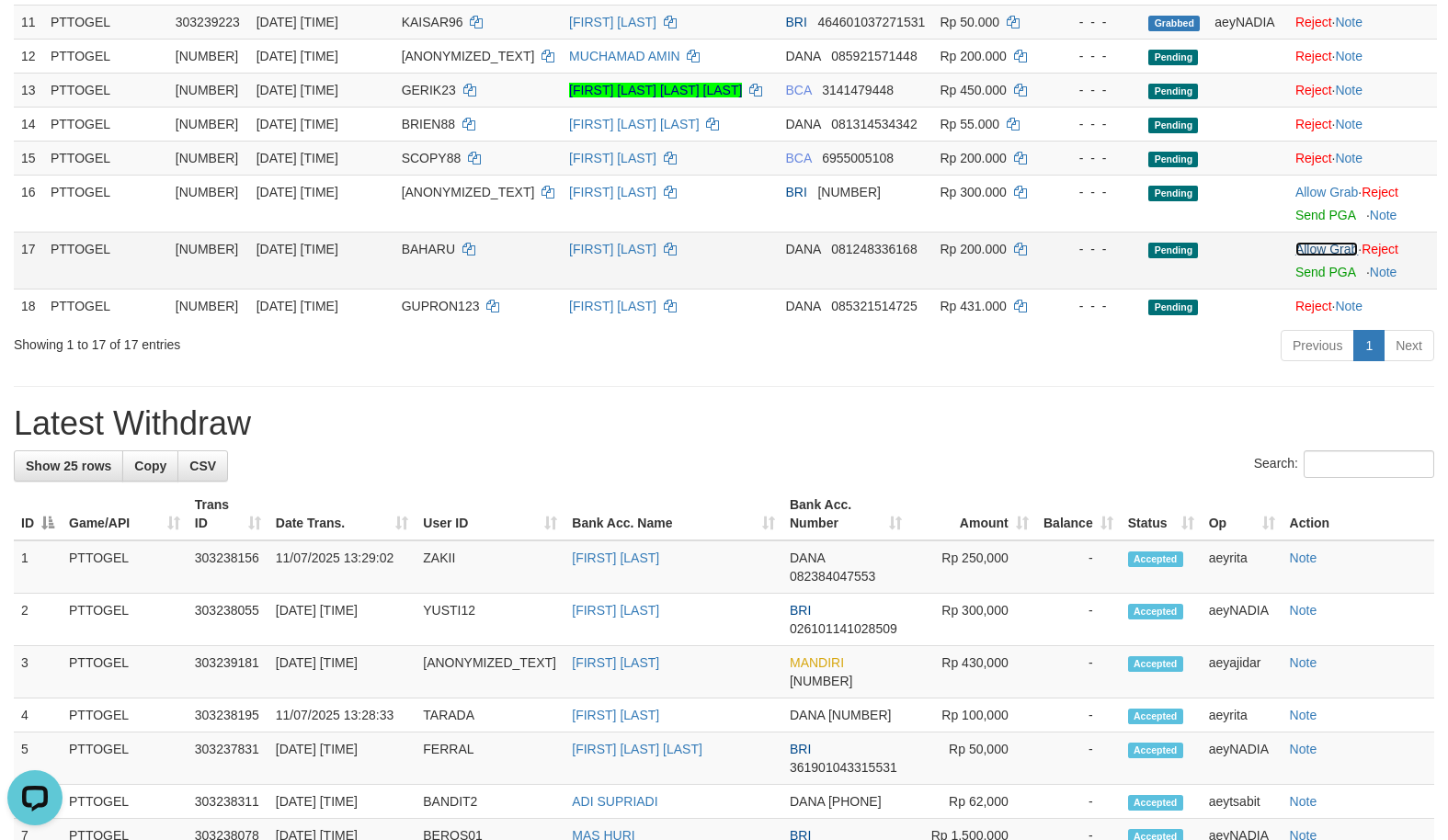 click on "Allow Grab" at bounding box center [1327, 249] 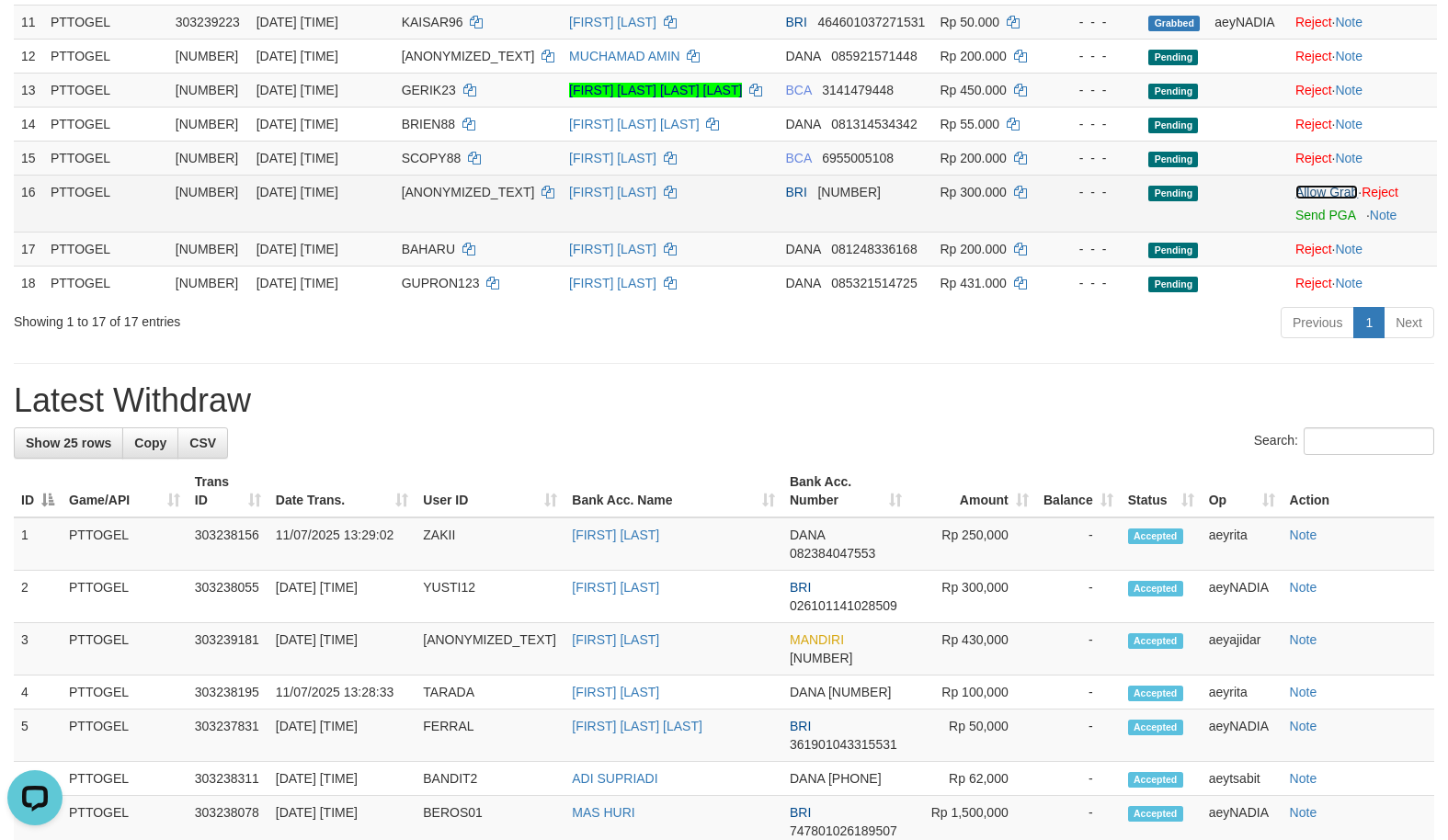 click on "Allow Grab" at bounding box center (1327, 192) 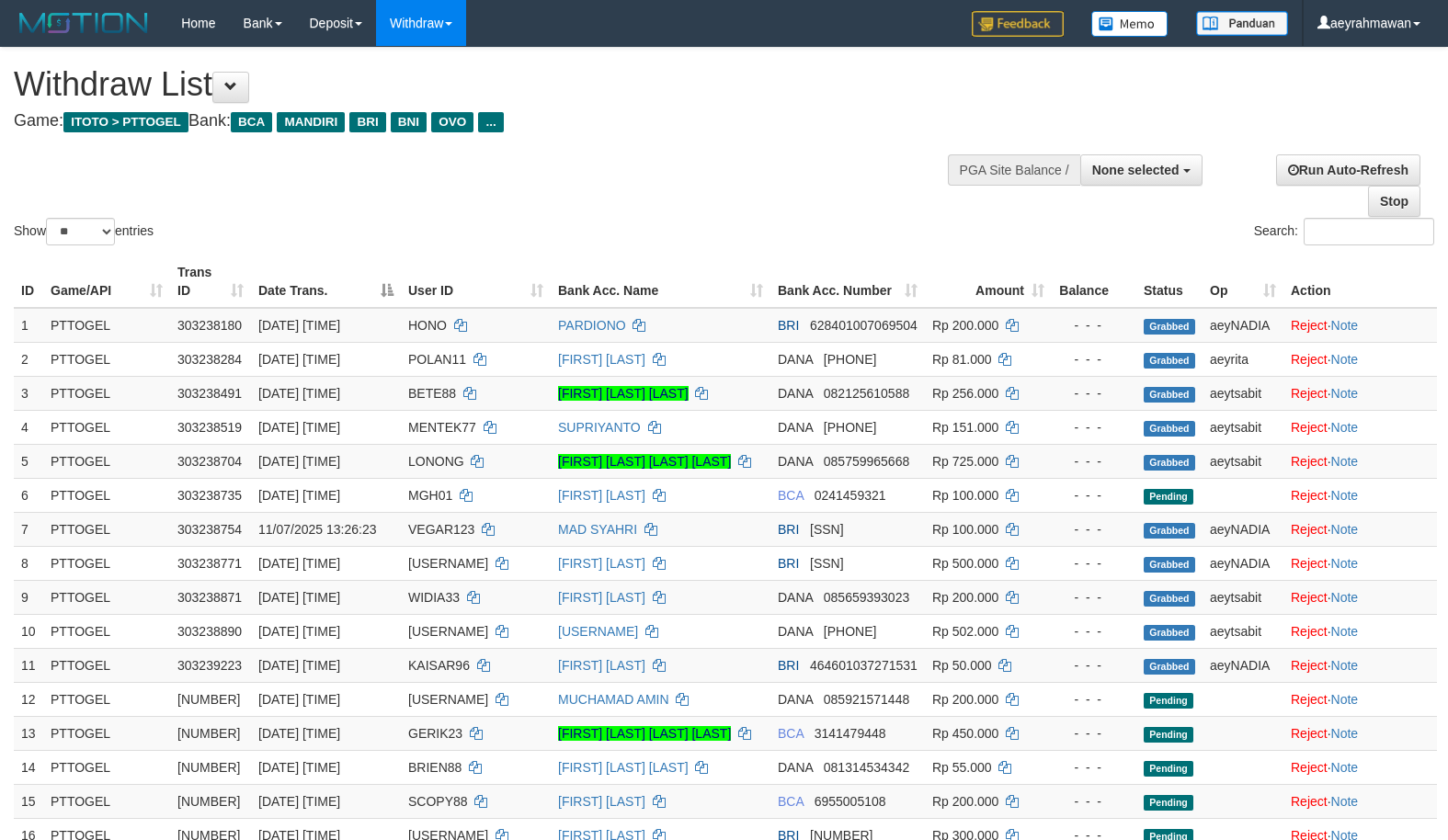 select 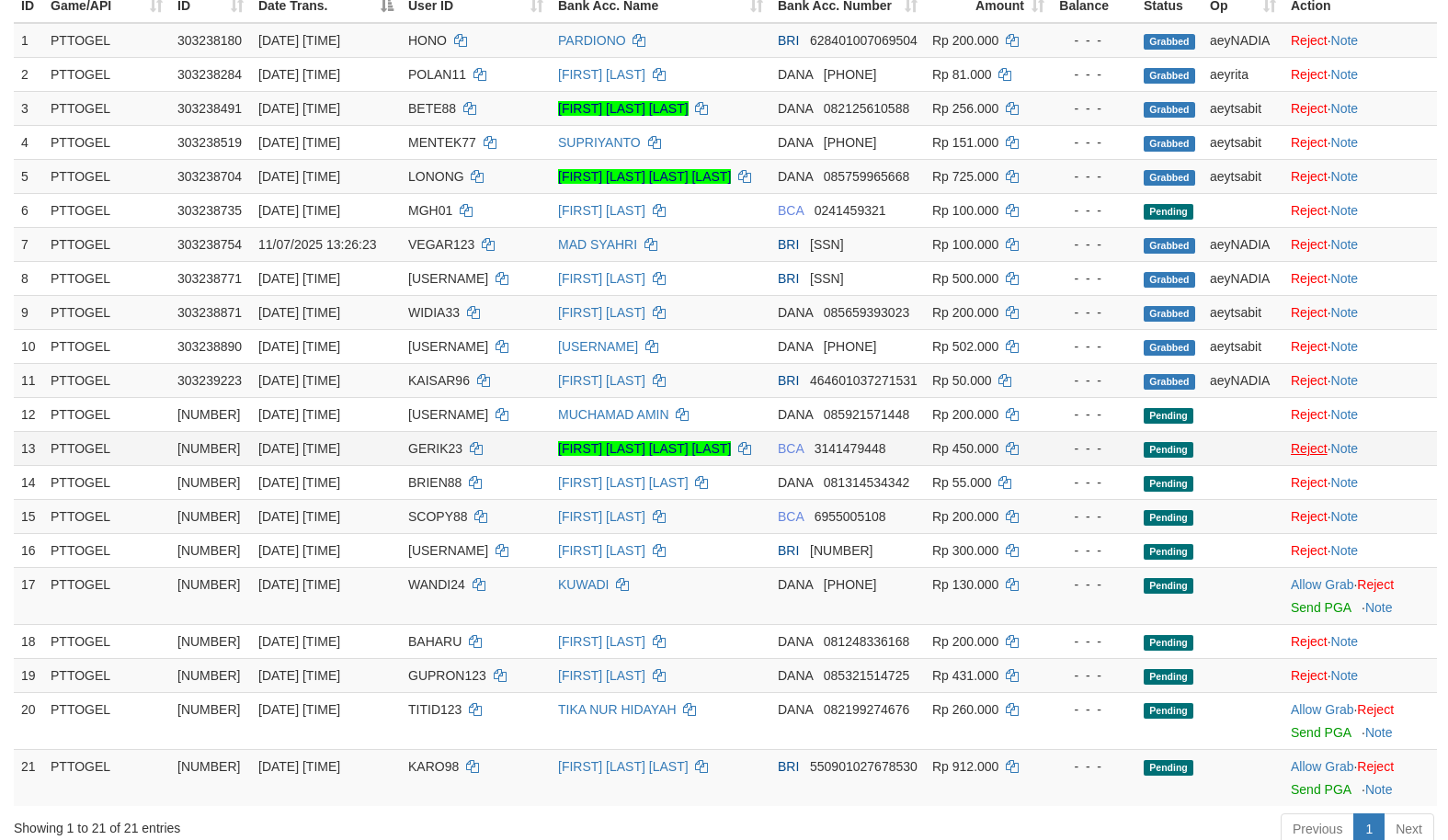 scroll, scrollTop: 460, scrollLeft: 0, axis: vertical 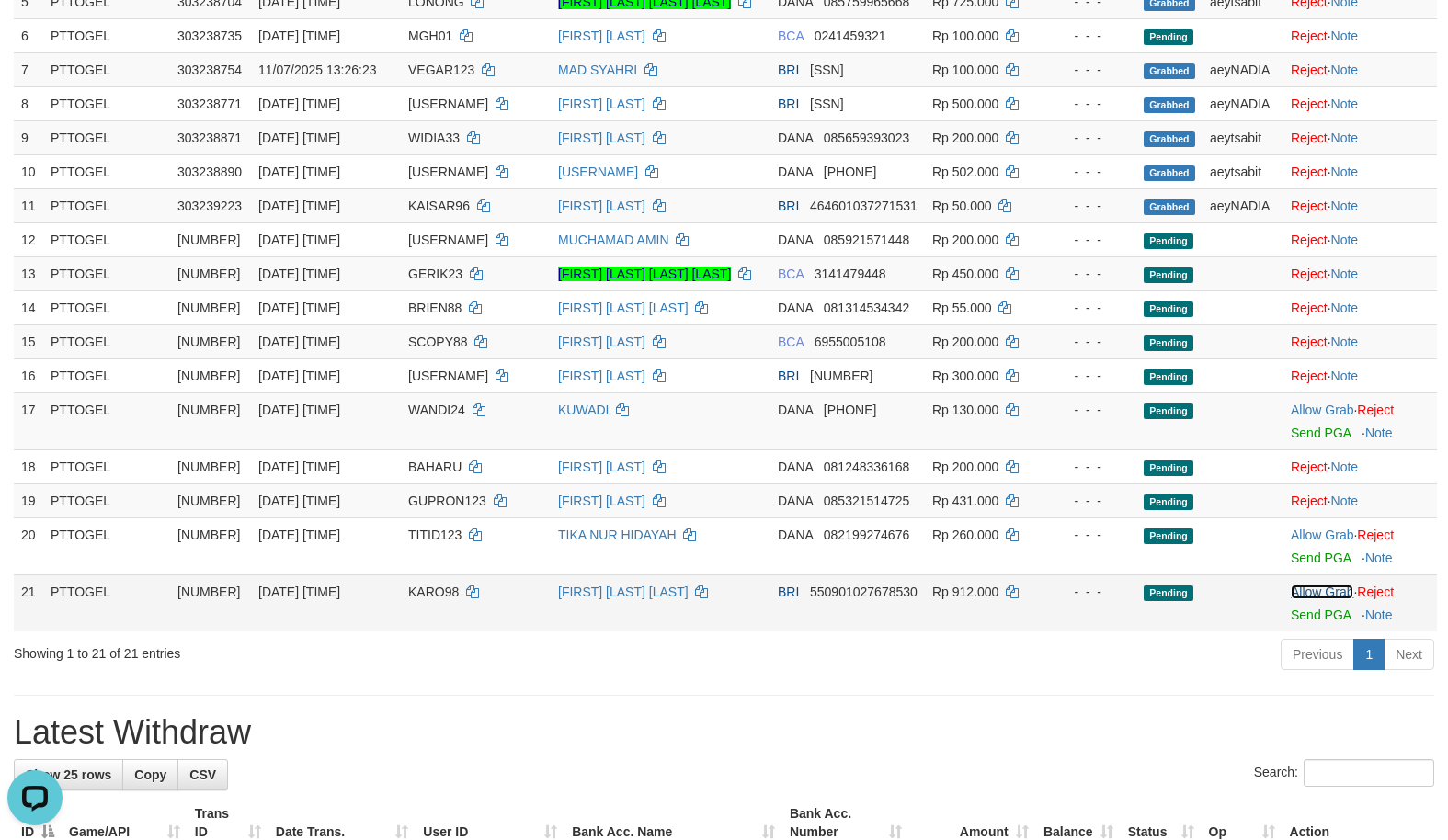 click on "Allow Grab" at bounding box center (1322, 592) 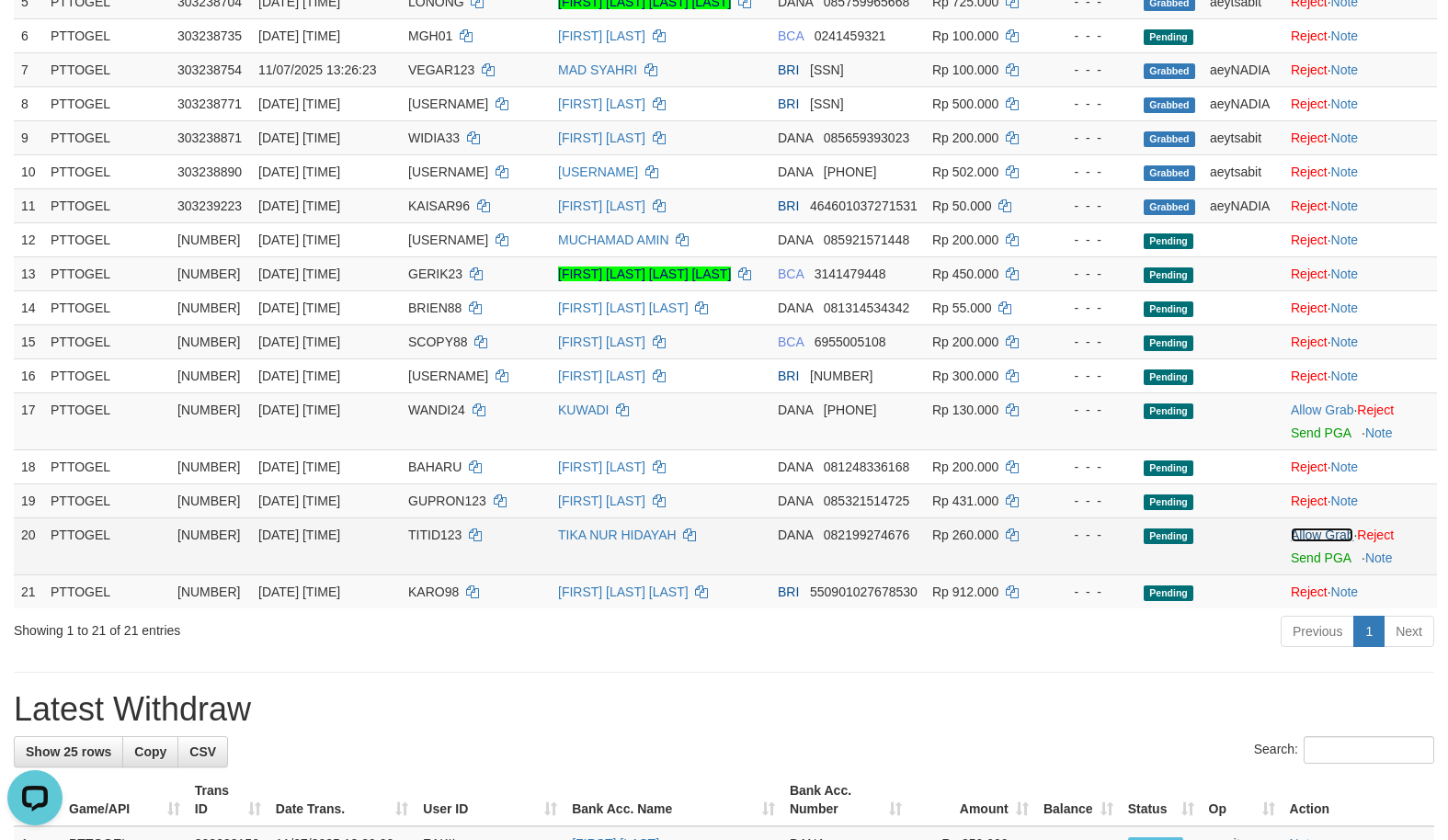 click on "Allow Grab" at bounding box center [1322, 535] 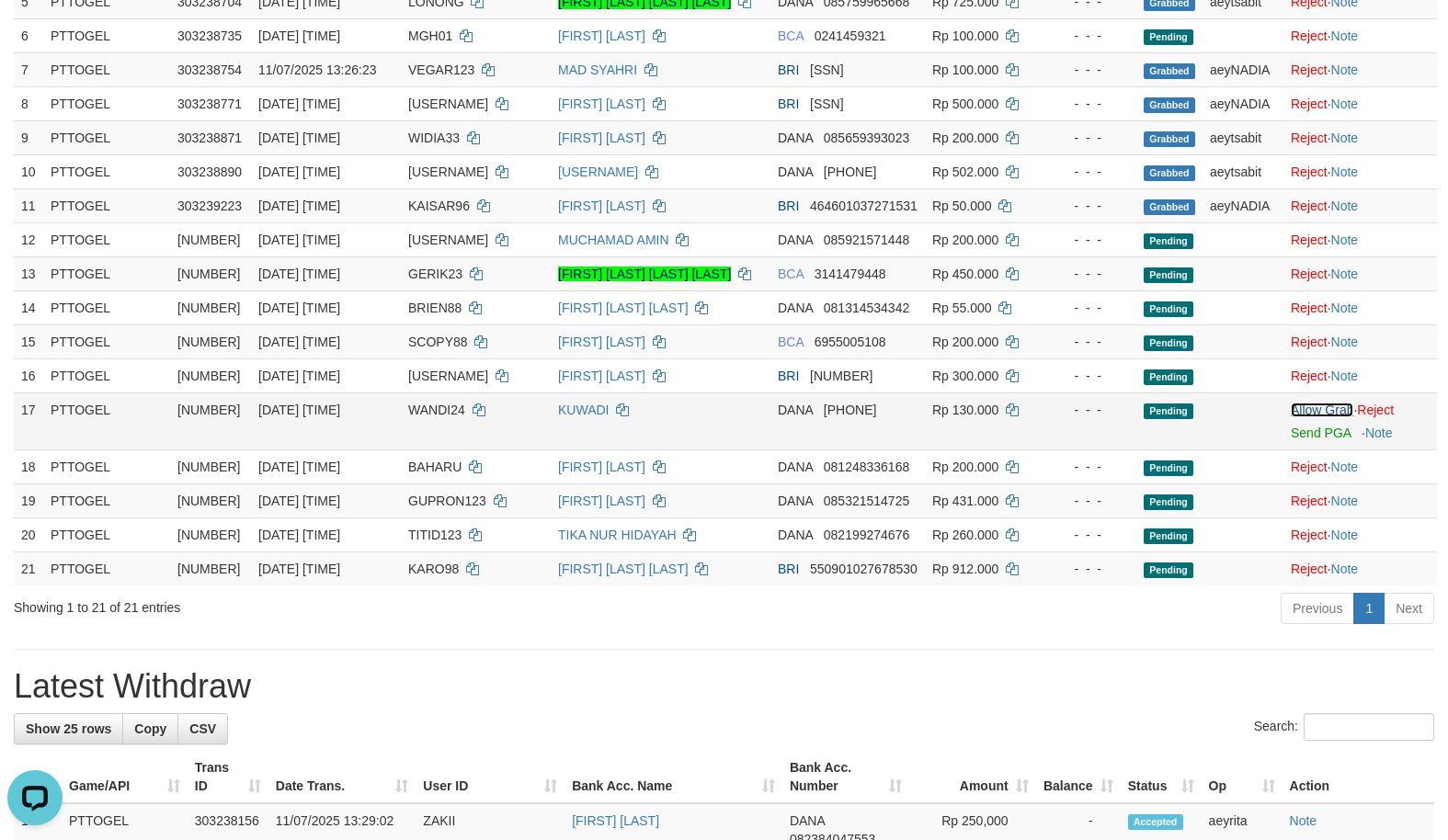 click on "Allow Grab" at bounding box center [1322, 410] 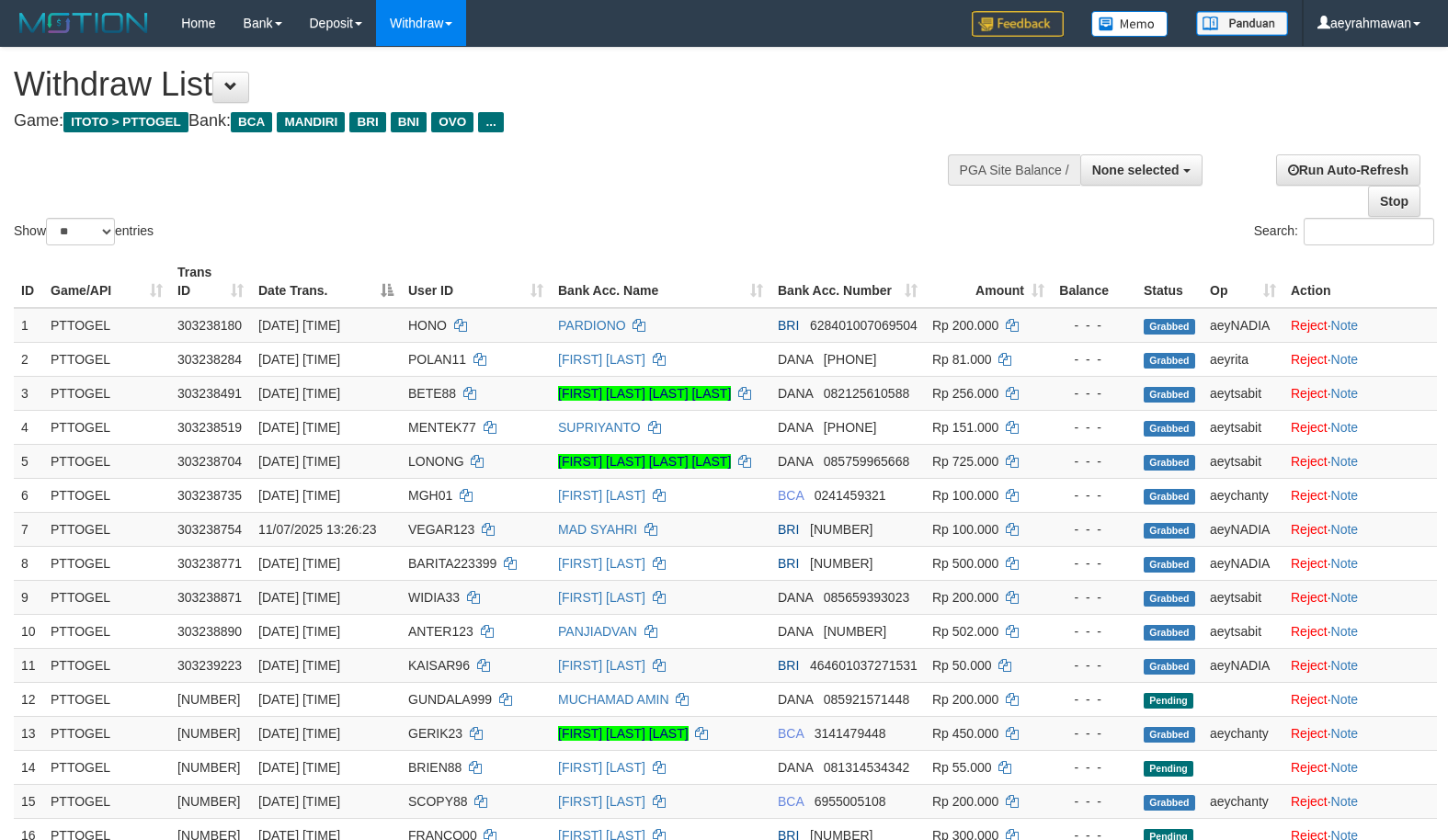 select 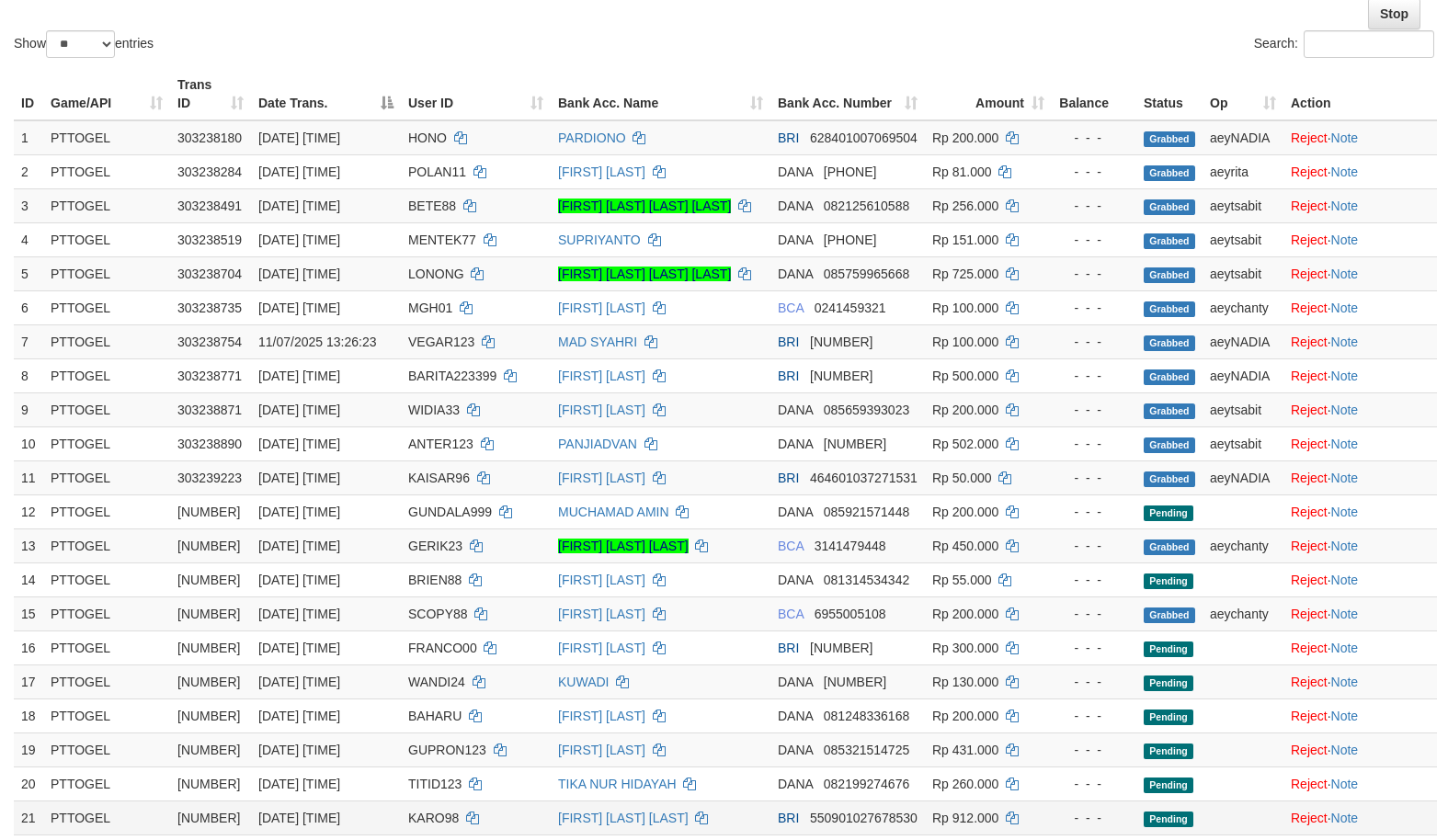 scroll, scrollTop: 551, scrollLeft: 0, axis: vertical 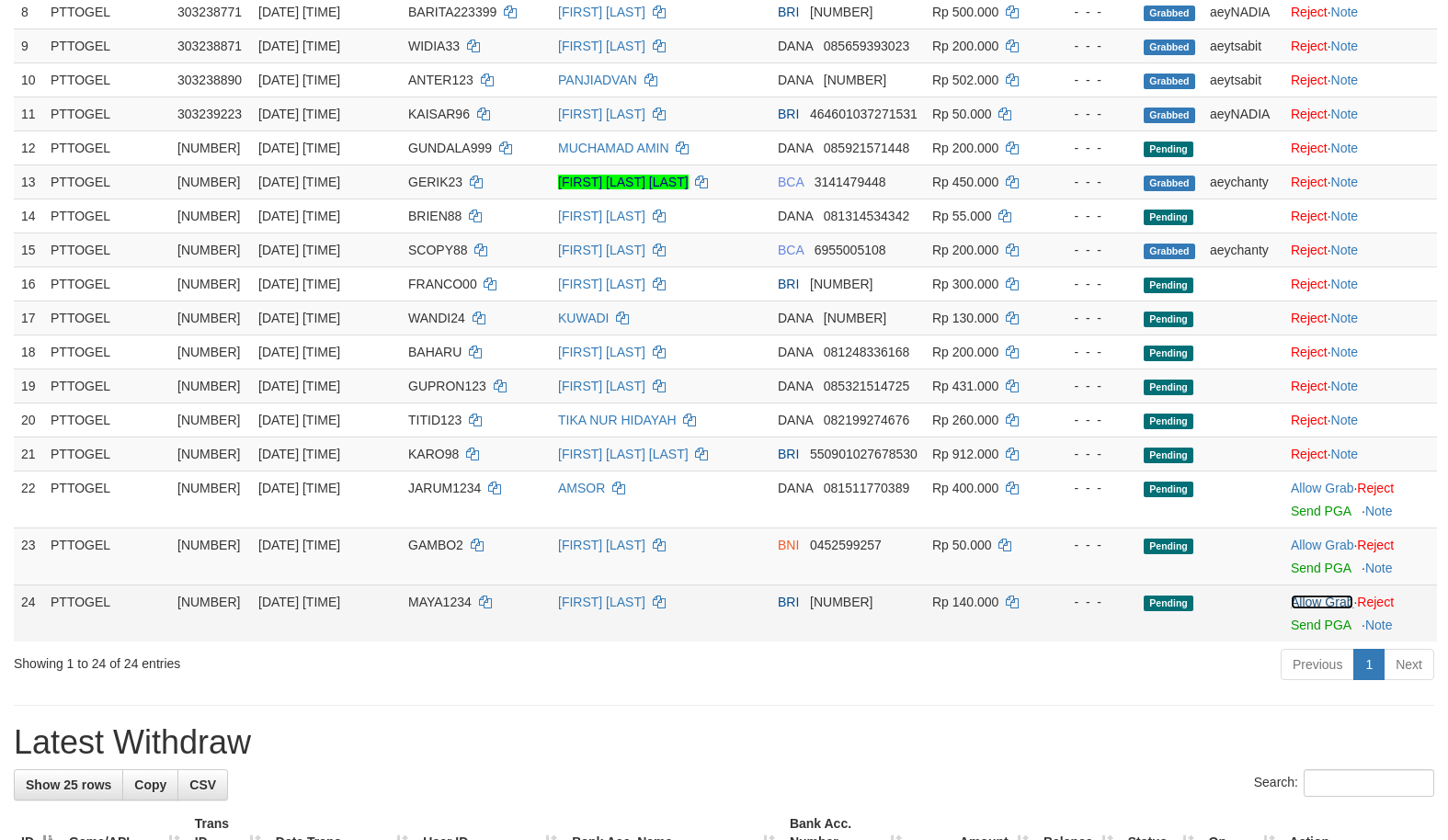 click on "Allow Grab" at bounding box center (1322, 602) 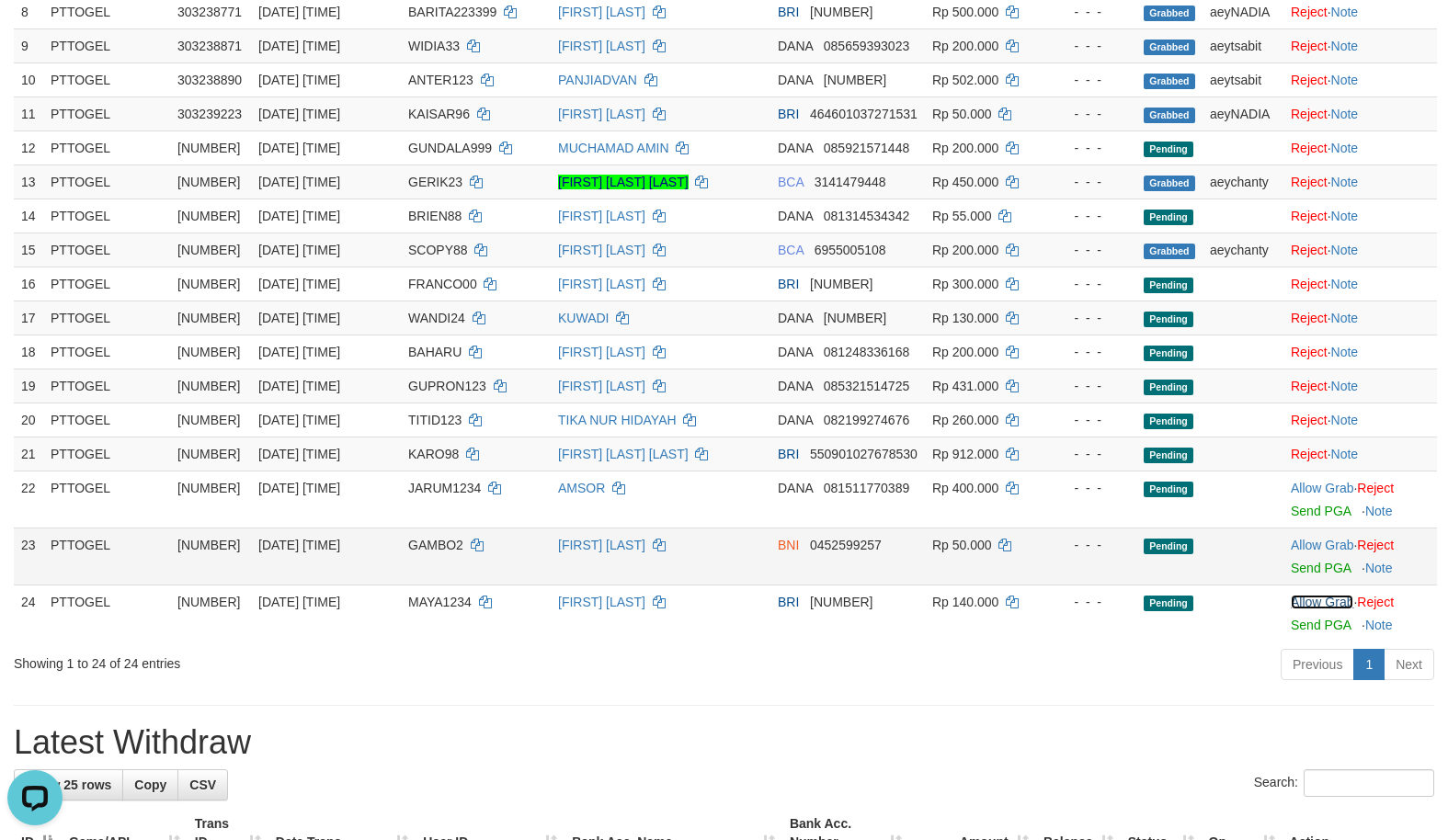 scroll, scrollTop: 0, scrollLeft: 0, axis: both 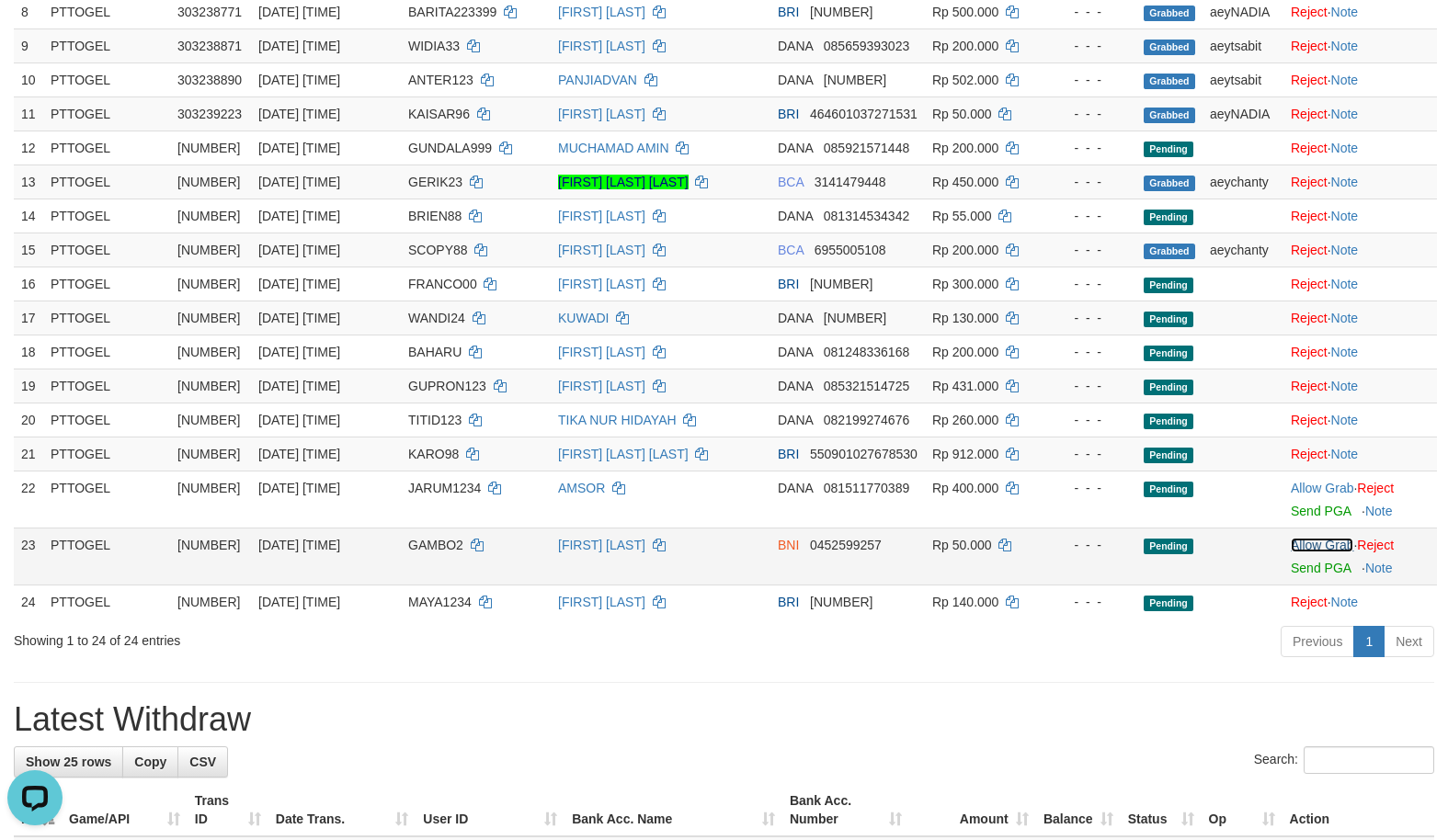 click on "Allow Grab" at bounding box center (1322, 545) 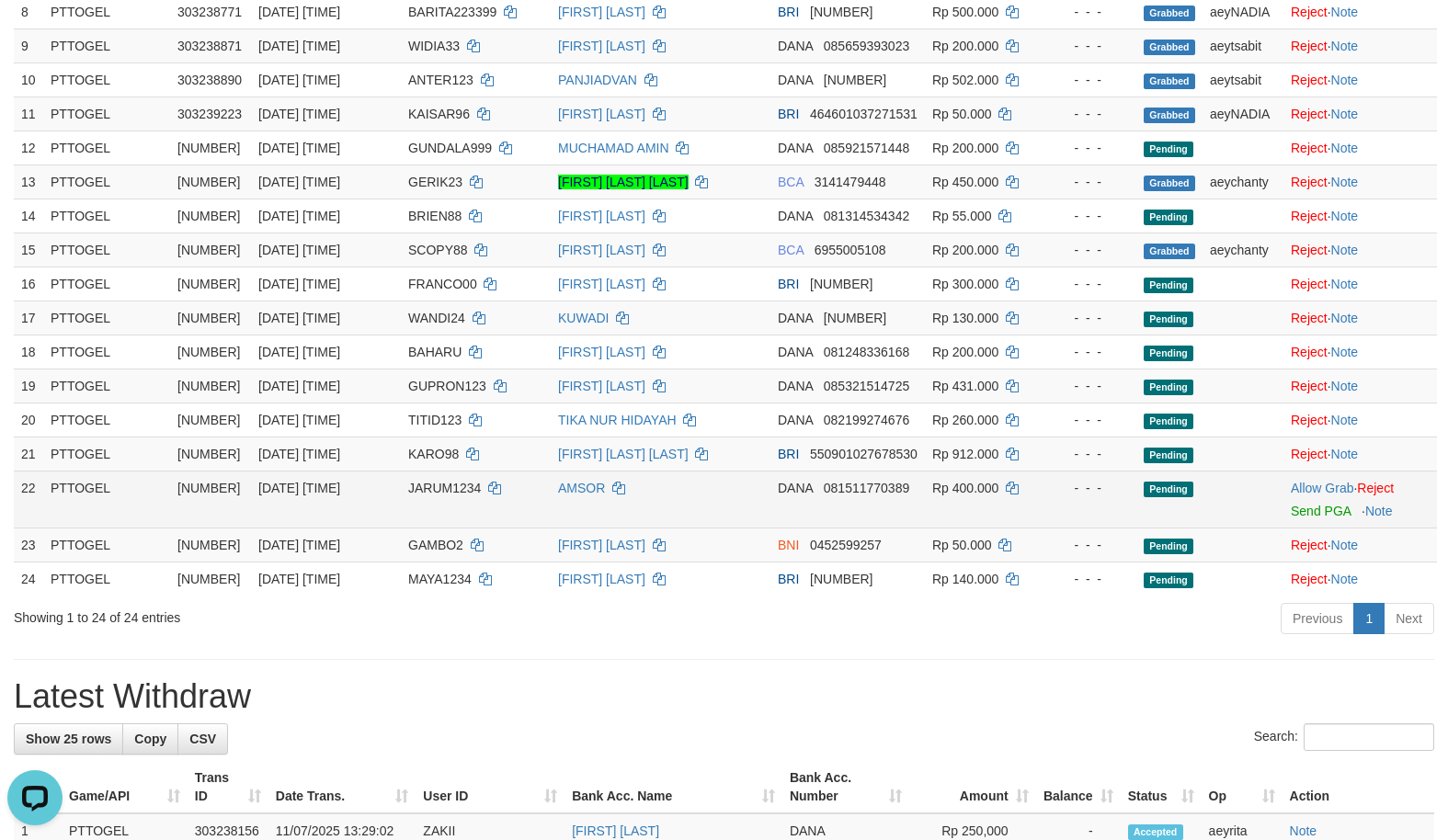 click on "Allow Grab   ·    Reject Send PGA     ·    Note" at bounding box center [1360, 499] 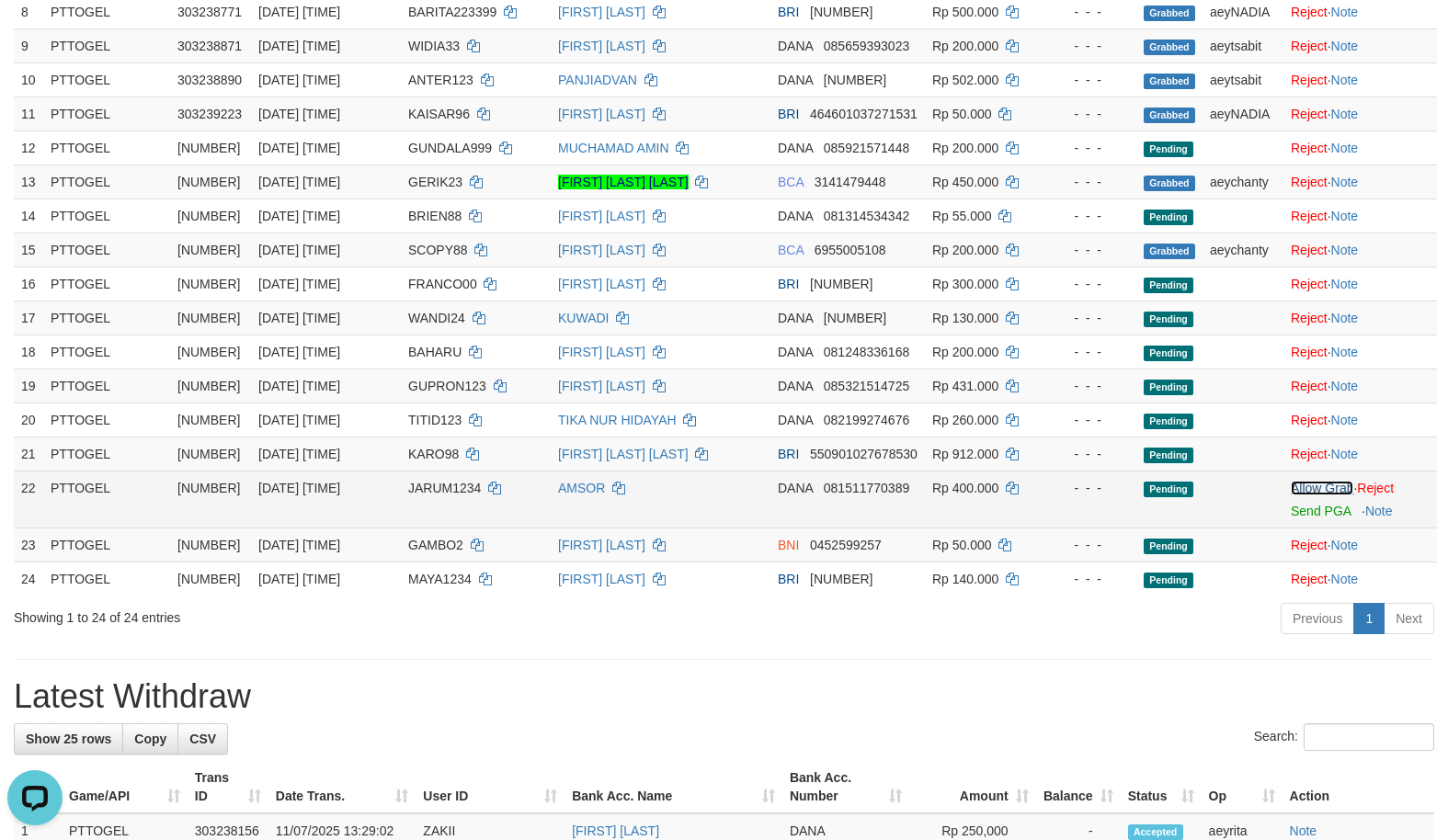 click on "Allow Grab" at bounding box center [1322, 488] 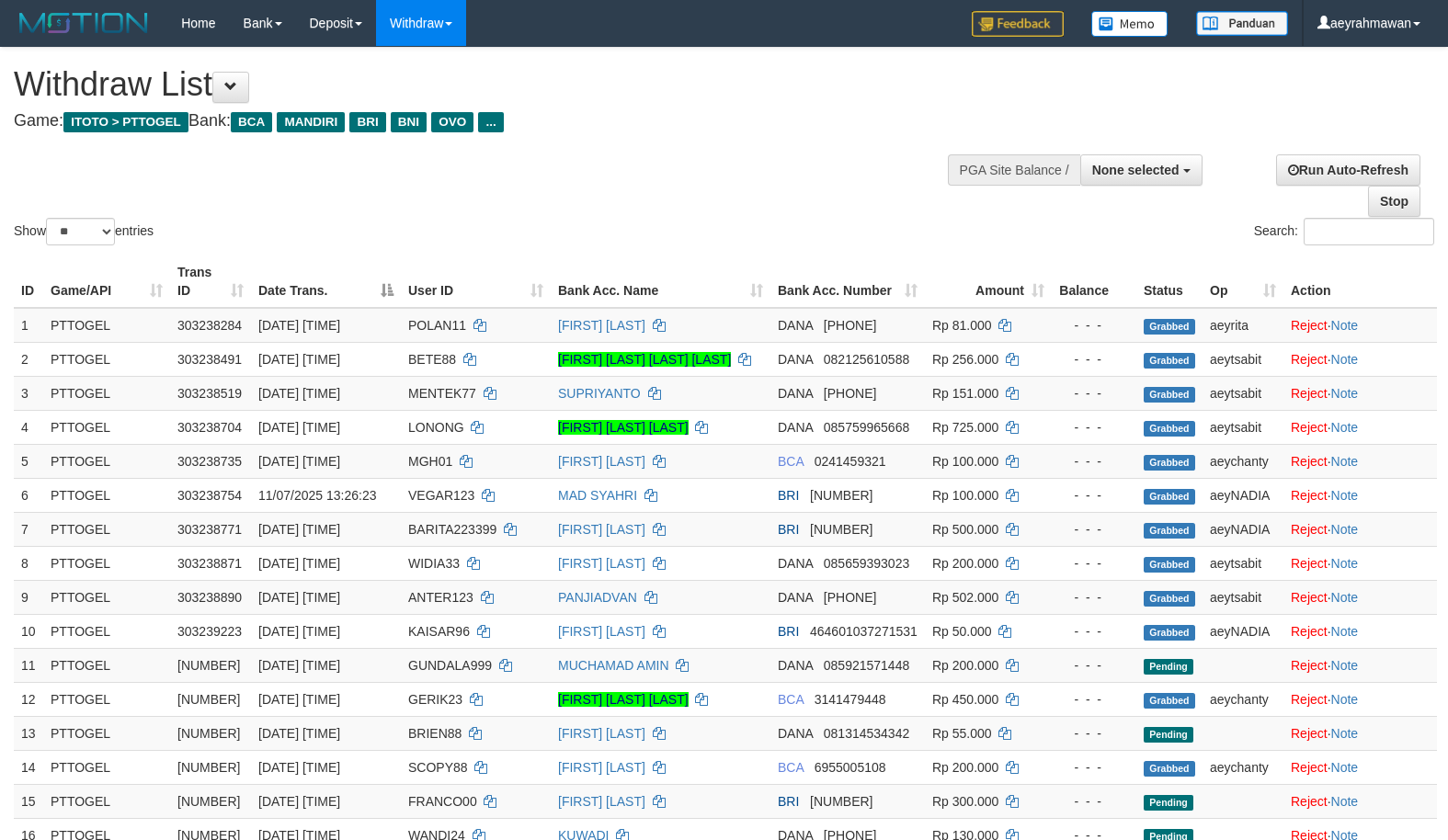 select 